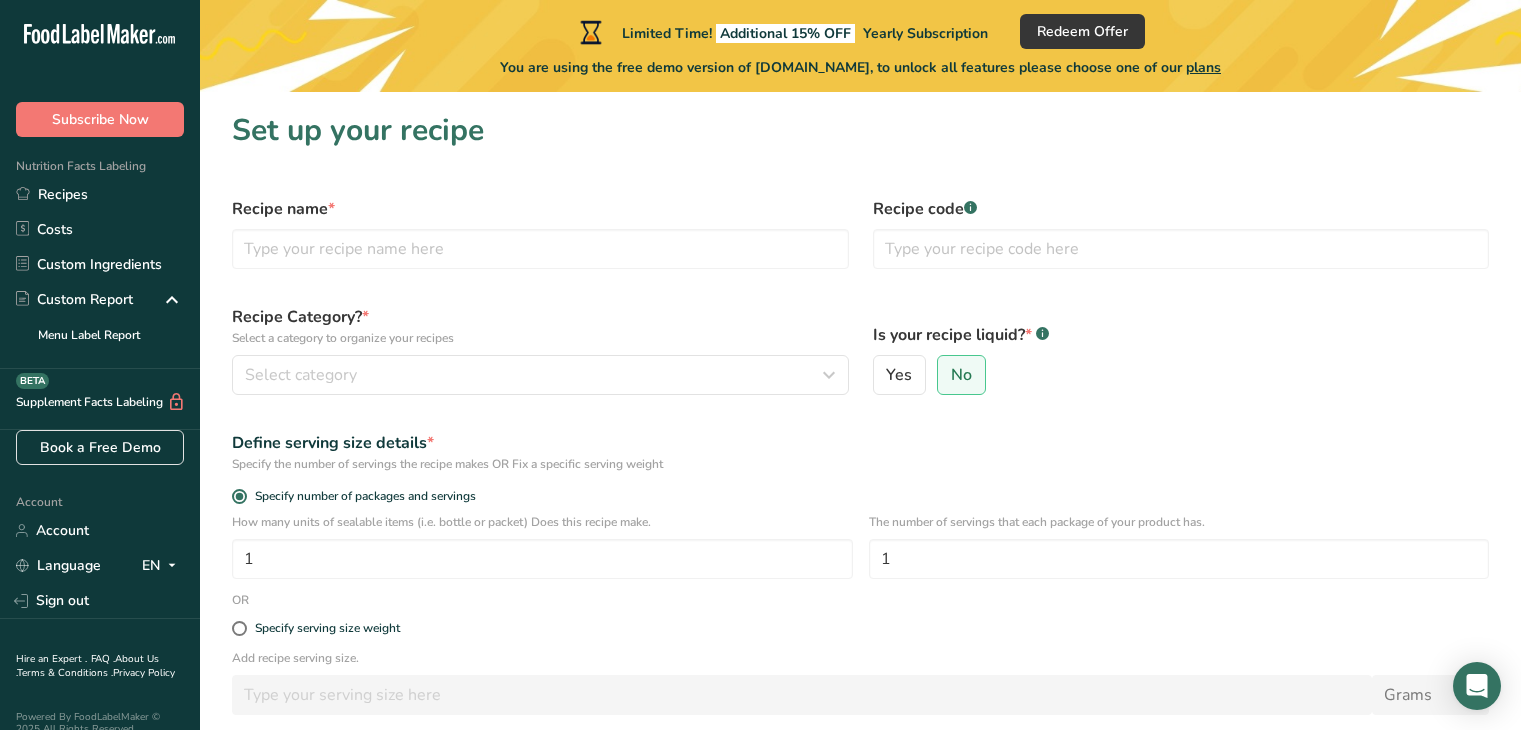 scroll, scrollTop: 100, scrollLeft: 0, axis: vertical 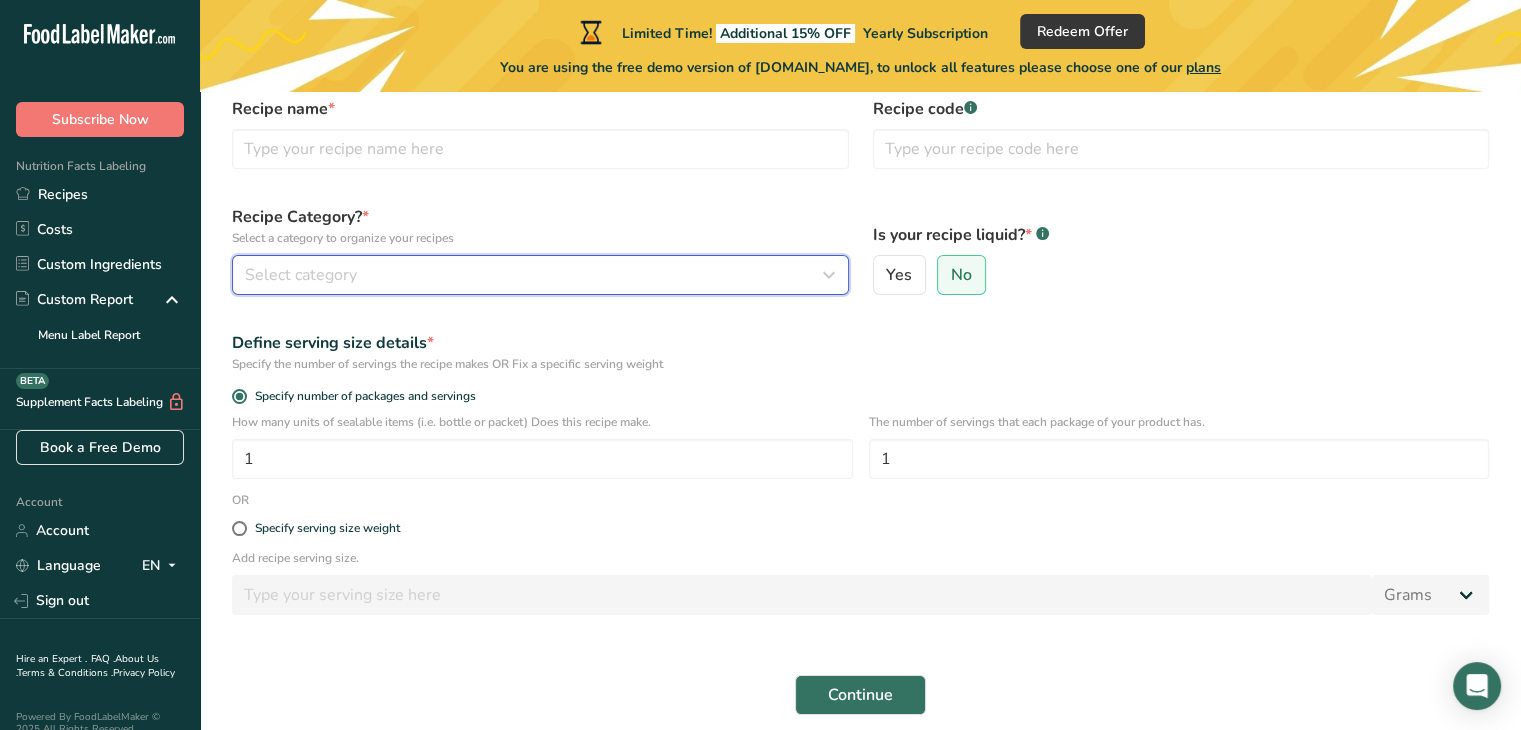click on "Select category" at bounding box center [534, 275] 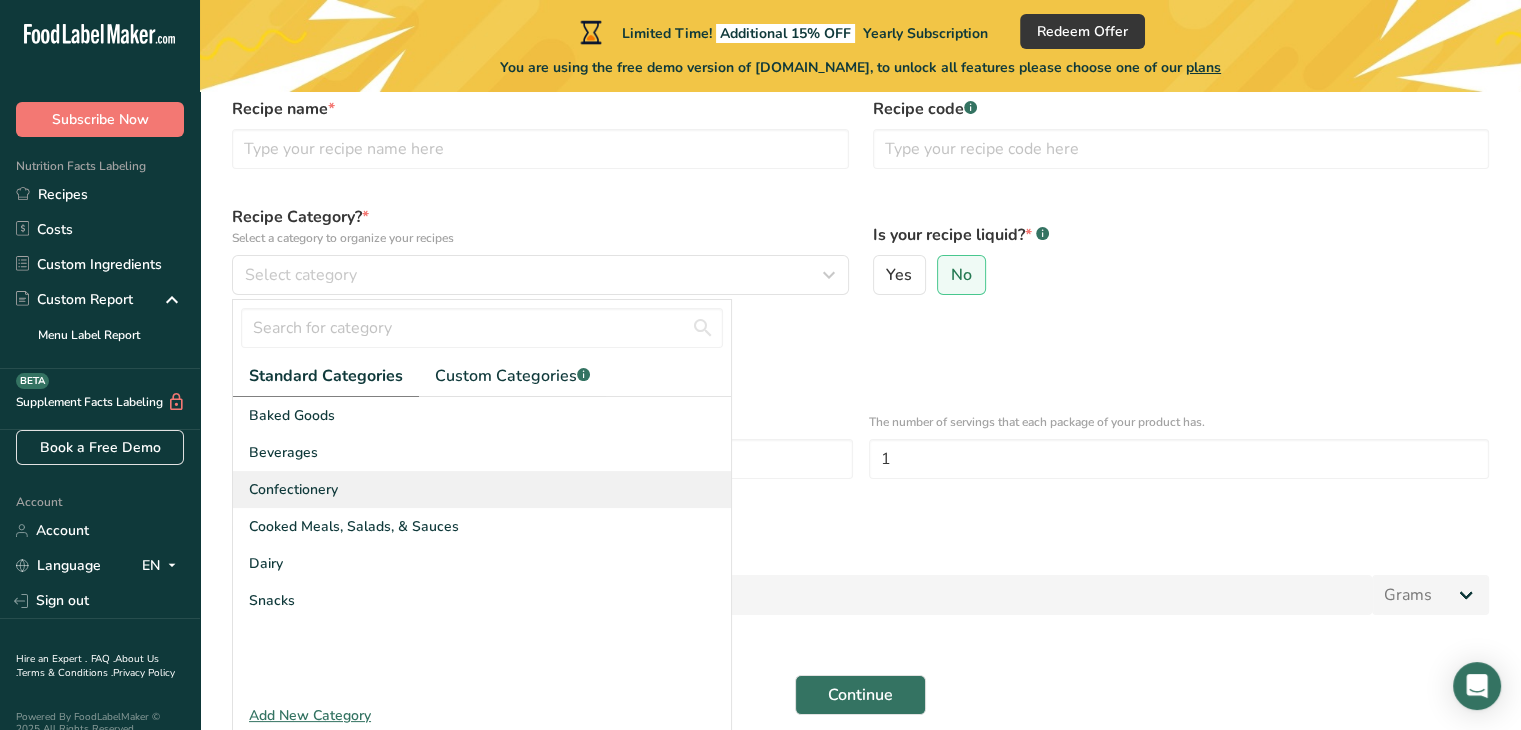 click on "Confectionery" at bounding box center (293, 489) 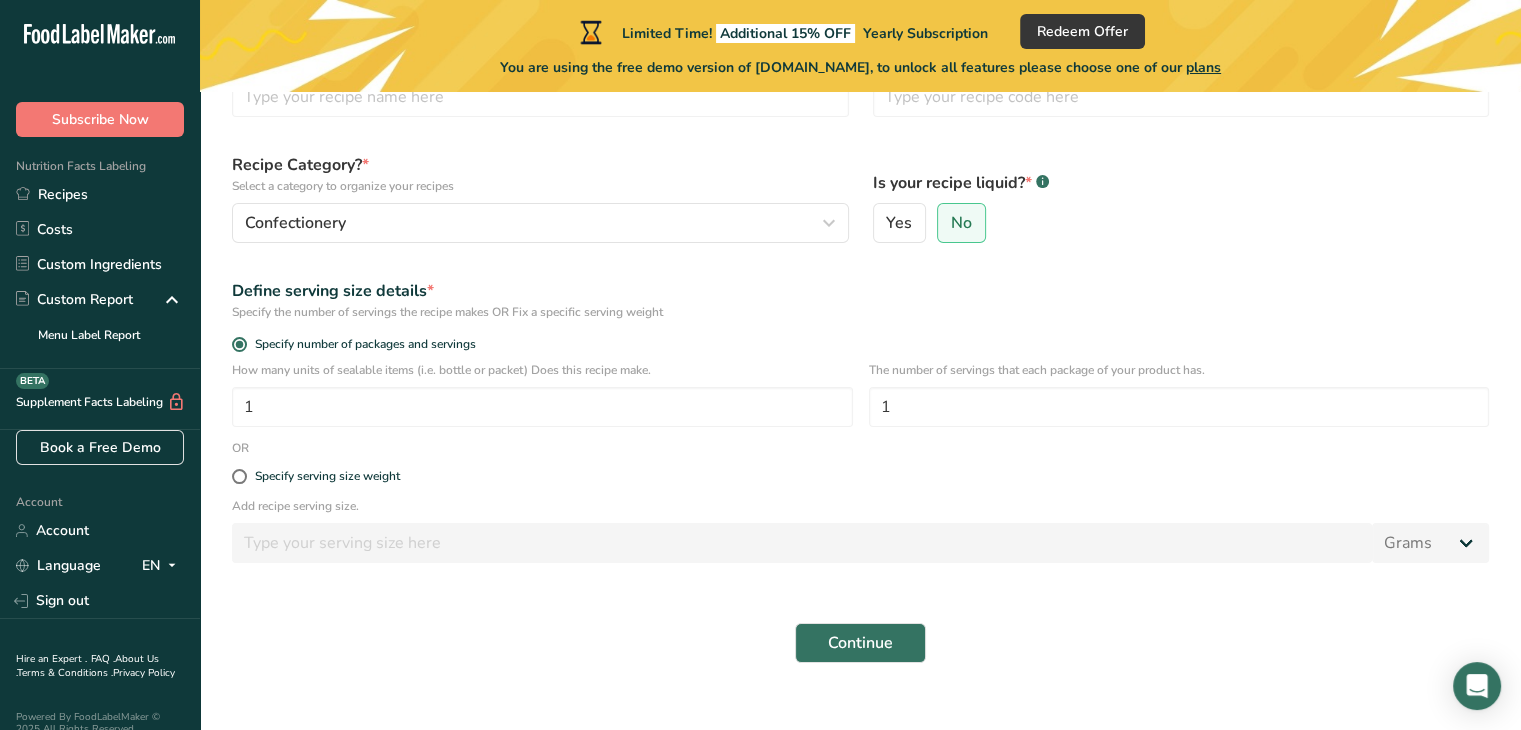 scroll, scrollTop: 181, scrollLeft: 0, axis: vertical 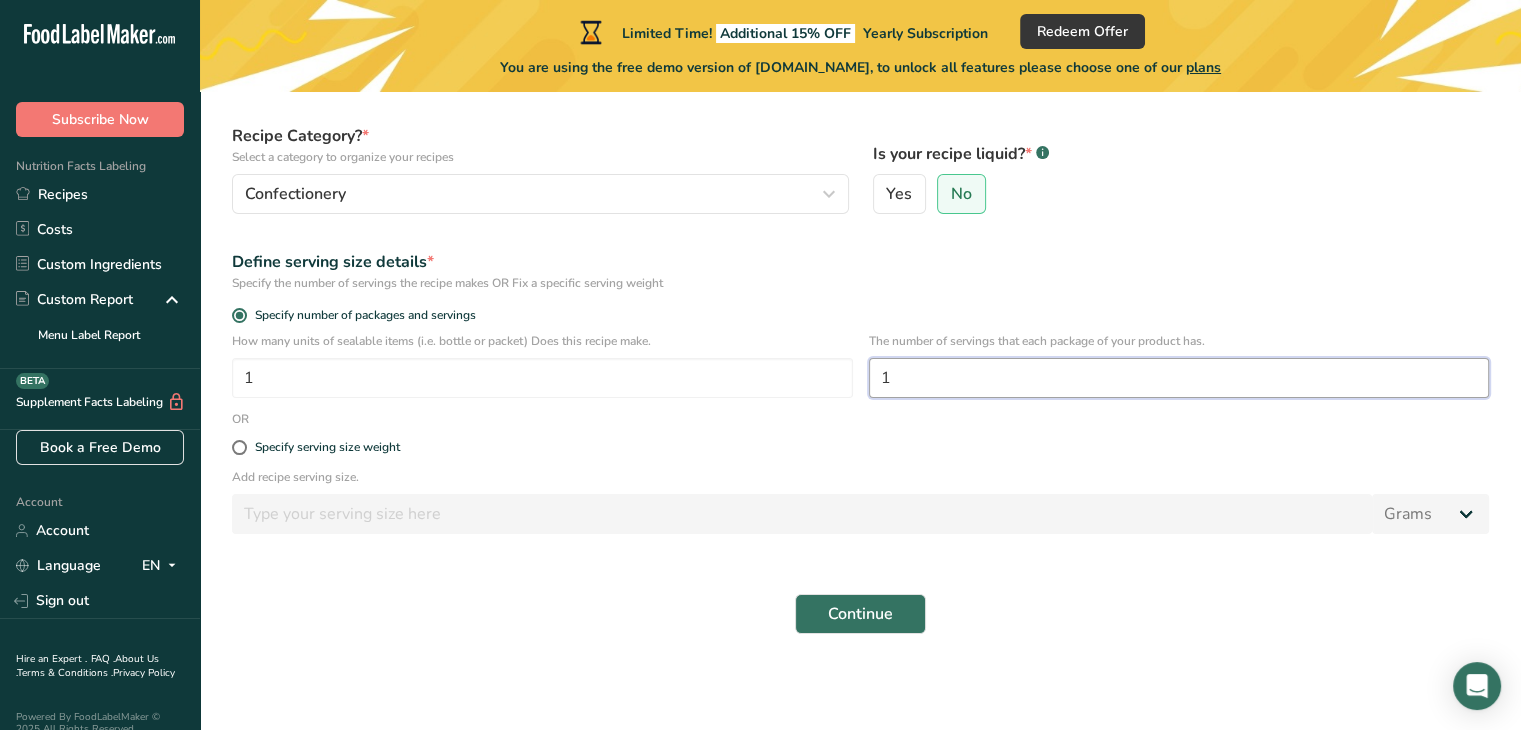 drag, startPoint x: 912, startPoint y: 377, endPoint x: 876, endPoint y: 377, distance: 36 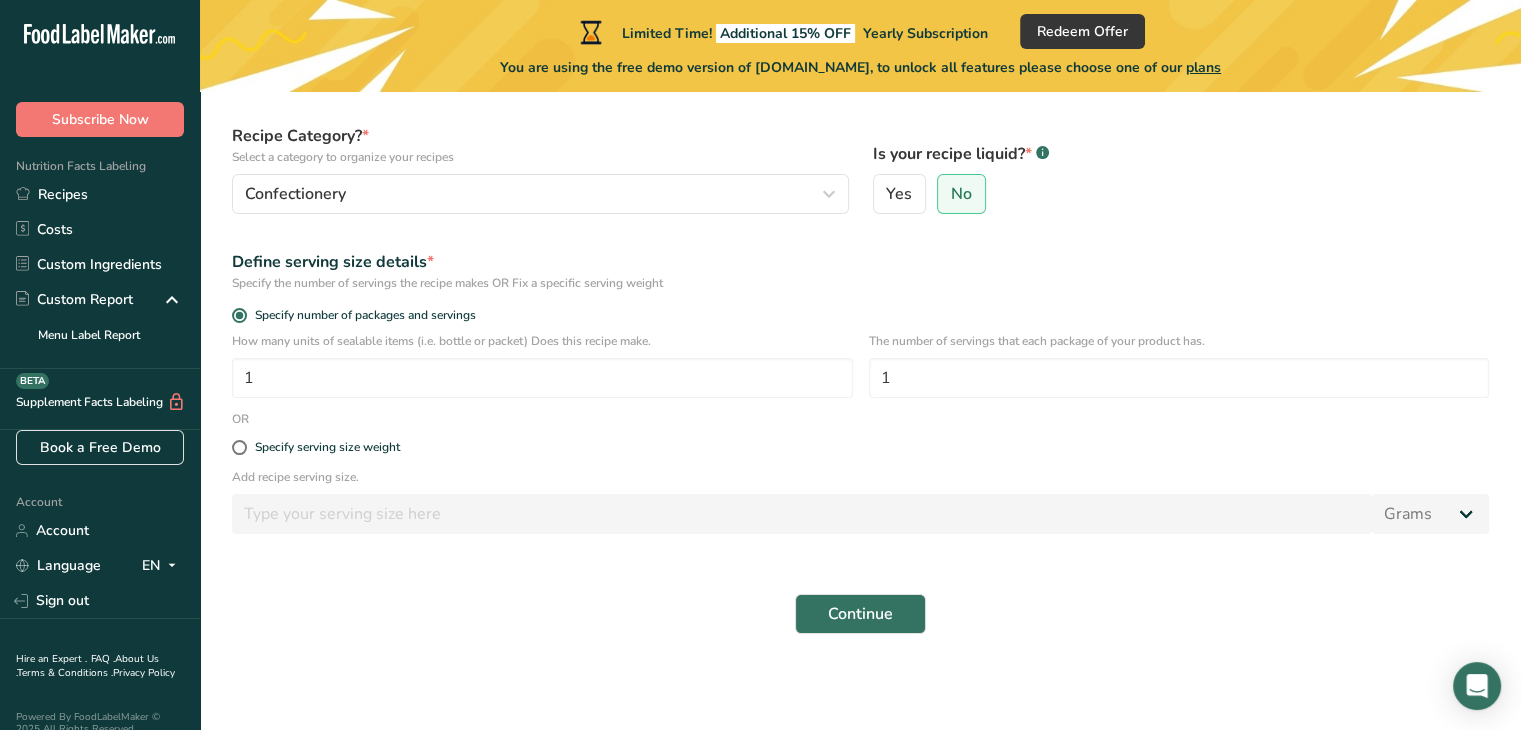 click on "Recipe name *
Recipe code
.a-a{fill:#347362;}.b-a{fill:#fff;}
Recipe Category? *
Select a category to organize your recipes
Confectionery
Standard Categories
Custom Categories
.a-a{fill:#347362;}.b-a{fill:#fff;}
Baked Goods
[GEOGRAPHIC_DATA]
Confectionery
Cooked Meals, Salads, & Sauces
[GEOGRAPHIC_DATA]
Snacks
Add New Category
Is your recipe liquid? *   .a-a{fill:#347362;}.b-a{fill:#fff;}           Yes   No
Define serving size details *
Specify the number of servings the recipe makes OR Fix a specific serving weight
Specify number of packages and servings
1     1
OR" at bounding box center [860, 325] 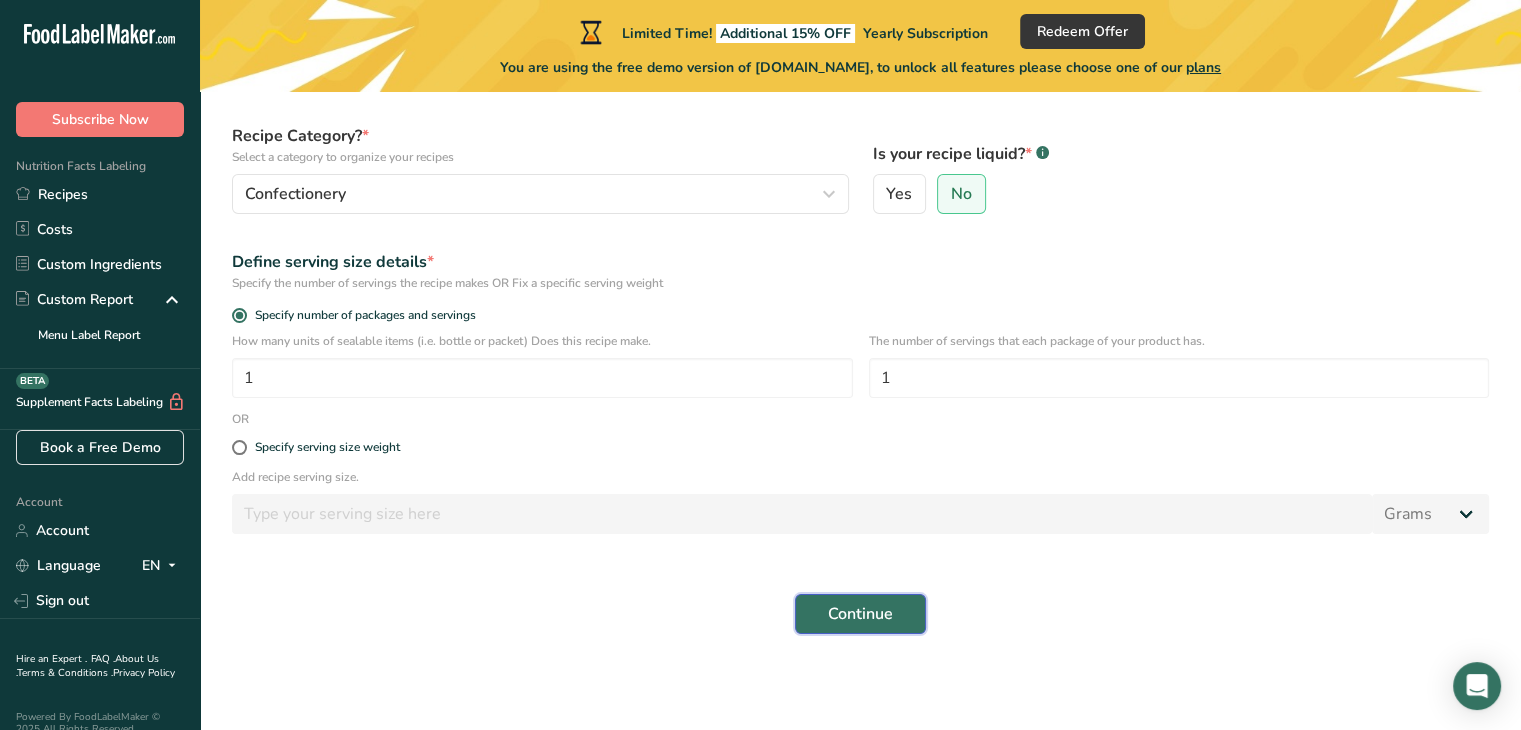 click on "Continue" at bounding box center (860, 614) 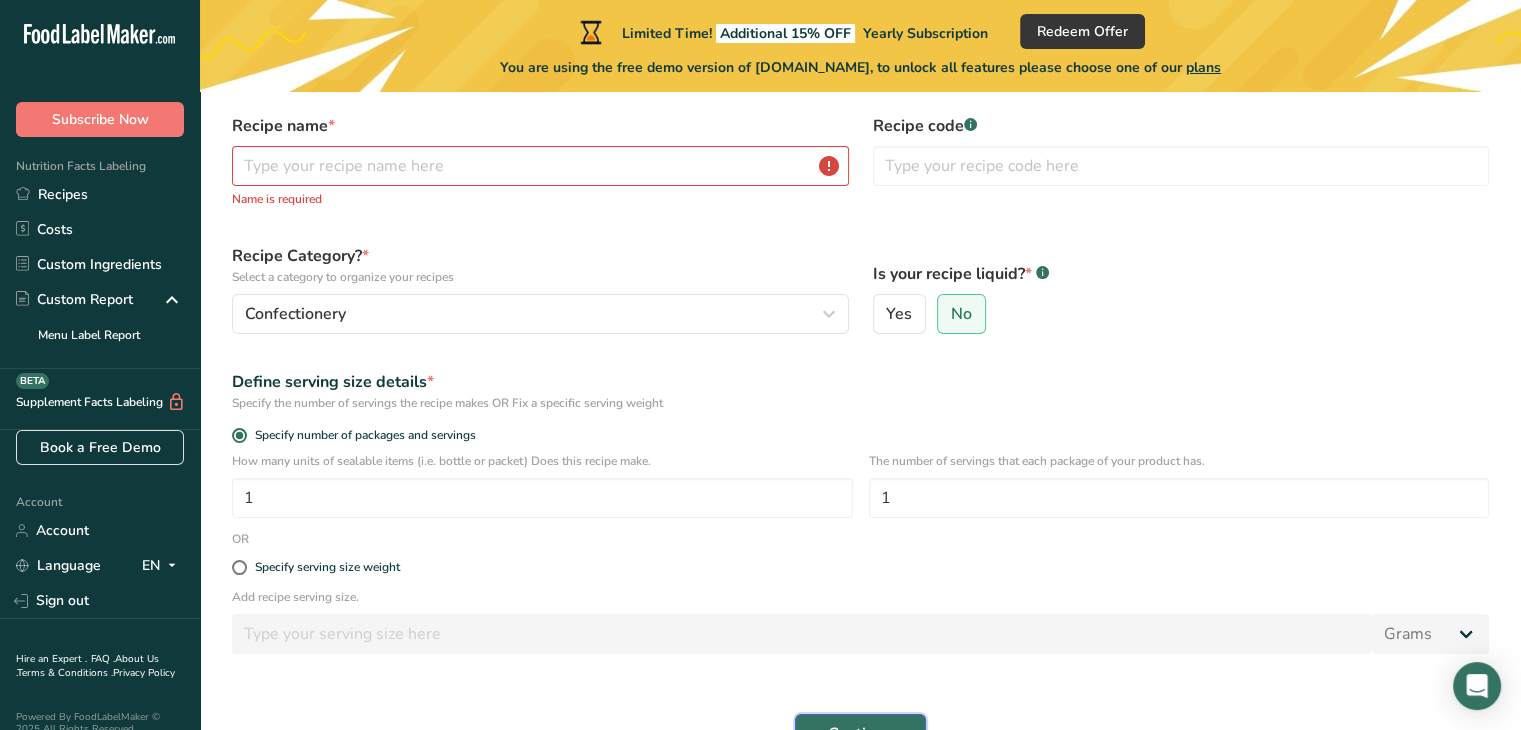 scroll, scrollTop: 0, scrollLeft: 0, axis: both 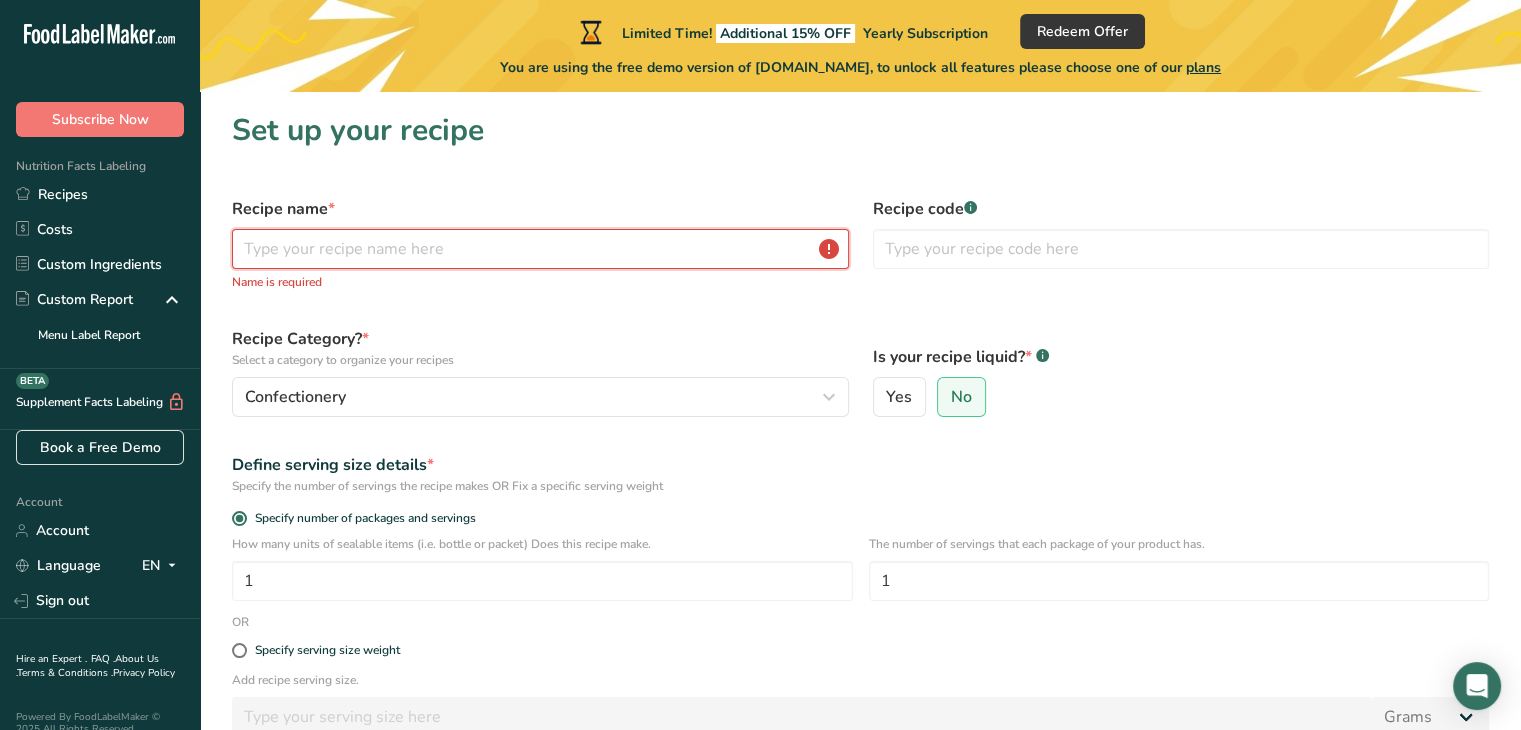 click at bounding box center [540, 249] 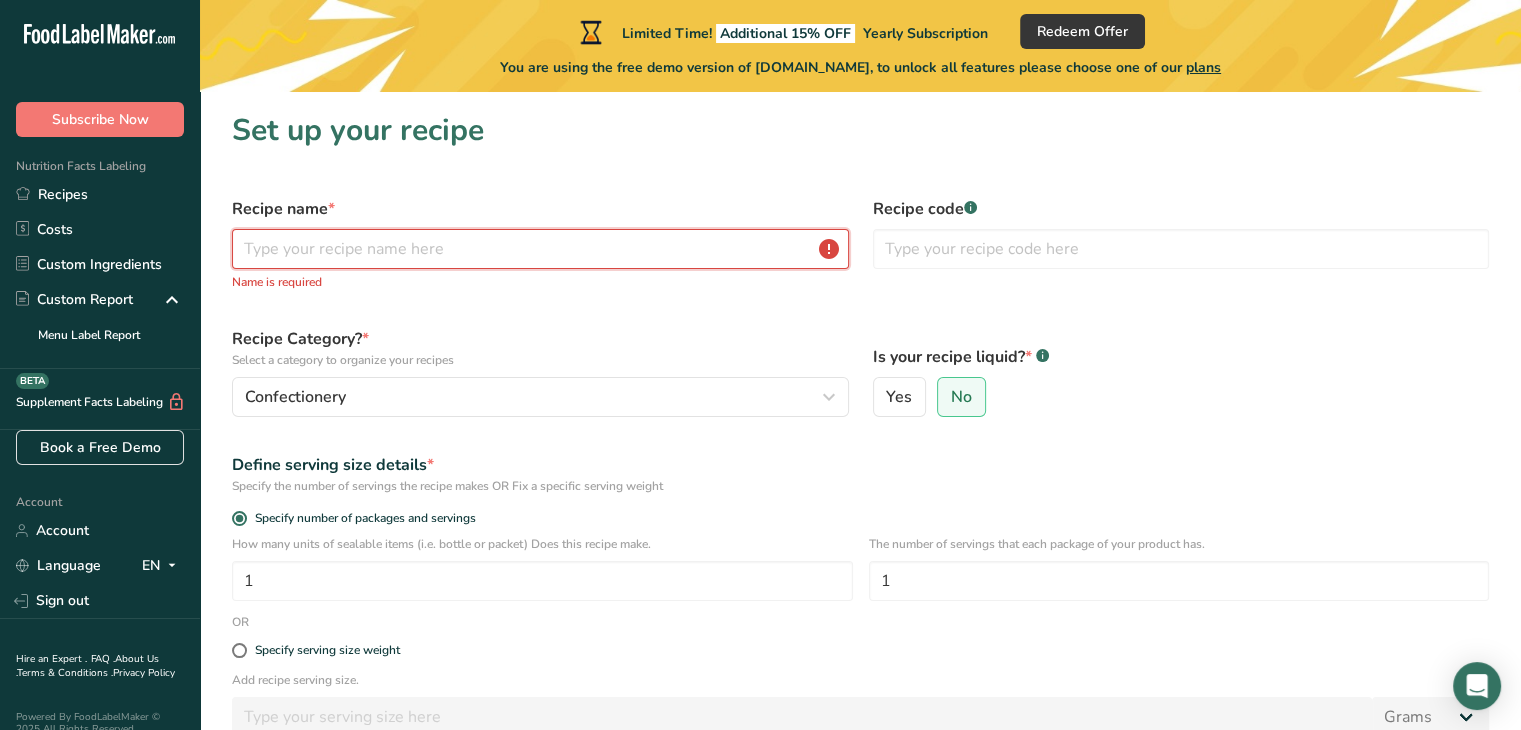 click at bounding box center [540, 249] 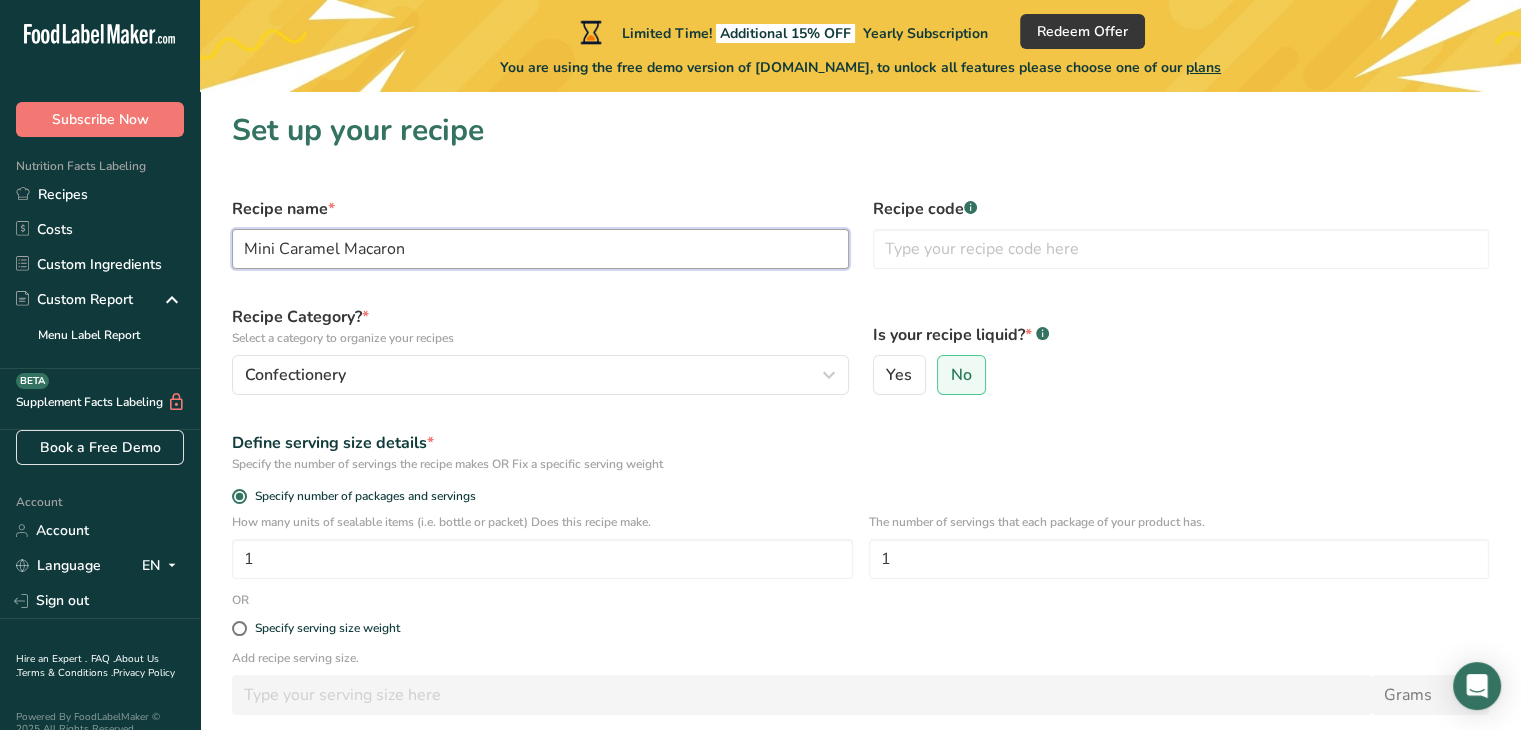 type on "Mini Caramel Macaron" 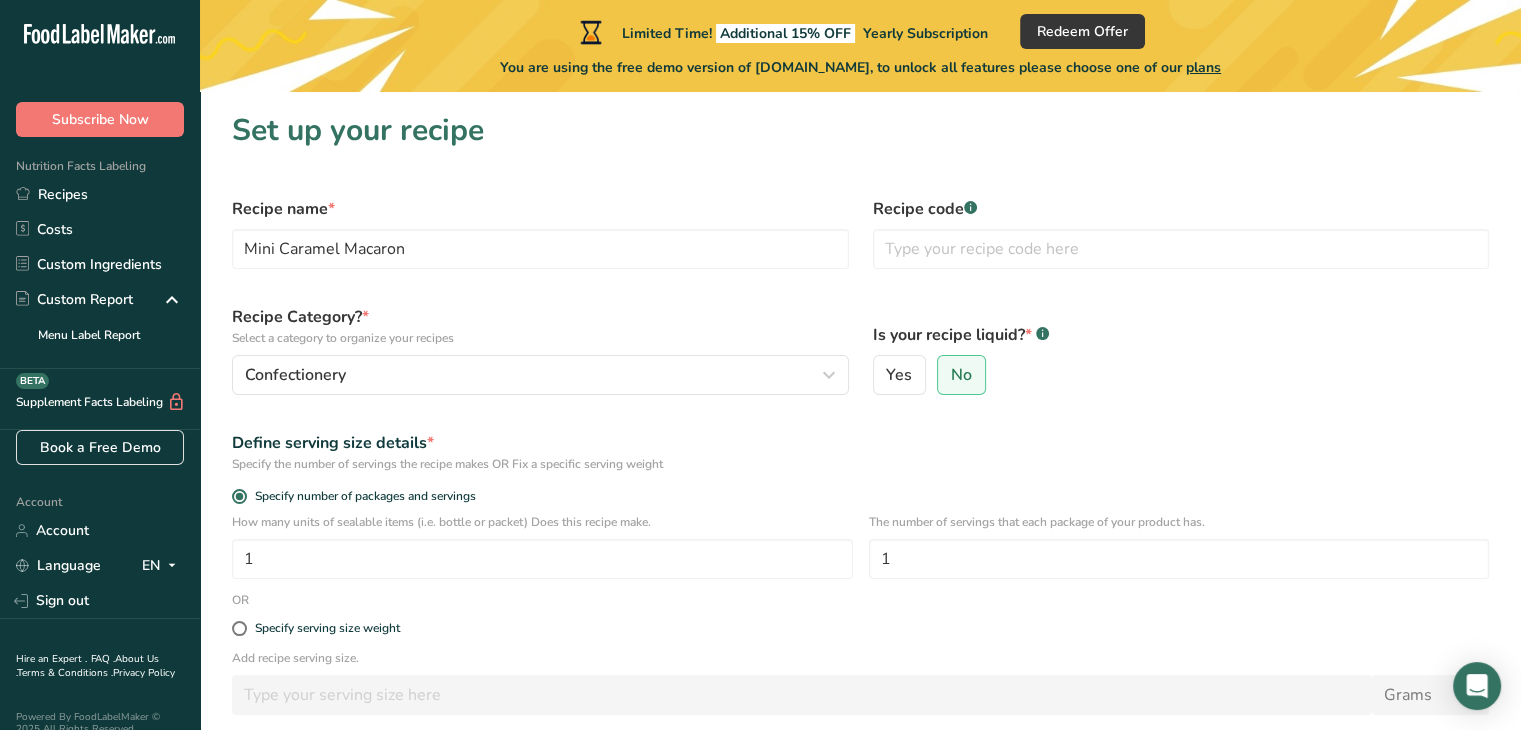 click on "Recipe Category? *
Select a category to organize your recipes
Confectionery
Standard Categories
Custom Categories
.a-a{fill:#347362;}.b-a{fill:#fff;}
Baked Goods
[GEOGRAPHIC_DATA]
Confectionery
Cooked Meals, Salads, & Sauces
[GEOGRAPHIC_DATA]
Snacks
Add New Category" at bounding box center (540, 350) 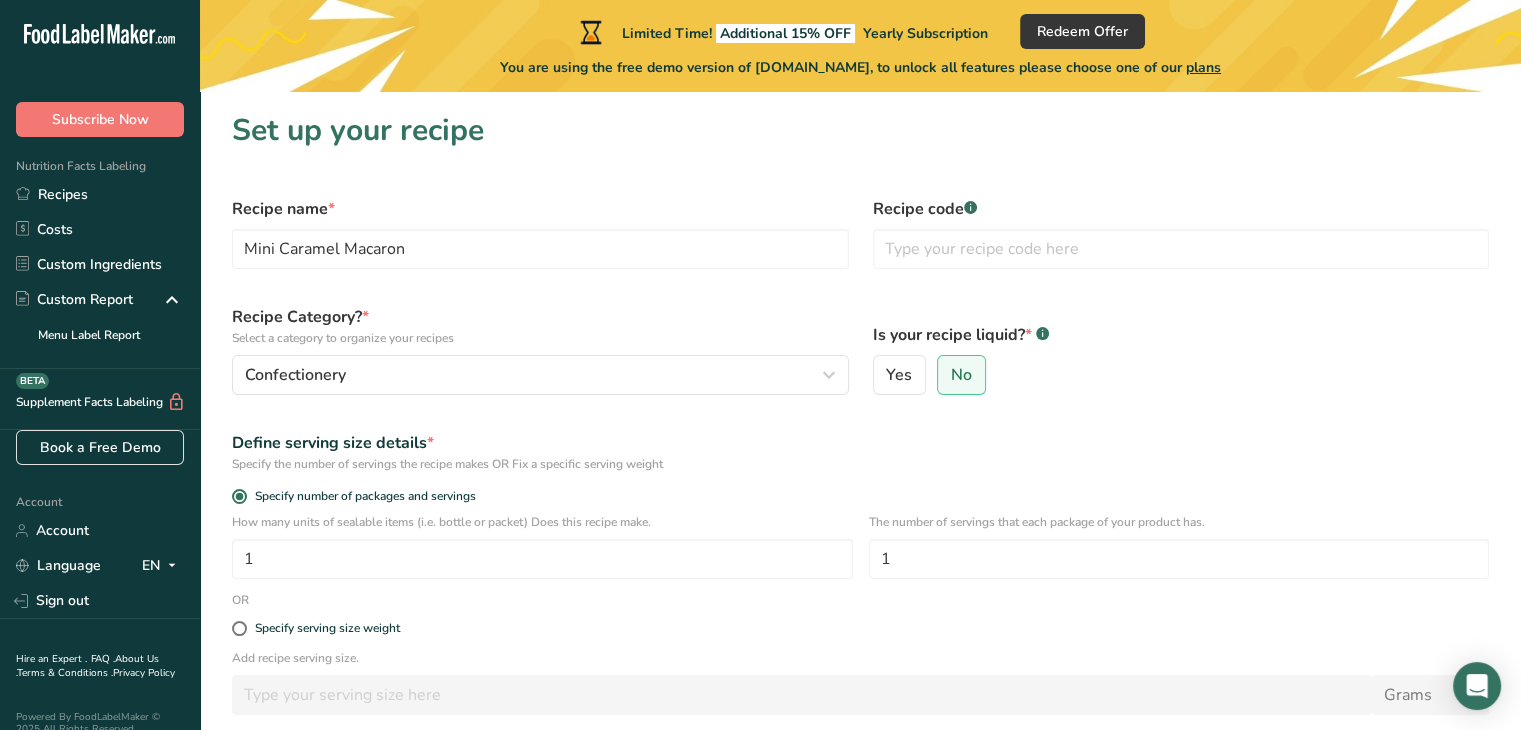 scroll, scrollTop: 200, scrollLeft: 0, axis: vertical 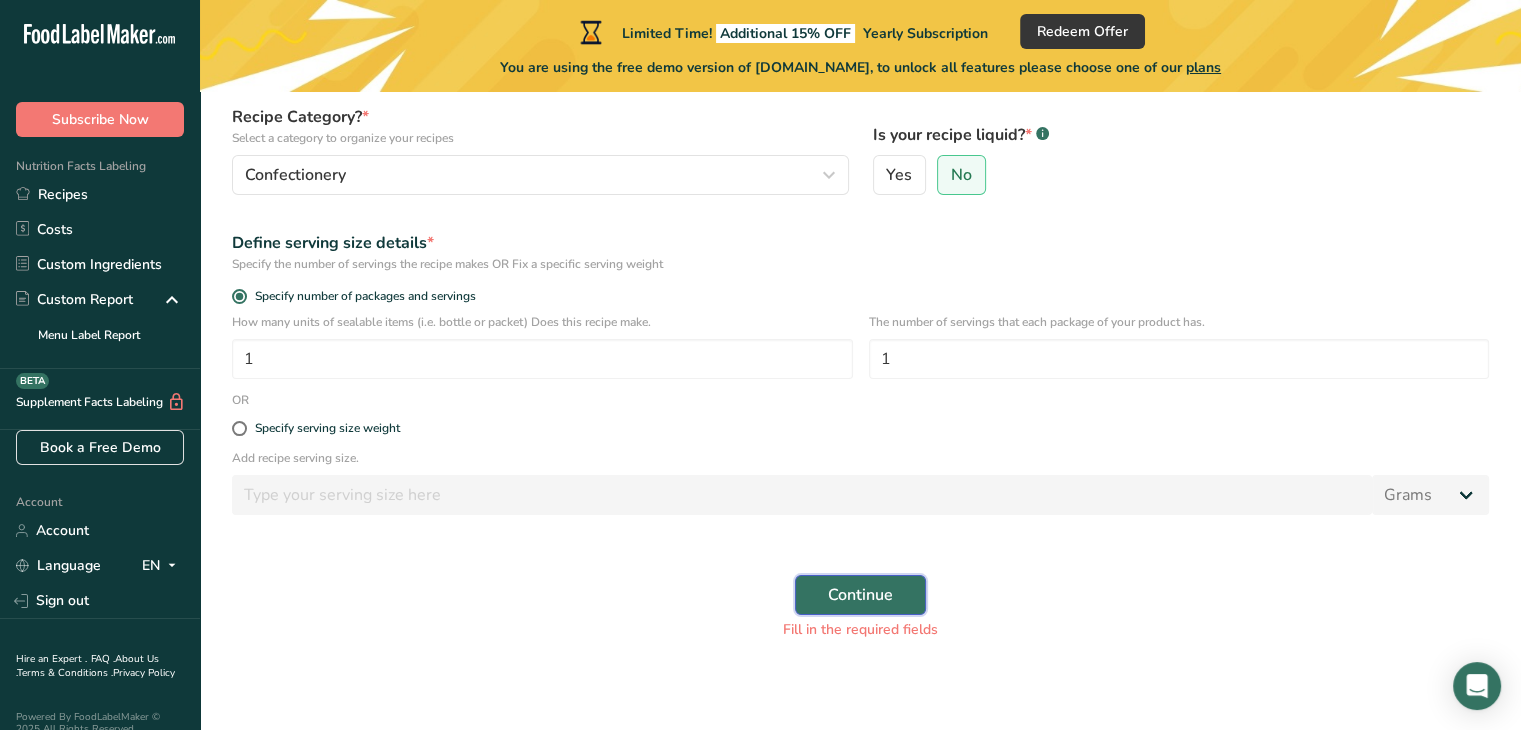 click on "Continue" at bounding box center (860, 595) 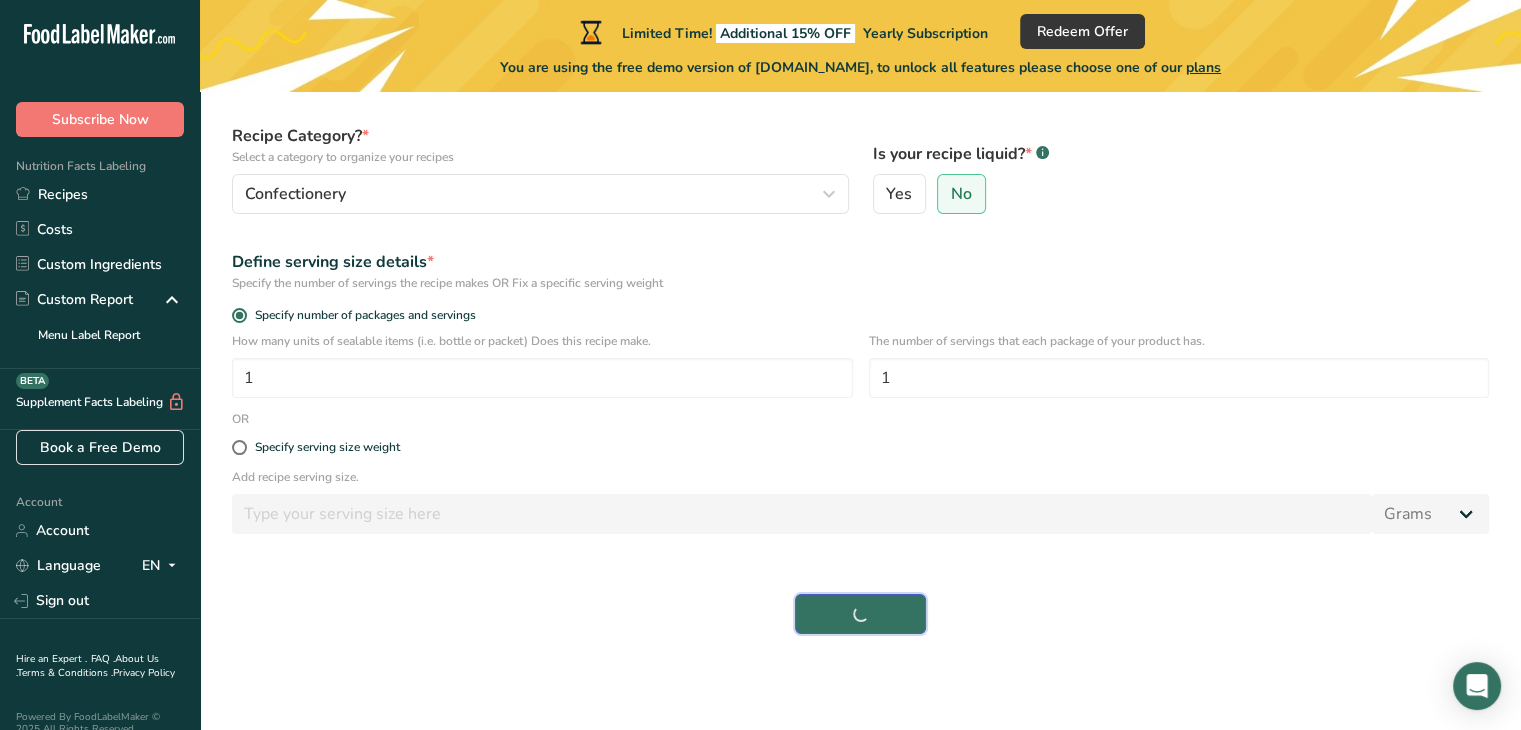 scroll, scrollTop: 181, scrollLeft: 0, axis: vertical 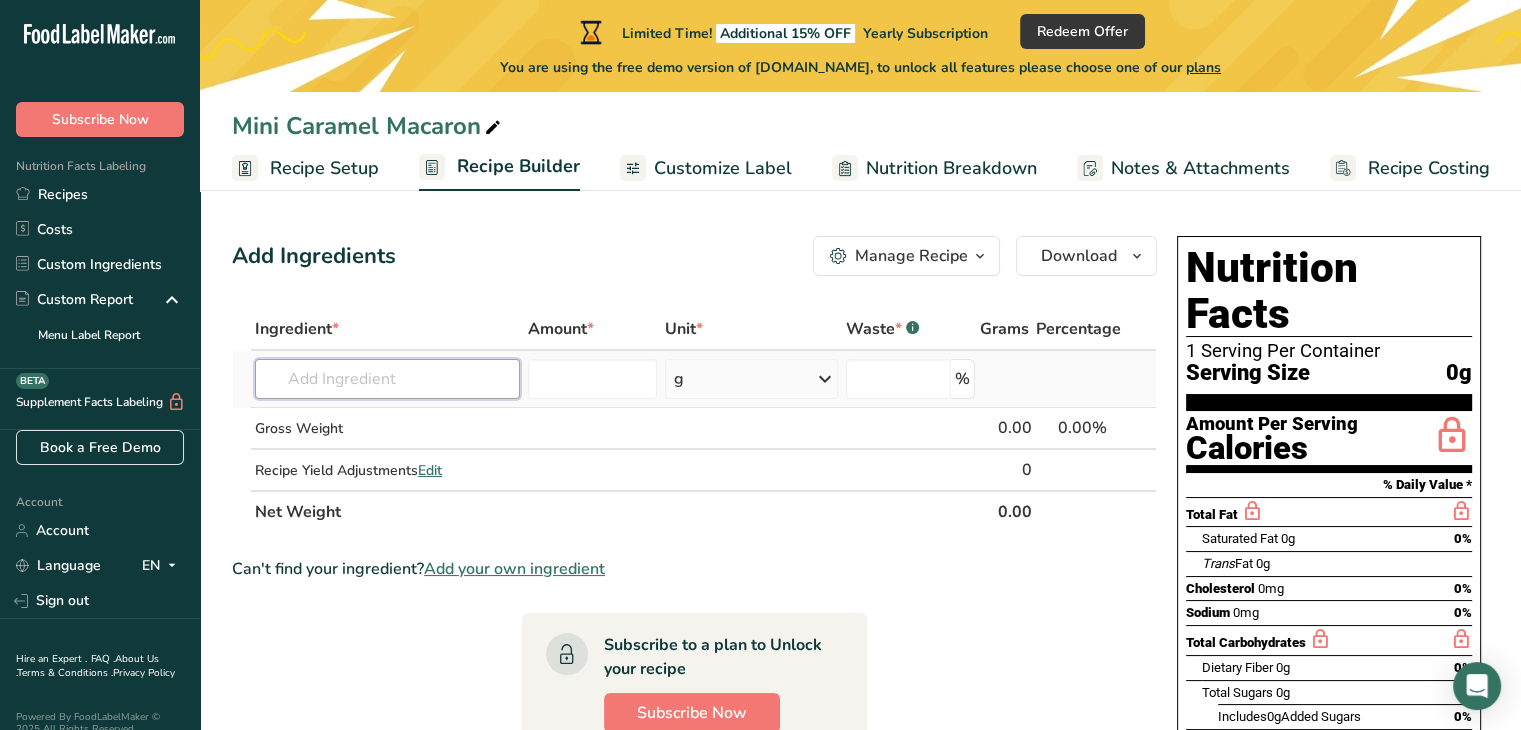 click at bounding box center [387, 379] 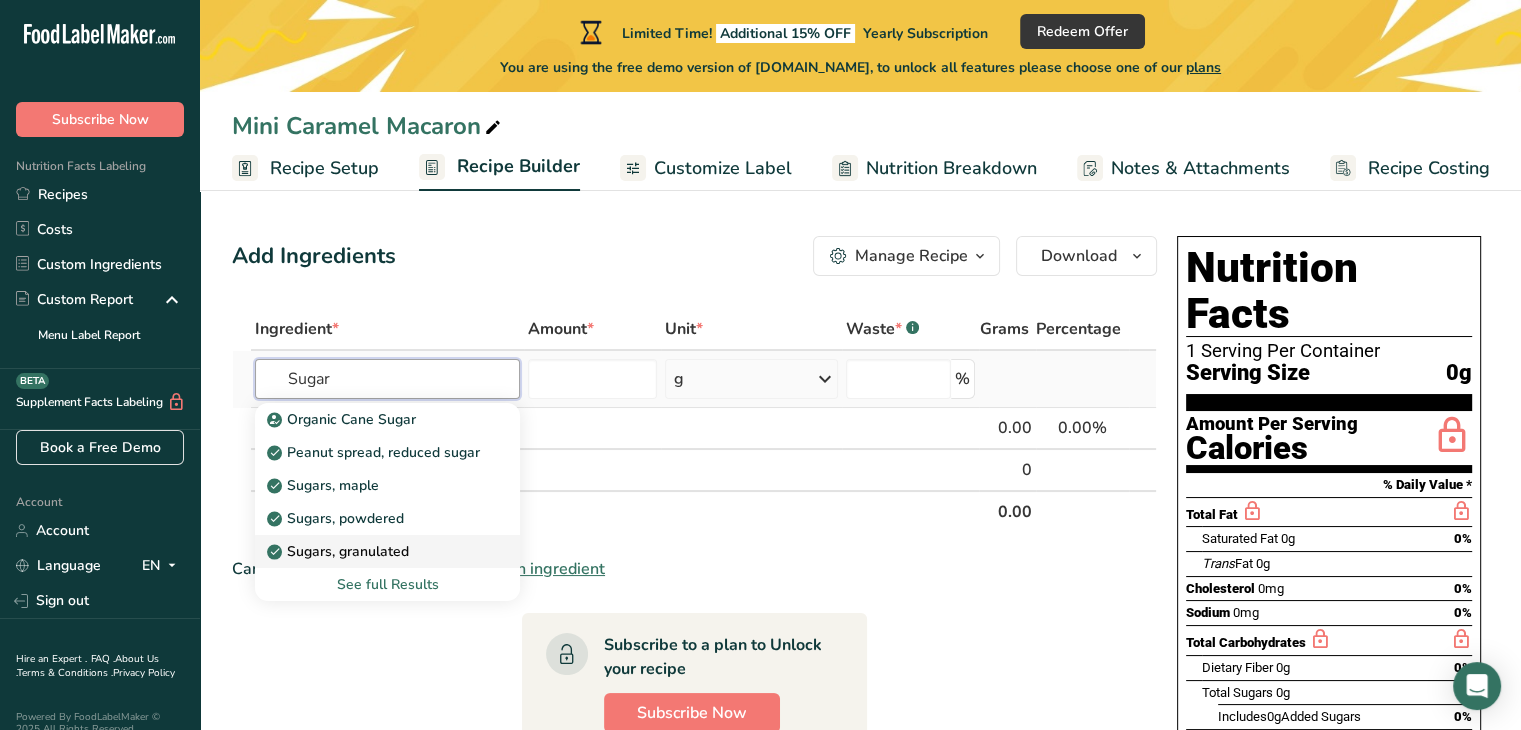 type on "Sugar" 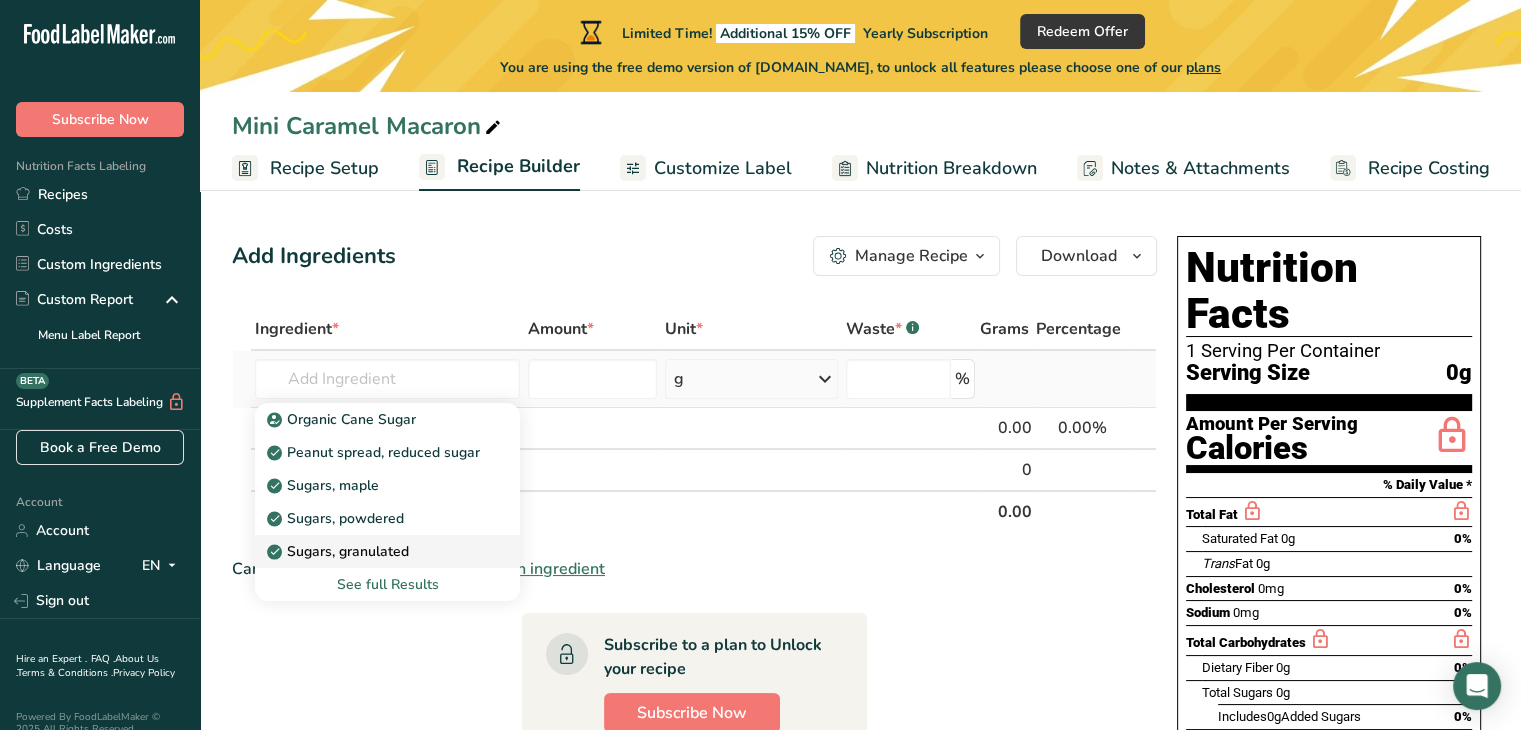 click on "Sugars, granulated" at bounding box center (340, 551) 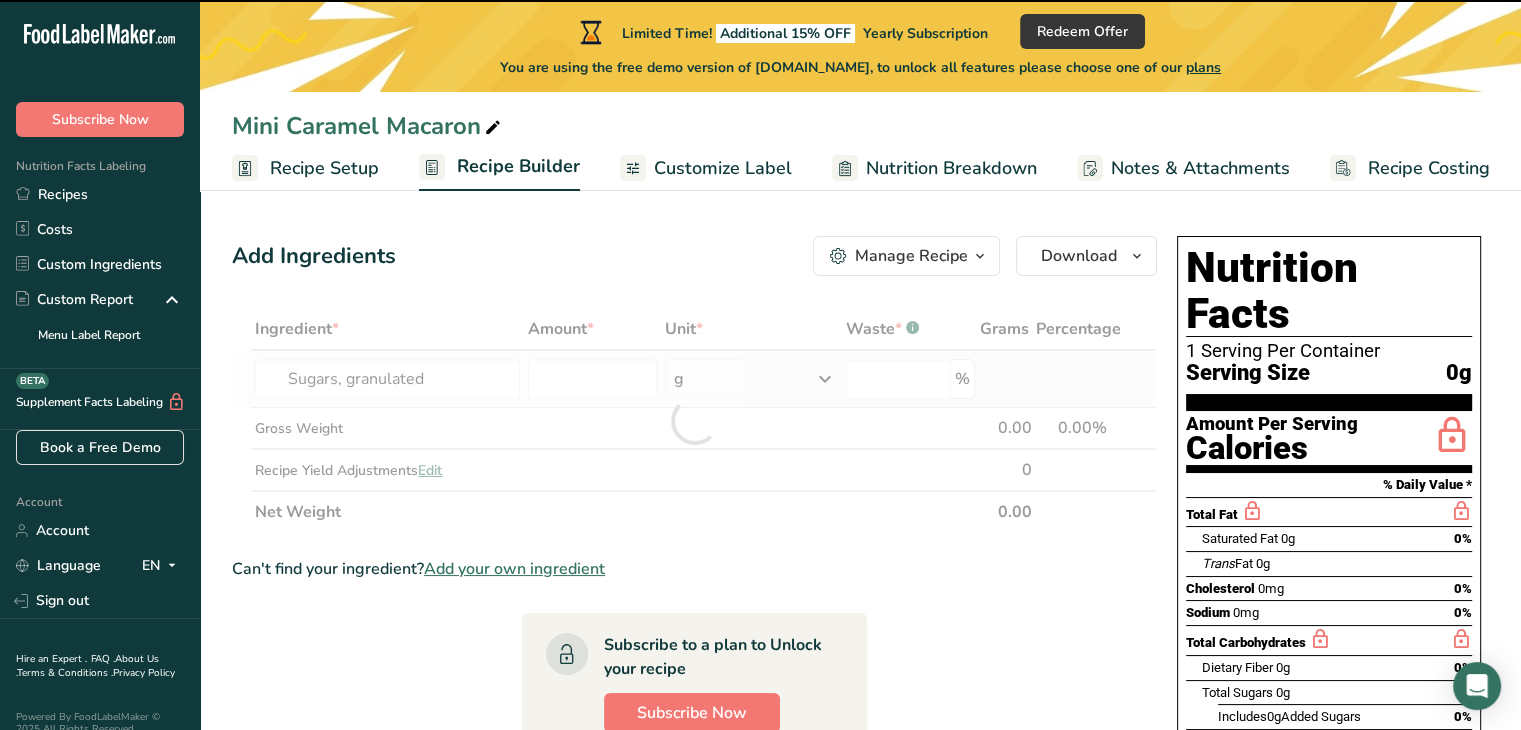 type on "0" 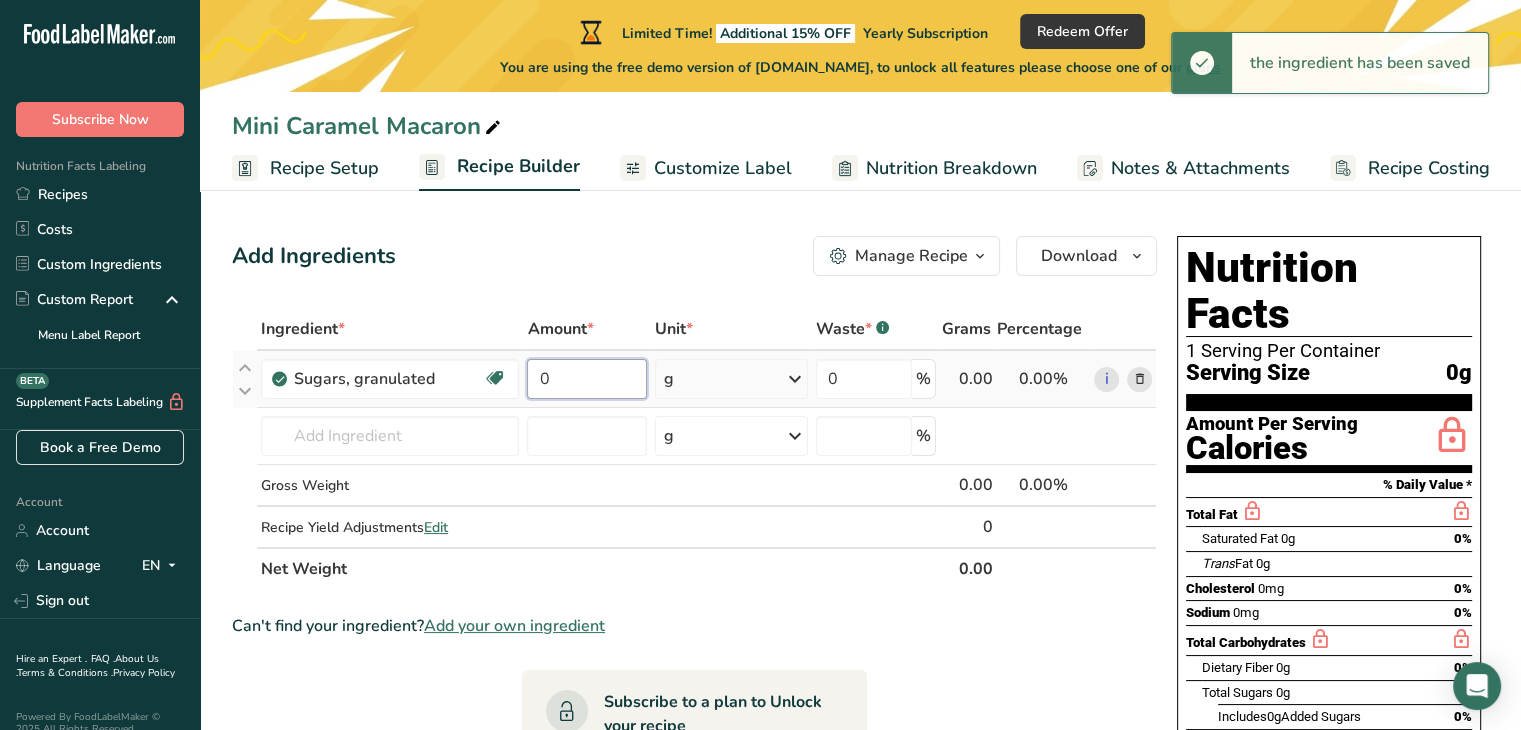 click on "0" at bounding box center [586, 379] 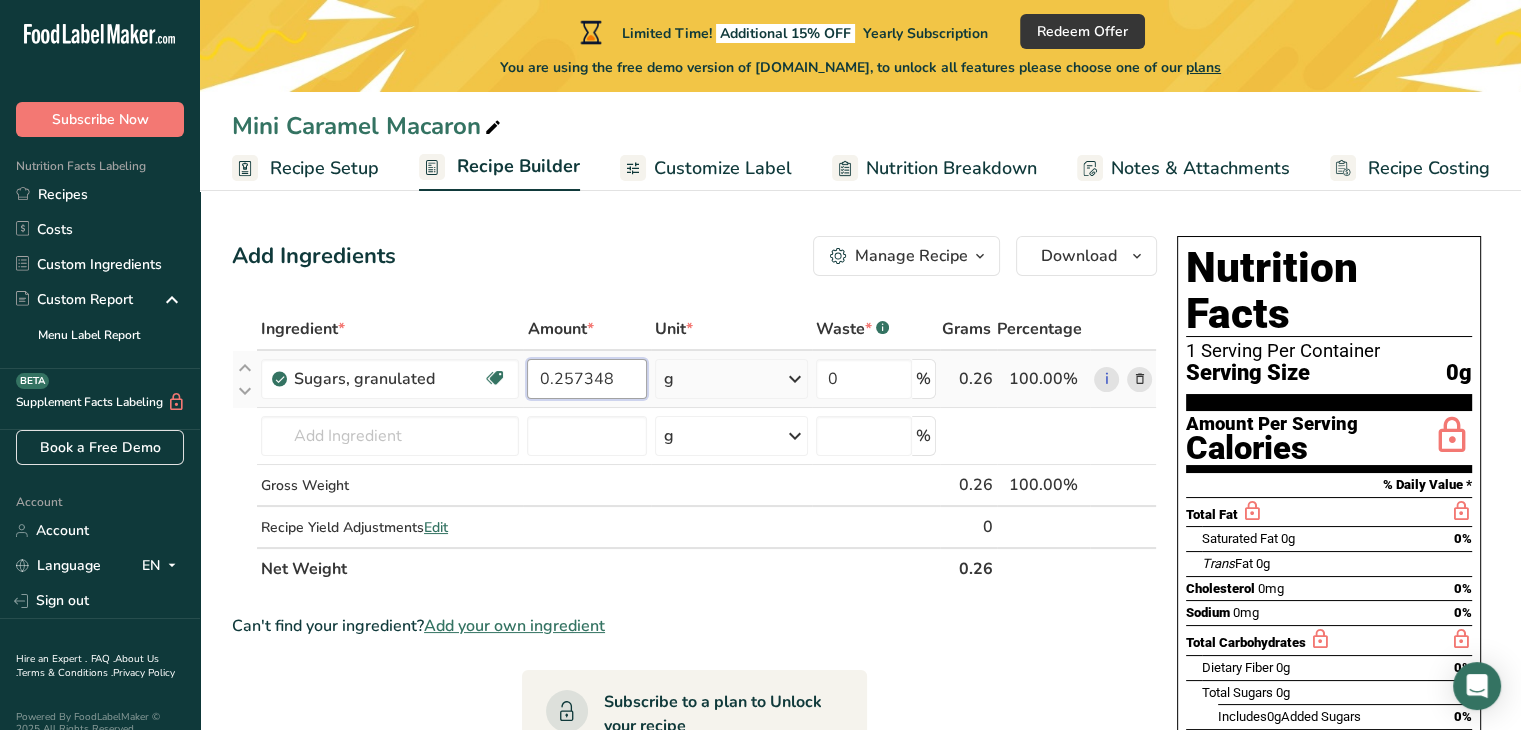 drag, startPoint x: 614, startPoint y: 381, endPoint x: 531, endPoint y: 382, distance: 83.00603 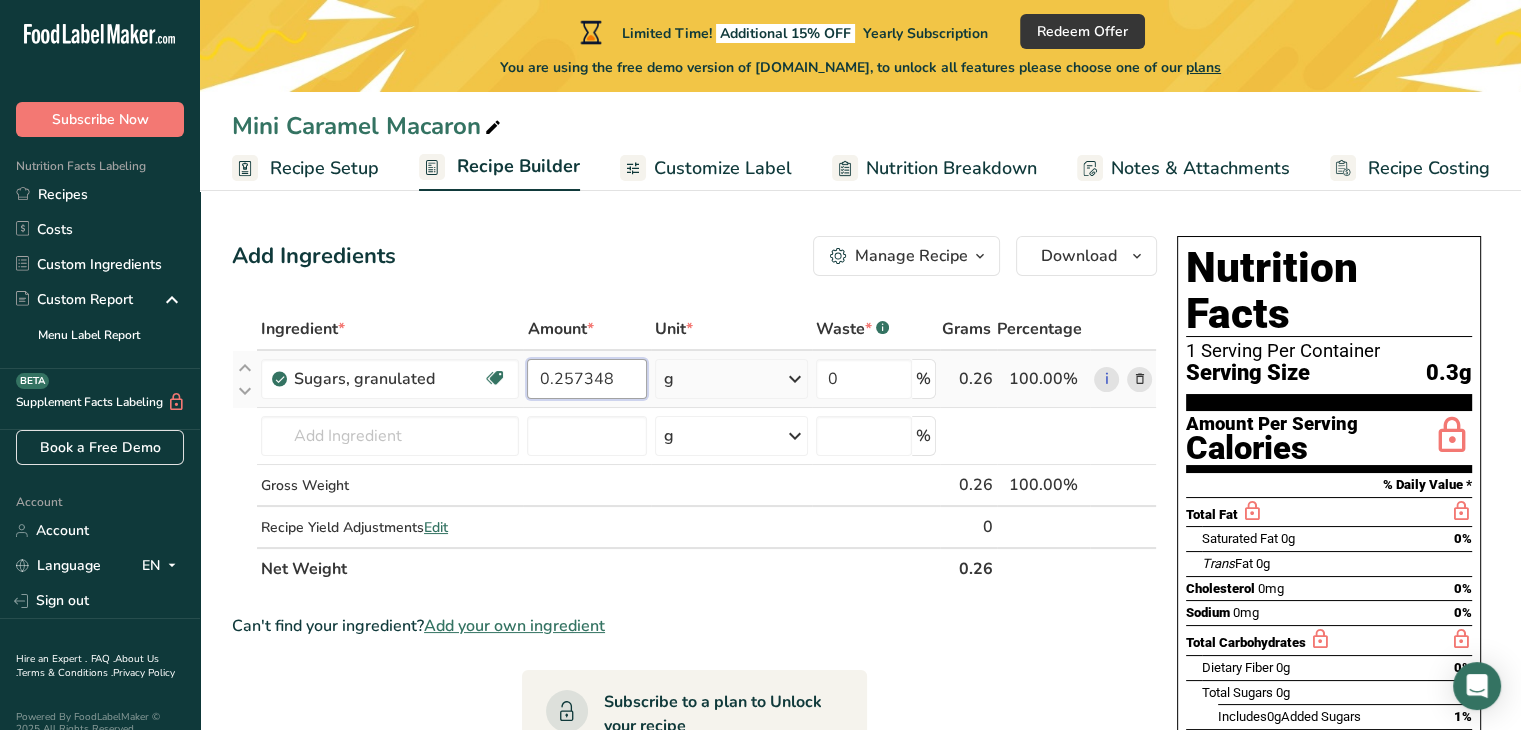 click on "0.257348" at bounding box center (586, 379) 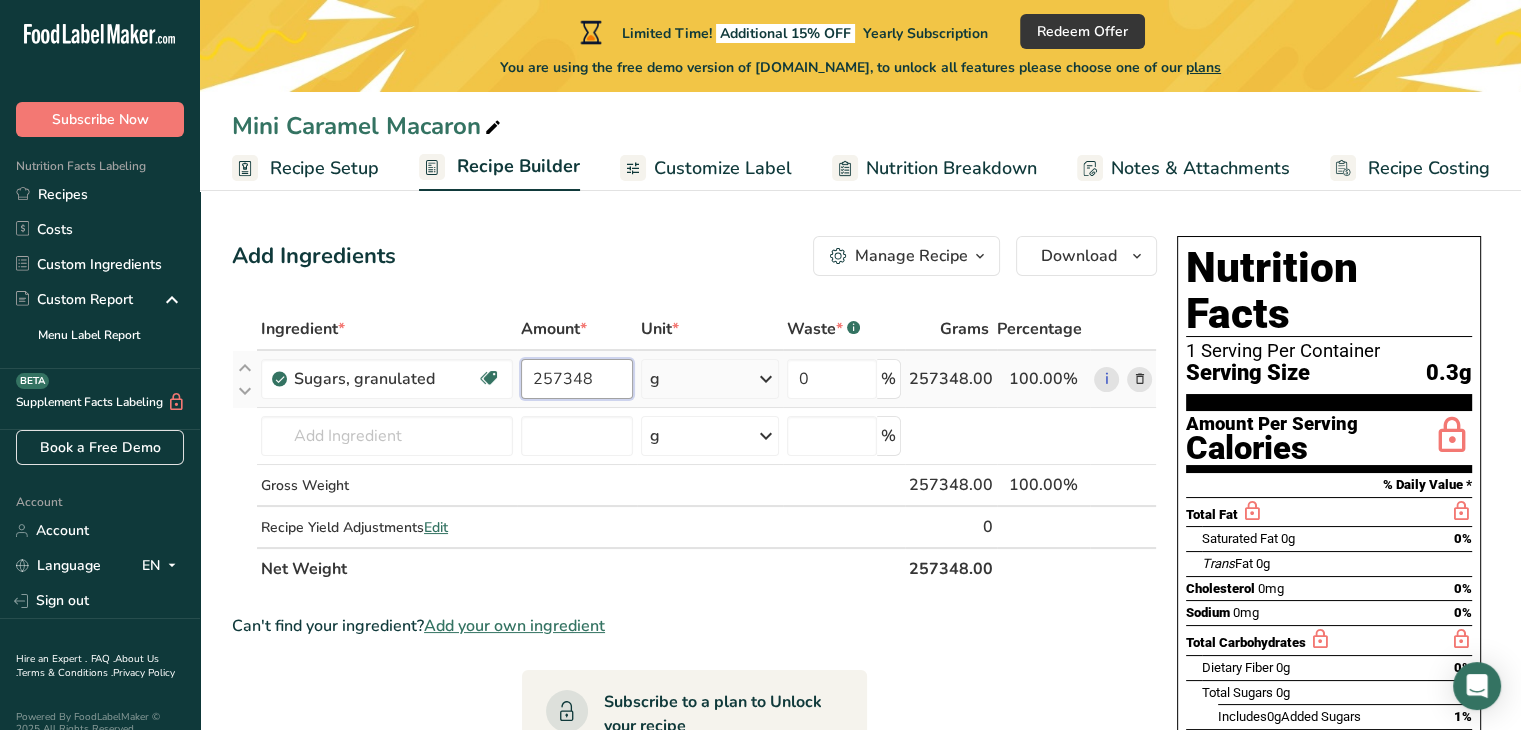 click on "257348" at bounding box center [577, 379] 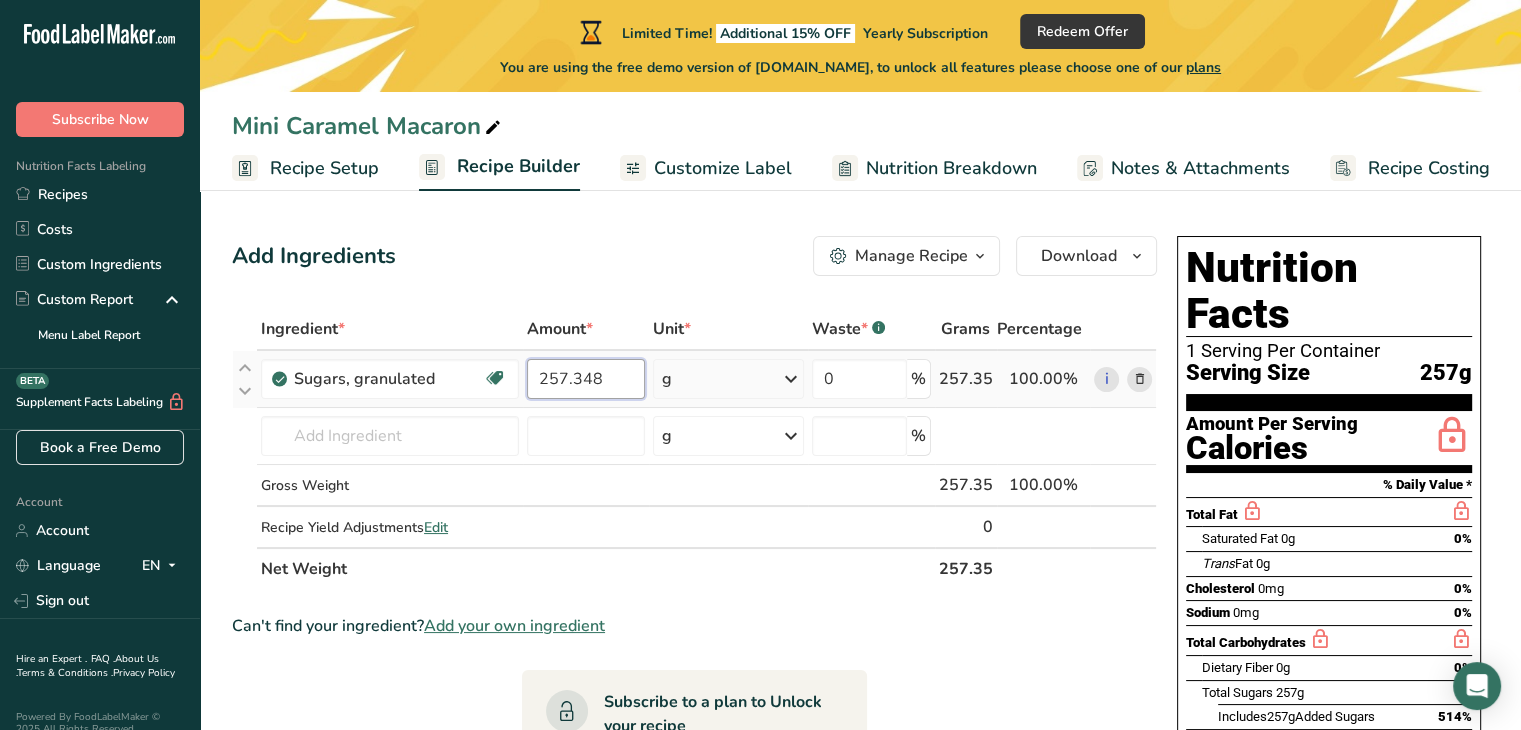 drag, startPoint x: 607, startPoint y: 369, endPoint x: 533, endPoint y: 381, distance: 74.96666 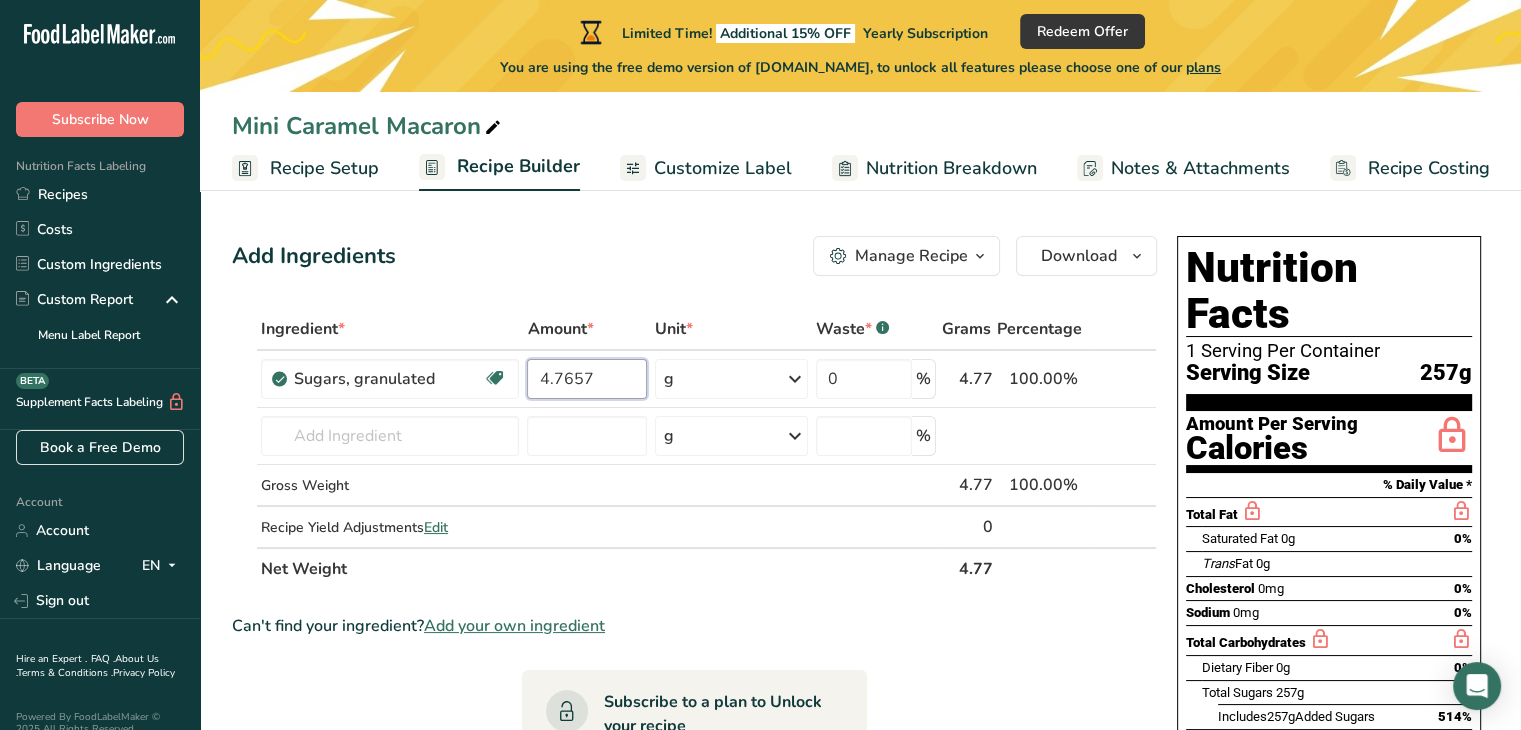 type on "4.7657" 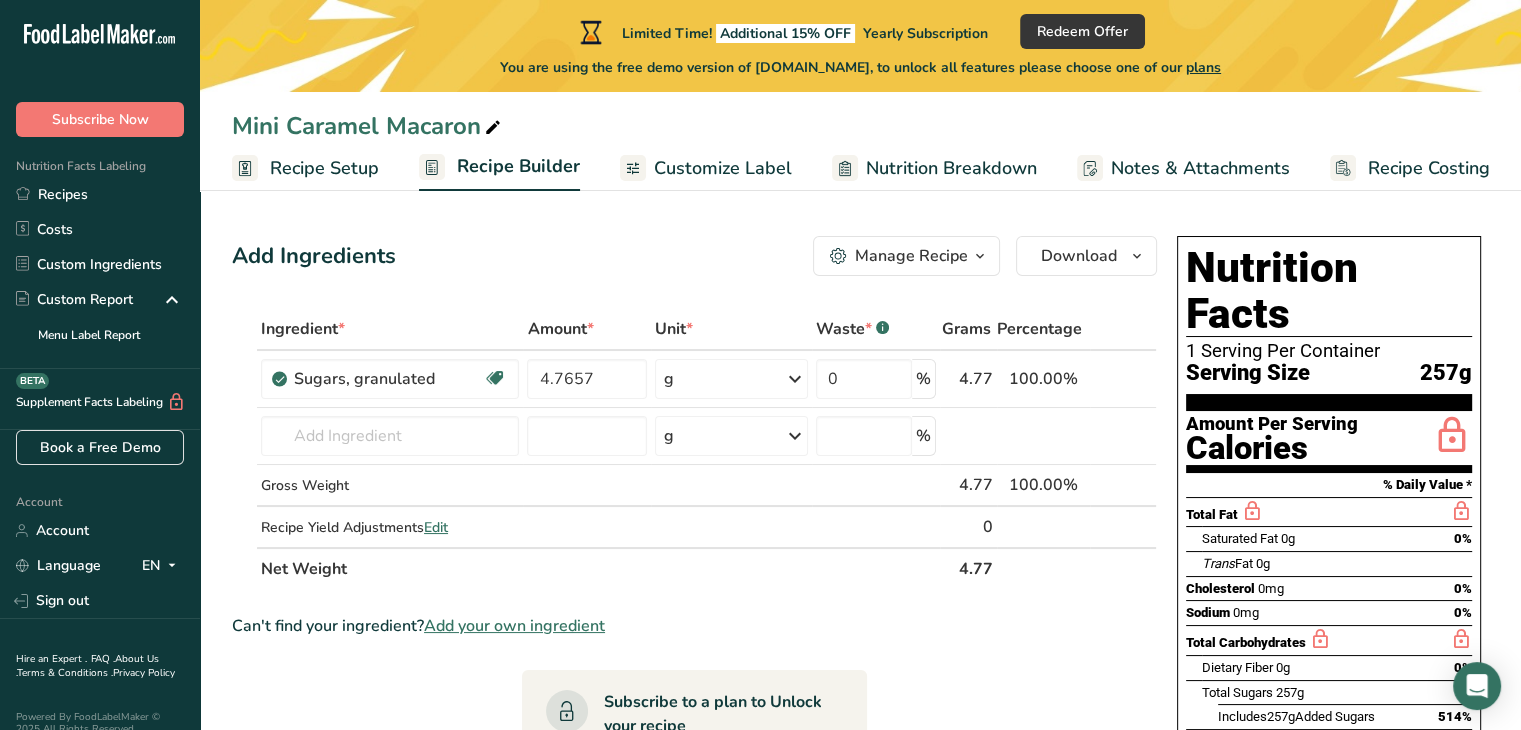 click on "Add Ingredients
Manage Recipe         Delete Recipe             Duplicate Recipe               Scale Recipe               Save as Sub-Recipe   .a-a{fill:#347362;}.b-a{fill:#fff;}                                 Nutrition Breakdown                 Recipe Card
NEW
[MEDICAL_DATA] Pattern Report             Activity History
Download
Choose your preferred label style
Standard FDA label
Standard FDA label
The most common format for nutrition facts labels in compliance with the FDA's typeface, style and requirements
Tabular FDA label
A label format compliant with the FDA regulations presented in a tabular (horizontal) display.
Linear FDA label
A simple linear display for small sized packages.
Simplified FDA label" at bounding box center (694, 256) 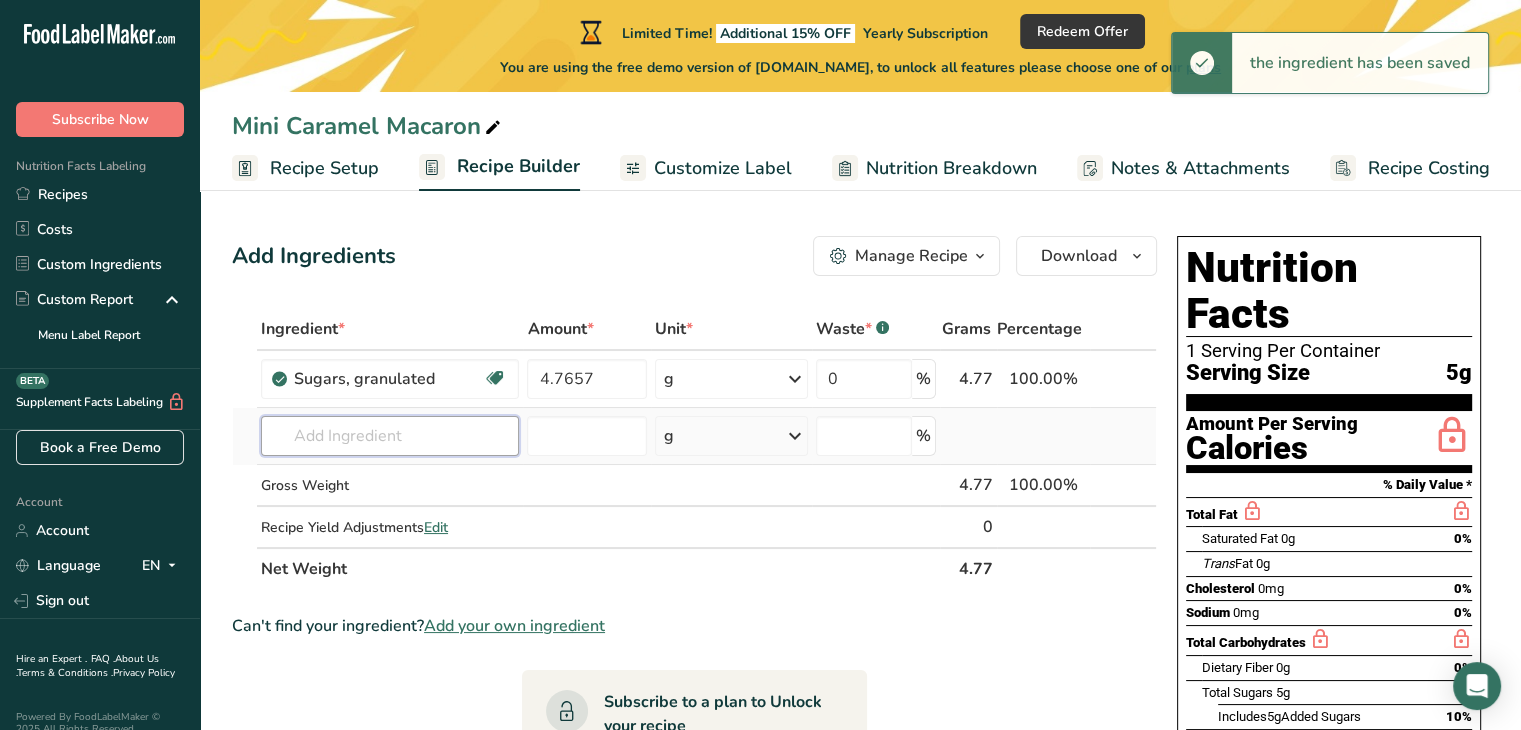 click at bounding box center [390, 436] 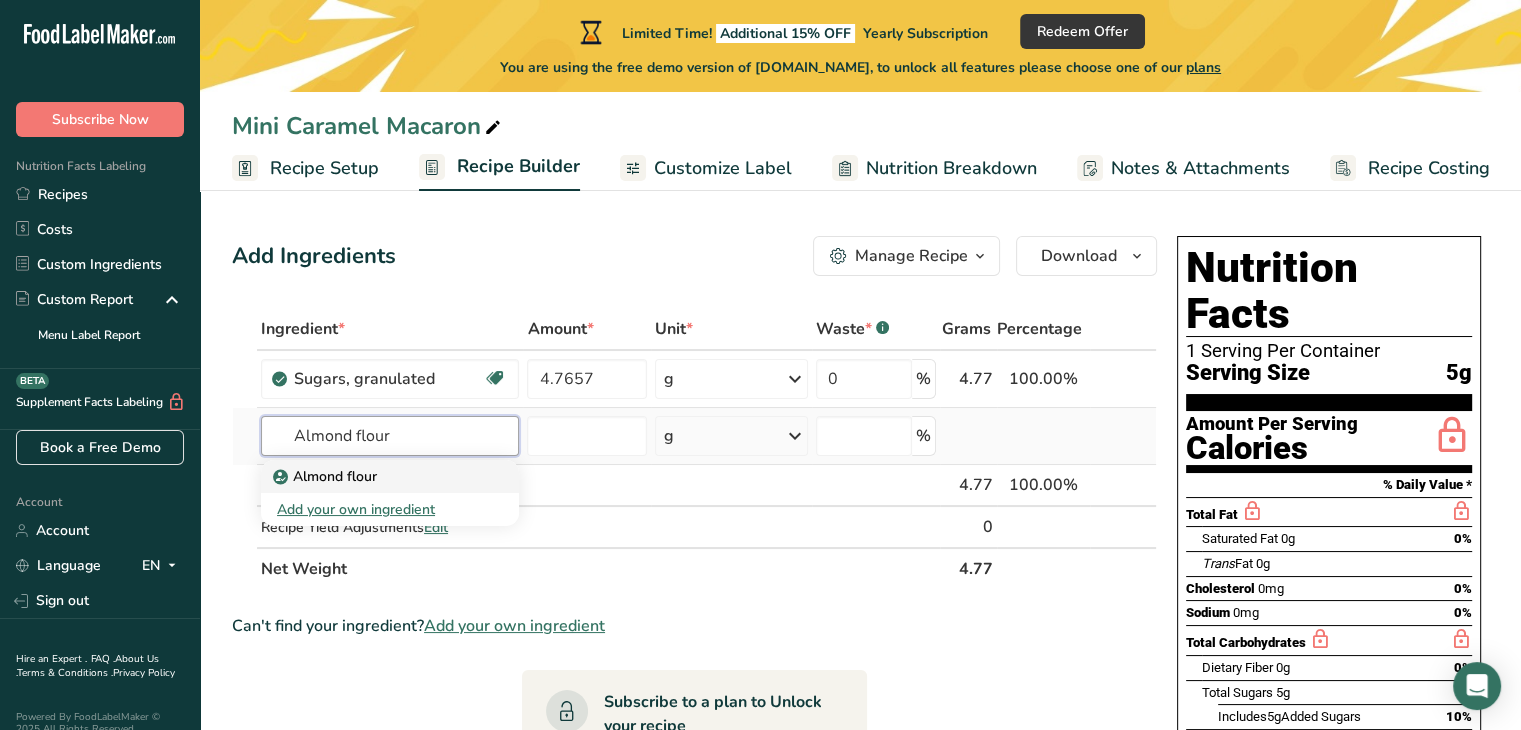 type on "Almond flour" 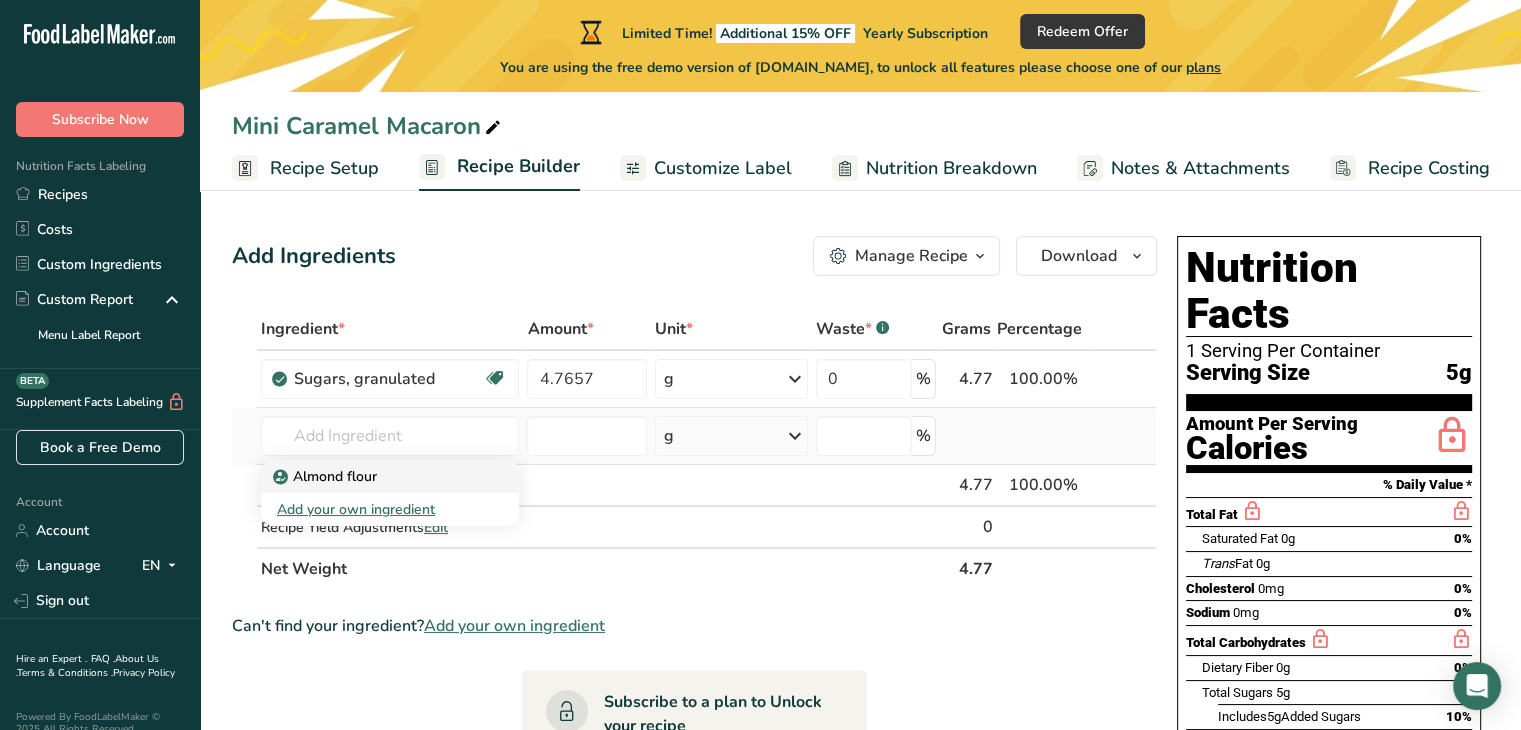 click on "Almond flour" at bounding box center (374, 476) 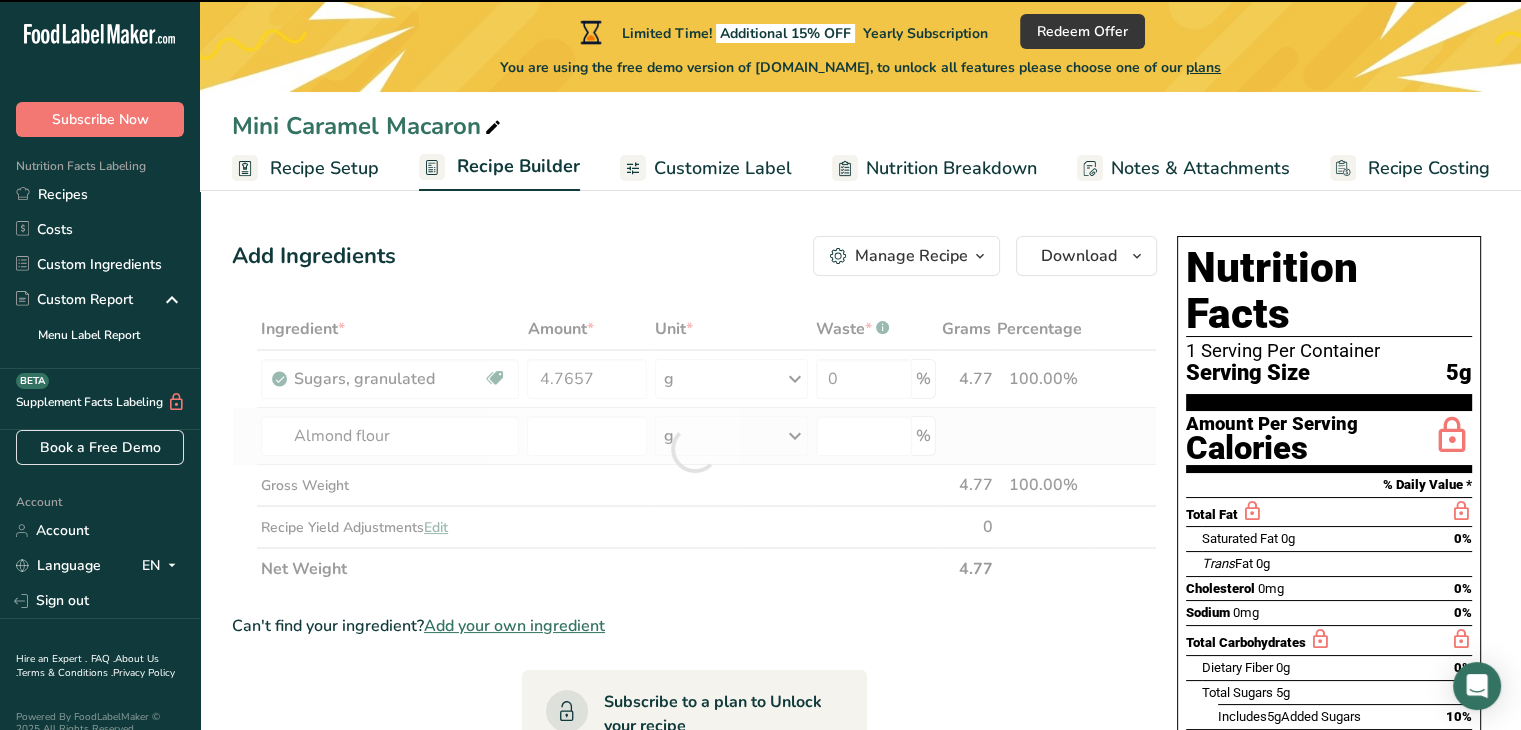 type on "0" 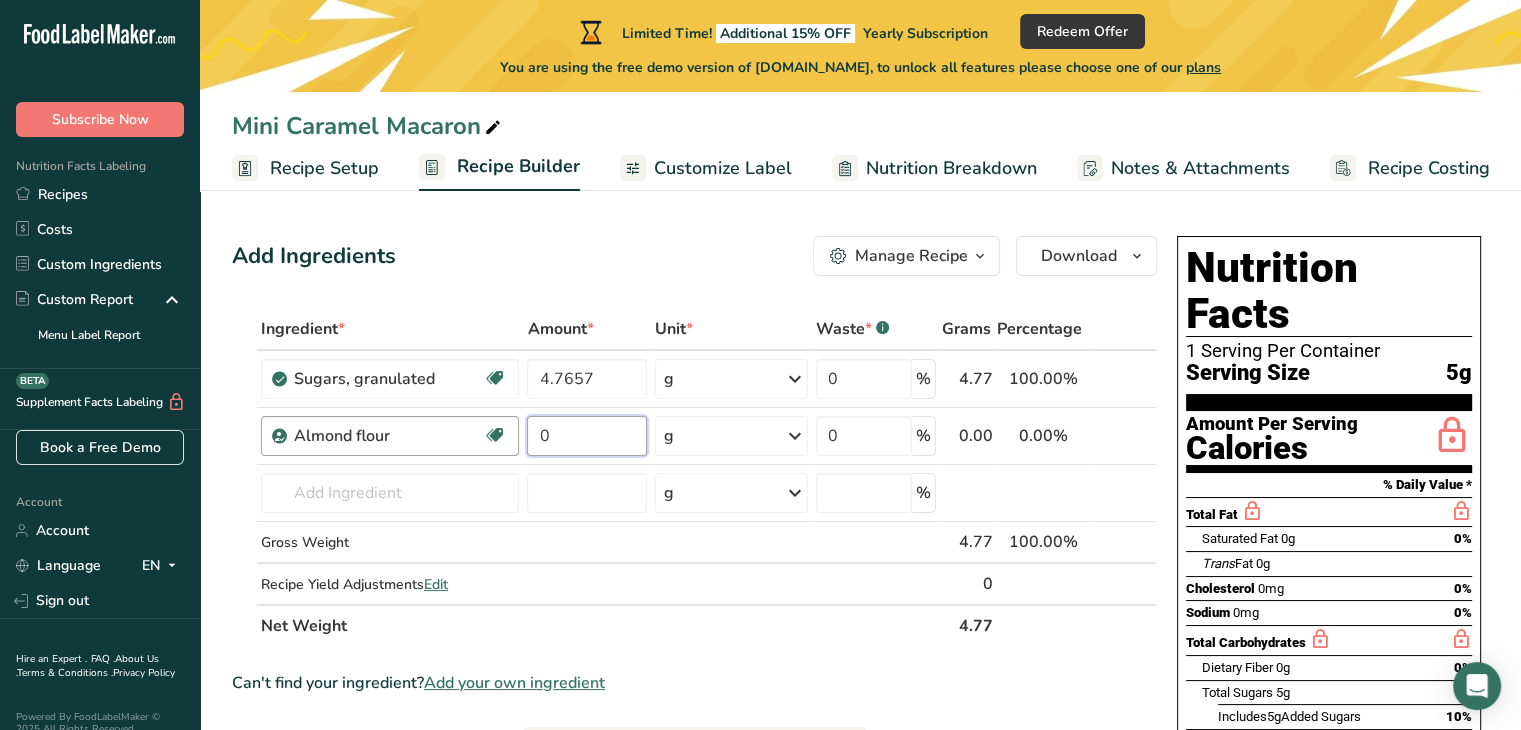 drag, startPoint x: 556, startPoint y: 431, endPoint x: 513, endPoint y: 440, distance: 43.931767 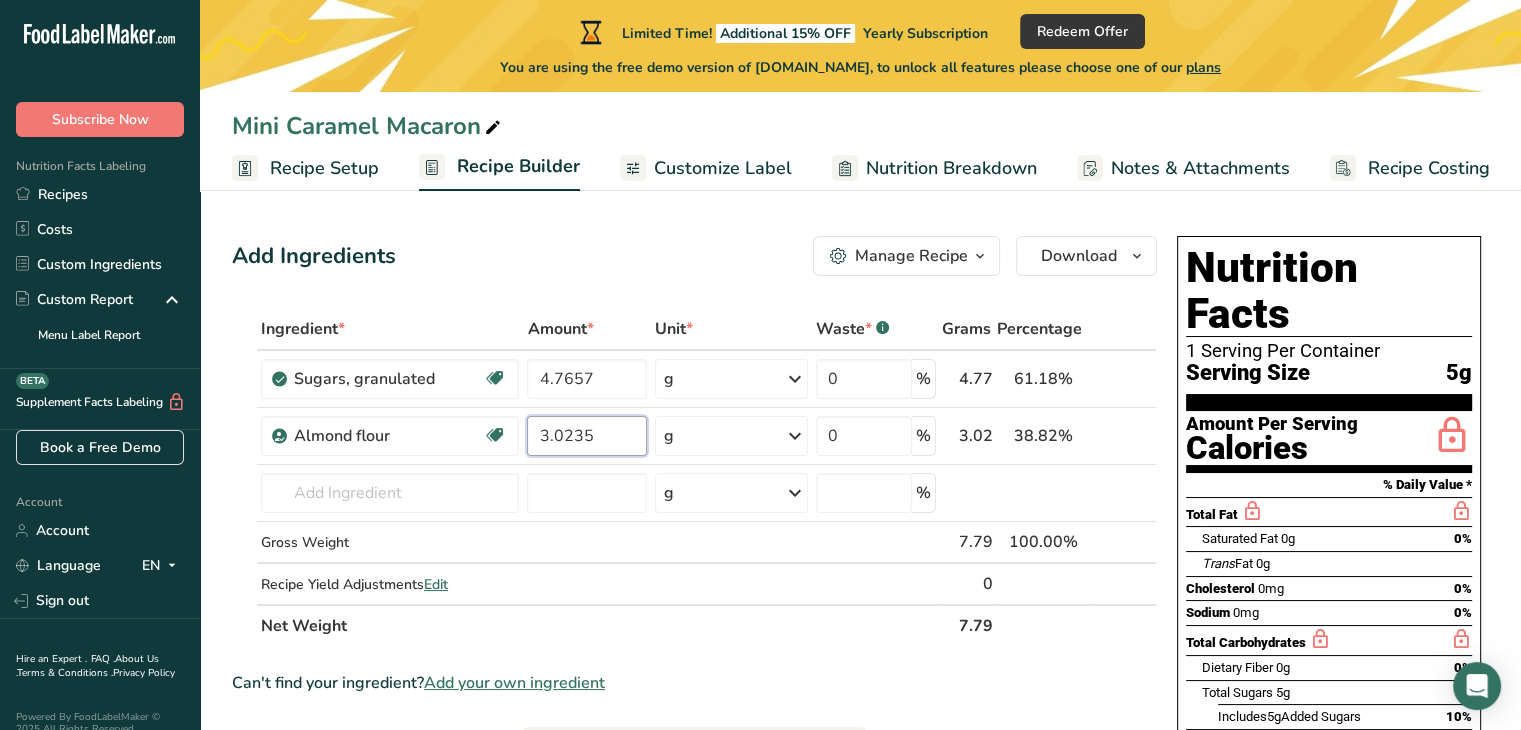 type on "3.0235" 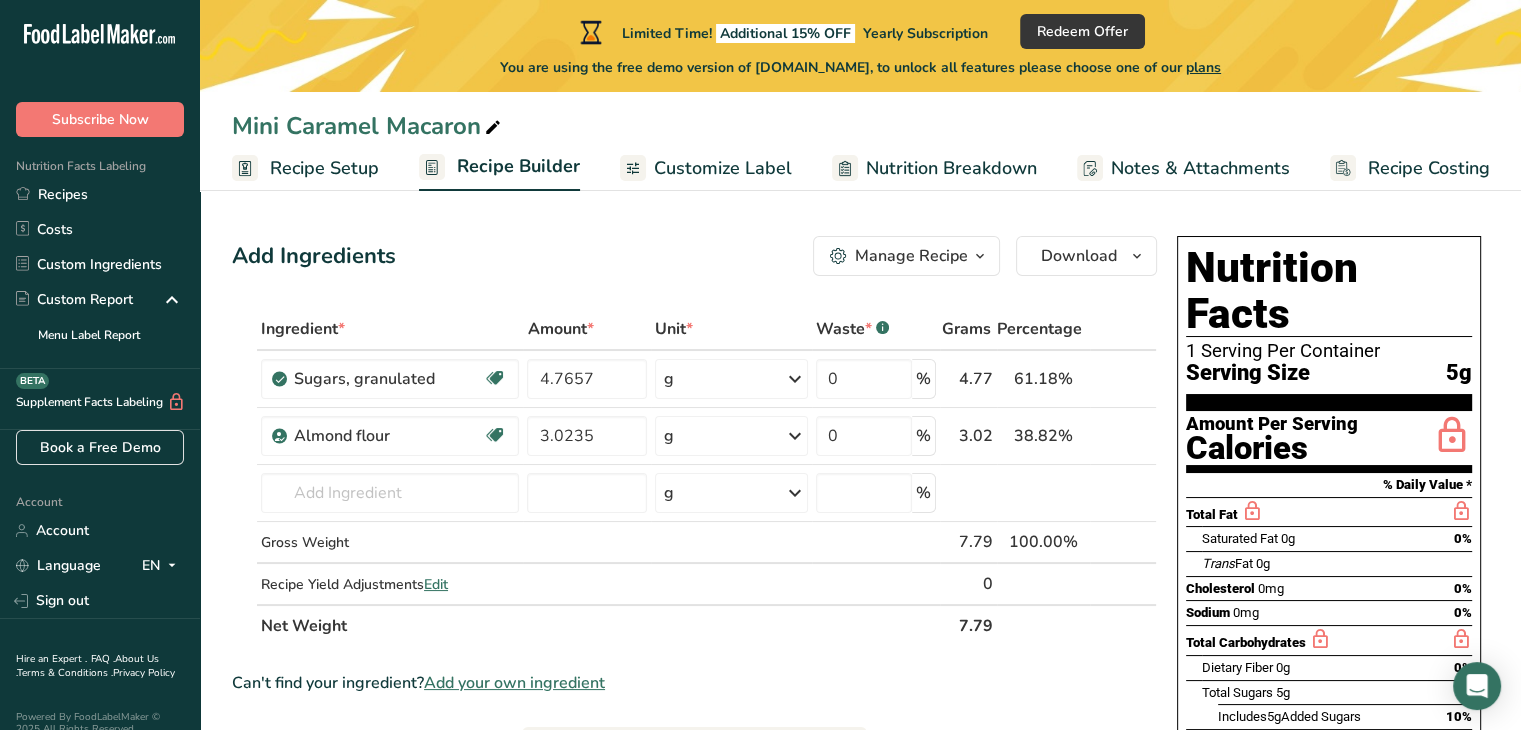 click on "Add Ingredients
Manage Recipe         Delete Recipe             Duplicate Recipe               Scale Recipe               Save as Sub-Recipe   .a-a{fill:#347362;}.b-a{fill:#fff;}                                 Nutrition Breakdown                 Recipe Card
NEW
[MEDICAL_DATA] Pattern Report             Activity History
Download
Choose your preferred label style
Standard FDA label
Standard FDA label
The most common format for nutrition facts labels in compliance with the FDA's typeface, style and requirements
Tabular FDA label
A label format compliant with the FDA regulations presented in a tabular (horizontal) display.
Linear FDA label
A simple linear display for small sized packages.
Simplified FDA label" at bounding box center (694, 256) 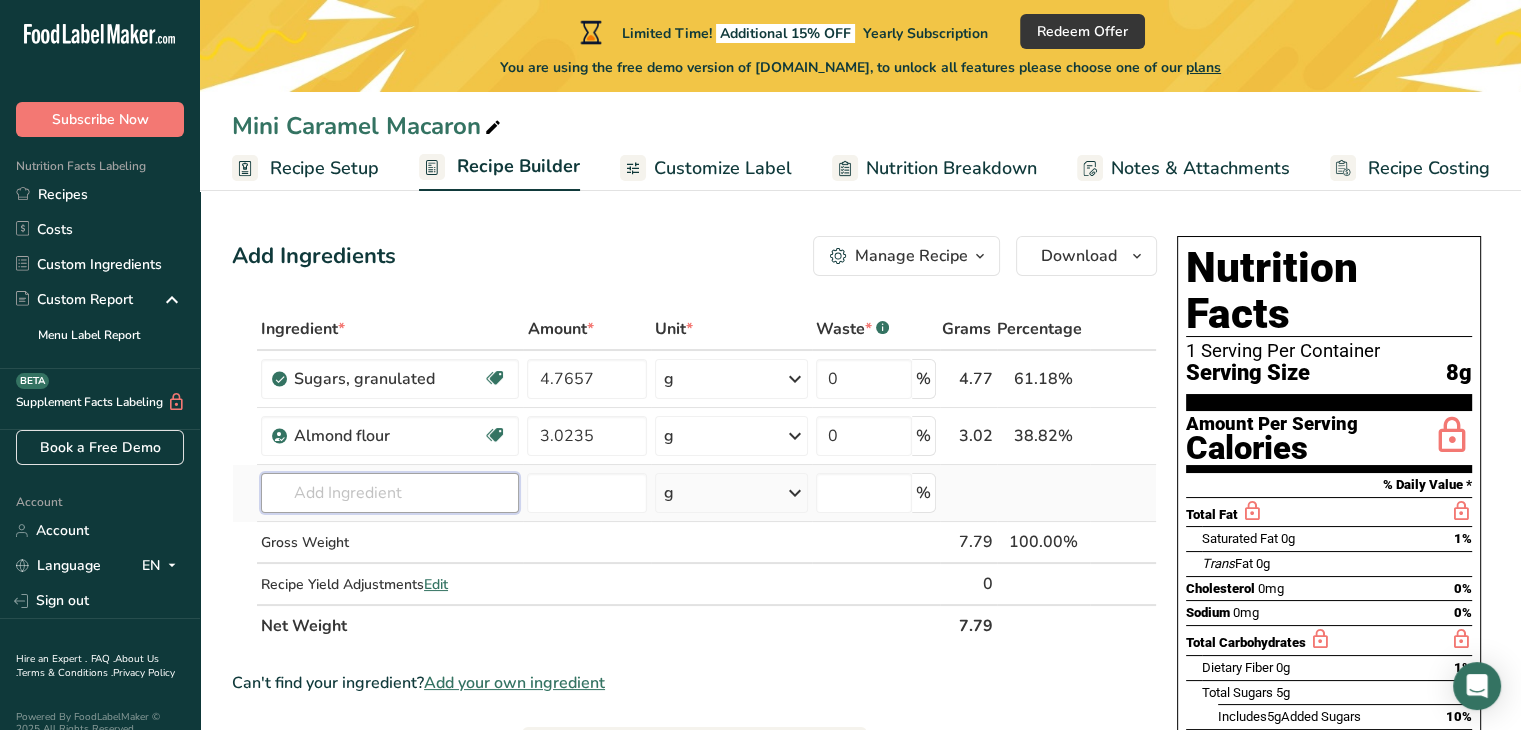 click at bounding box center [390, 493] 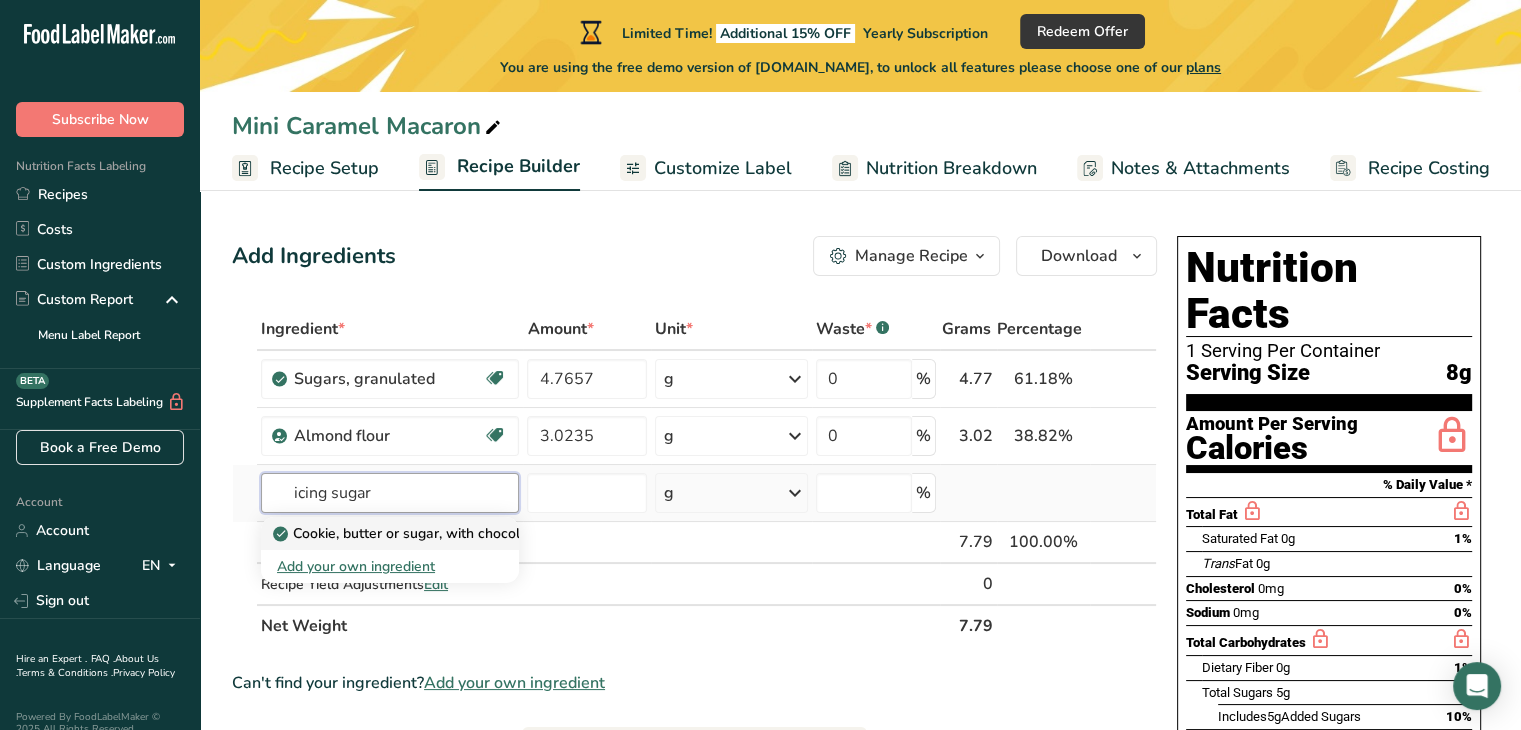 type on "icing sugar" 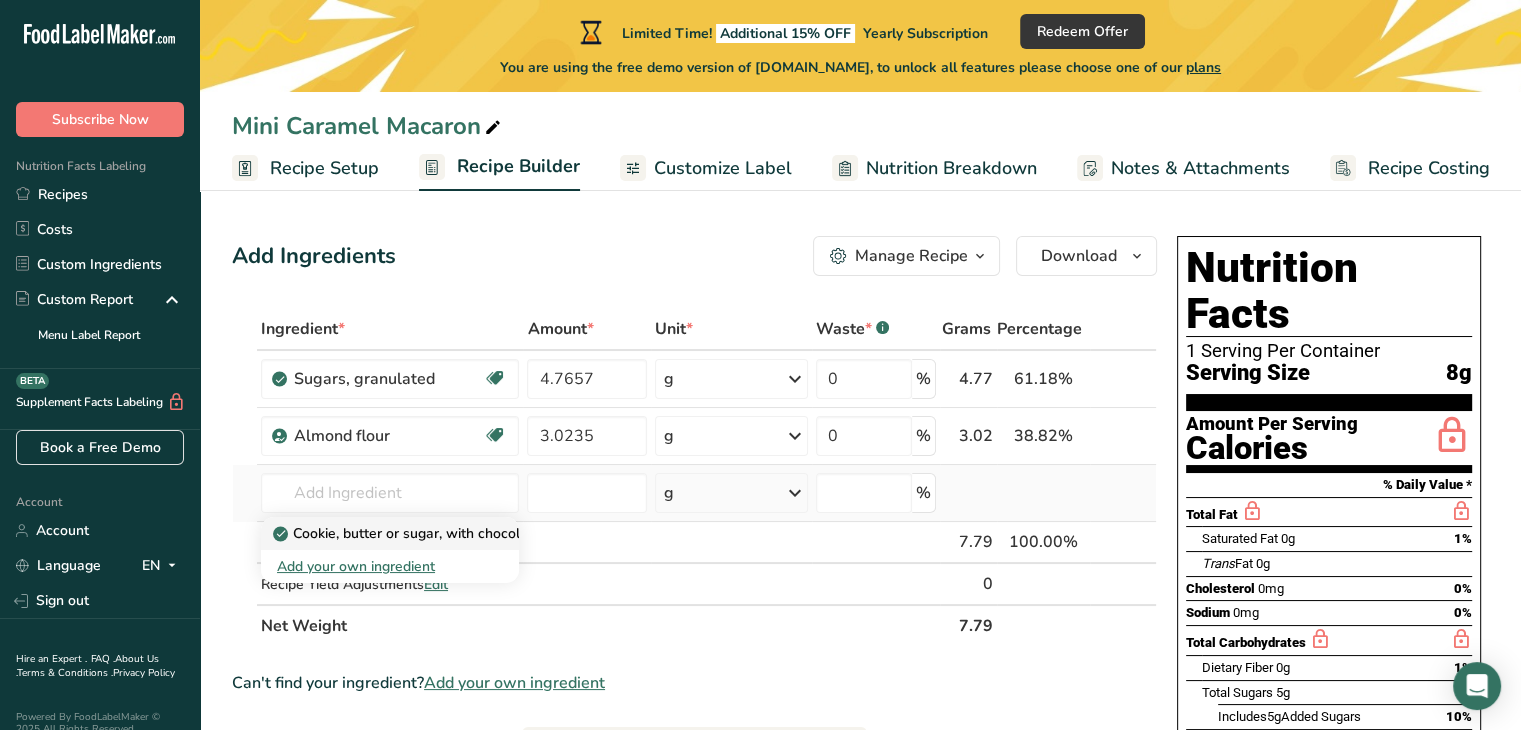 click on "Cookie, butter or sugar, with chocolate icing or filling" at bounding box center [453, 533] 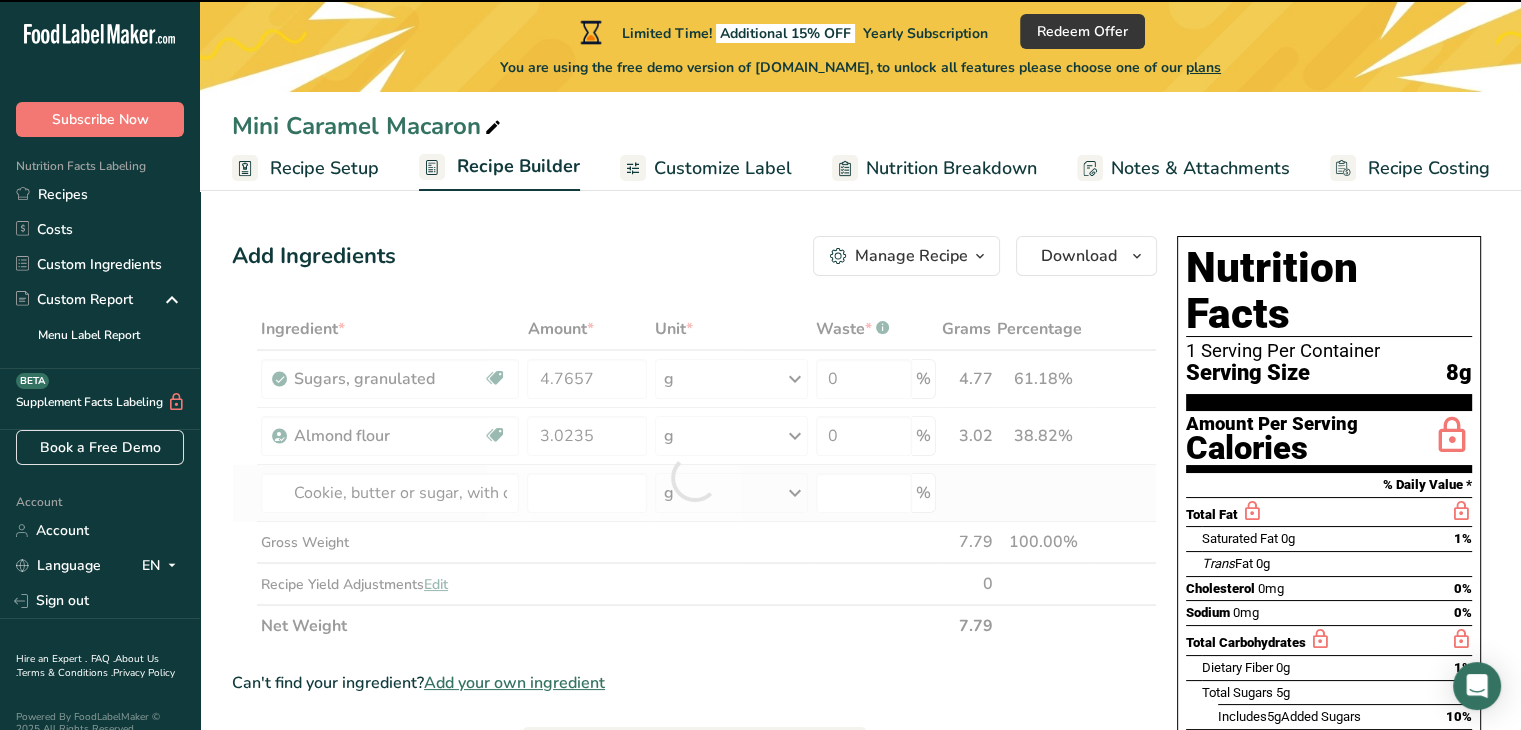 type on "0" 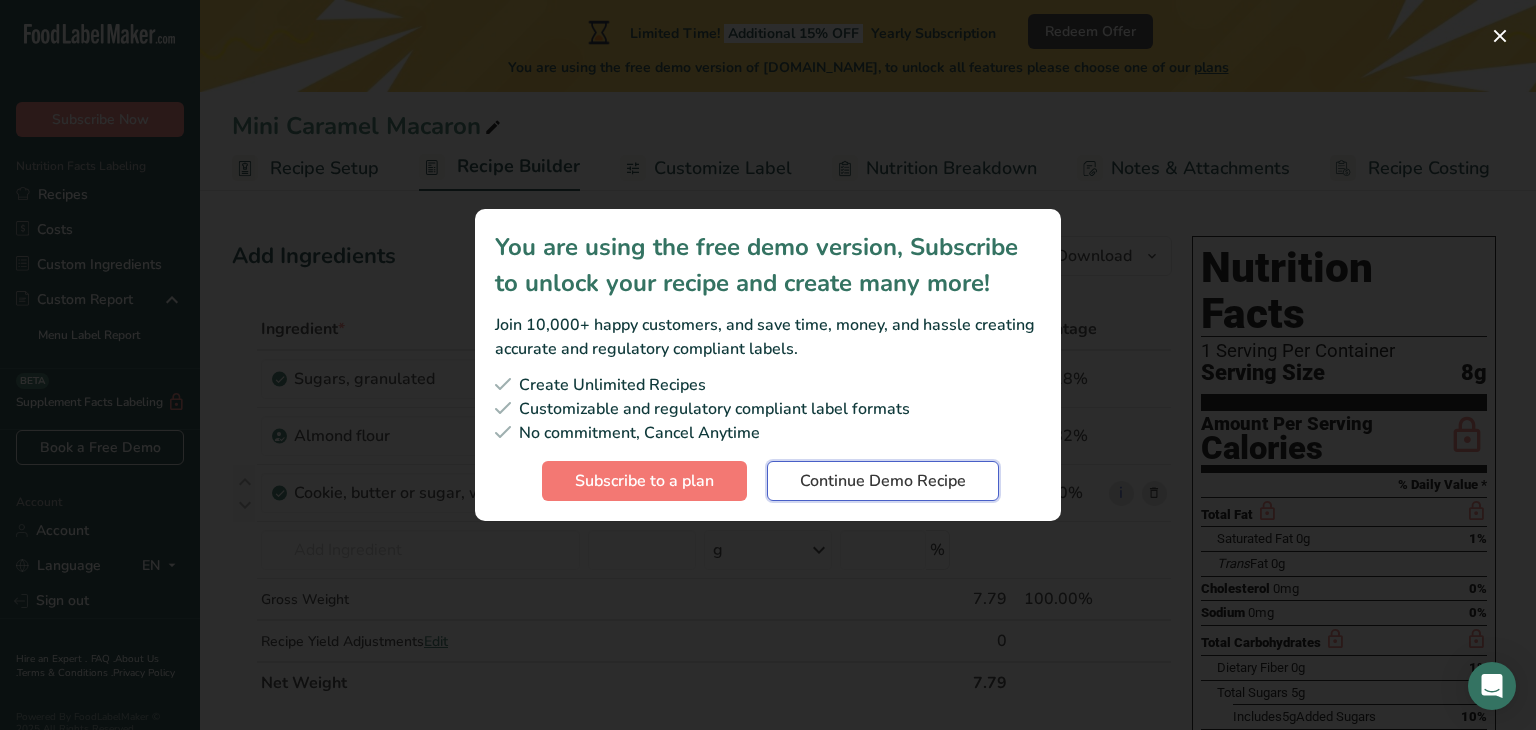 click on "Continue Demo Recipe" at bounding box center [883, 481] 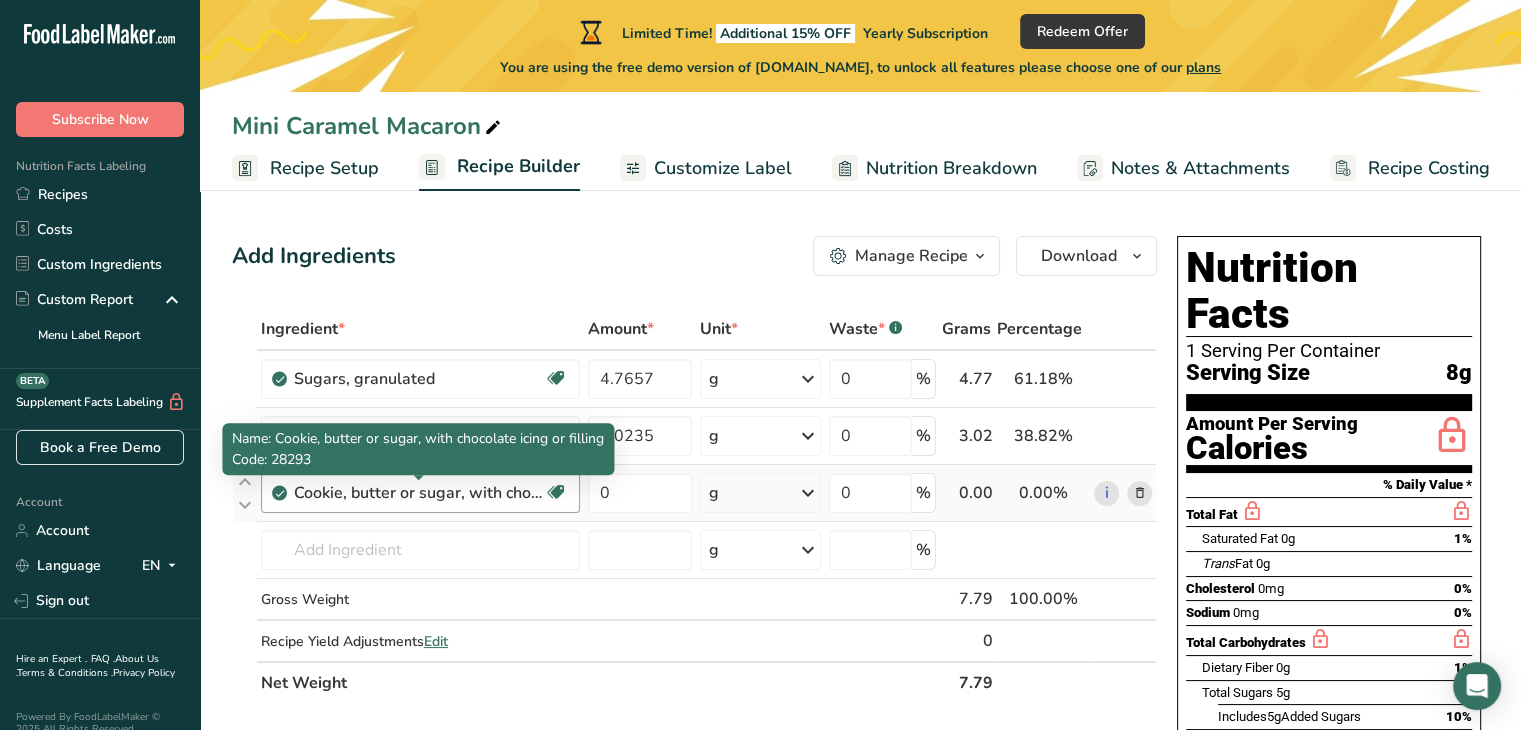 click on "Cookie, butter or sugar, with chocolate icing or filling" at bounding box center [419, 493] 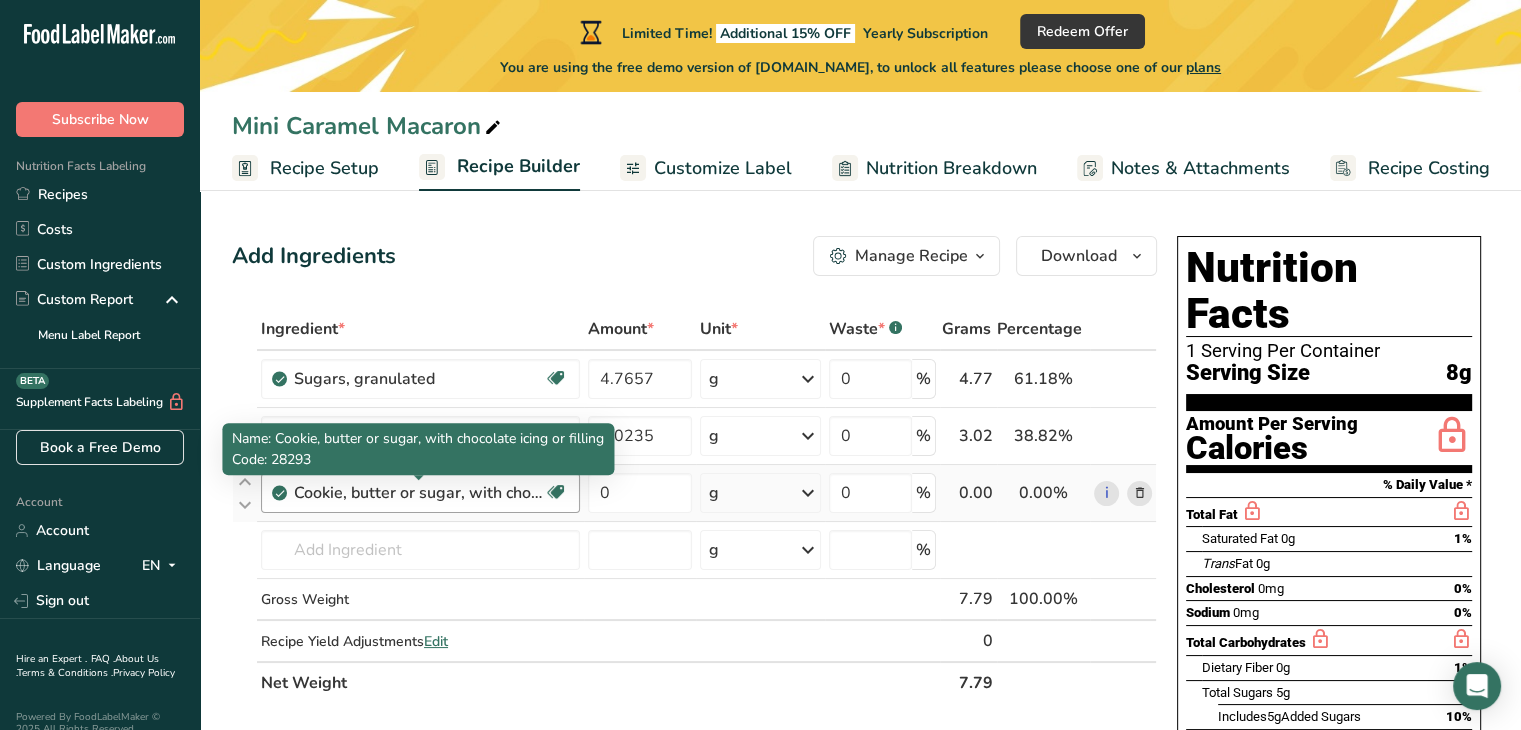 click on "Cookie, butter or sugar, with chocolate icing or filling" at bounding box center [419, 493] 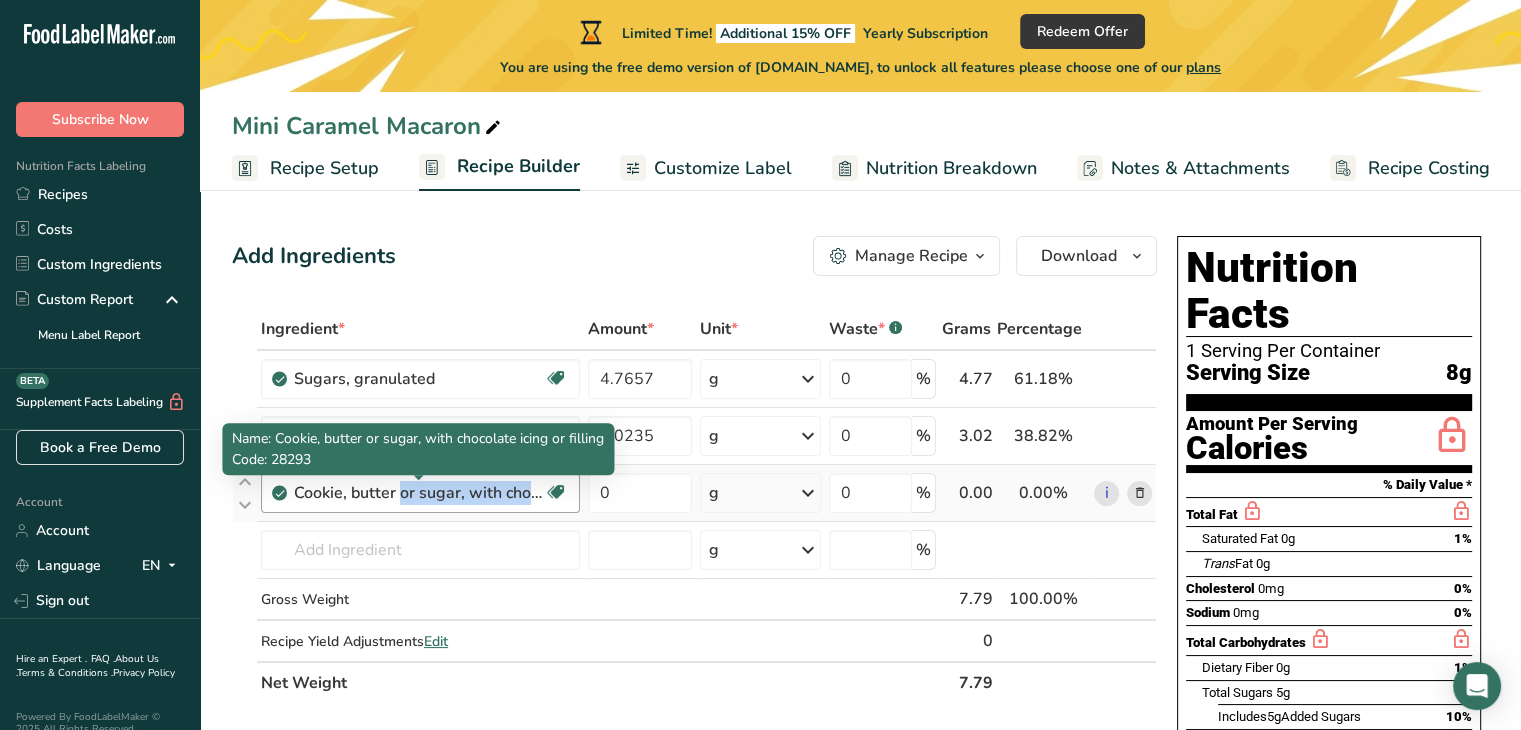 click on "Cookie, butter or sugar, with chocolate icing or filling" at bounding box center [419, 493] 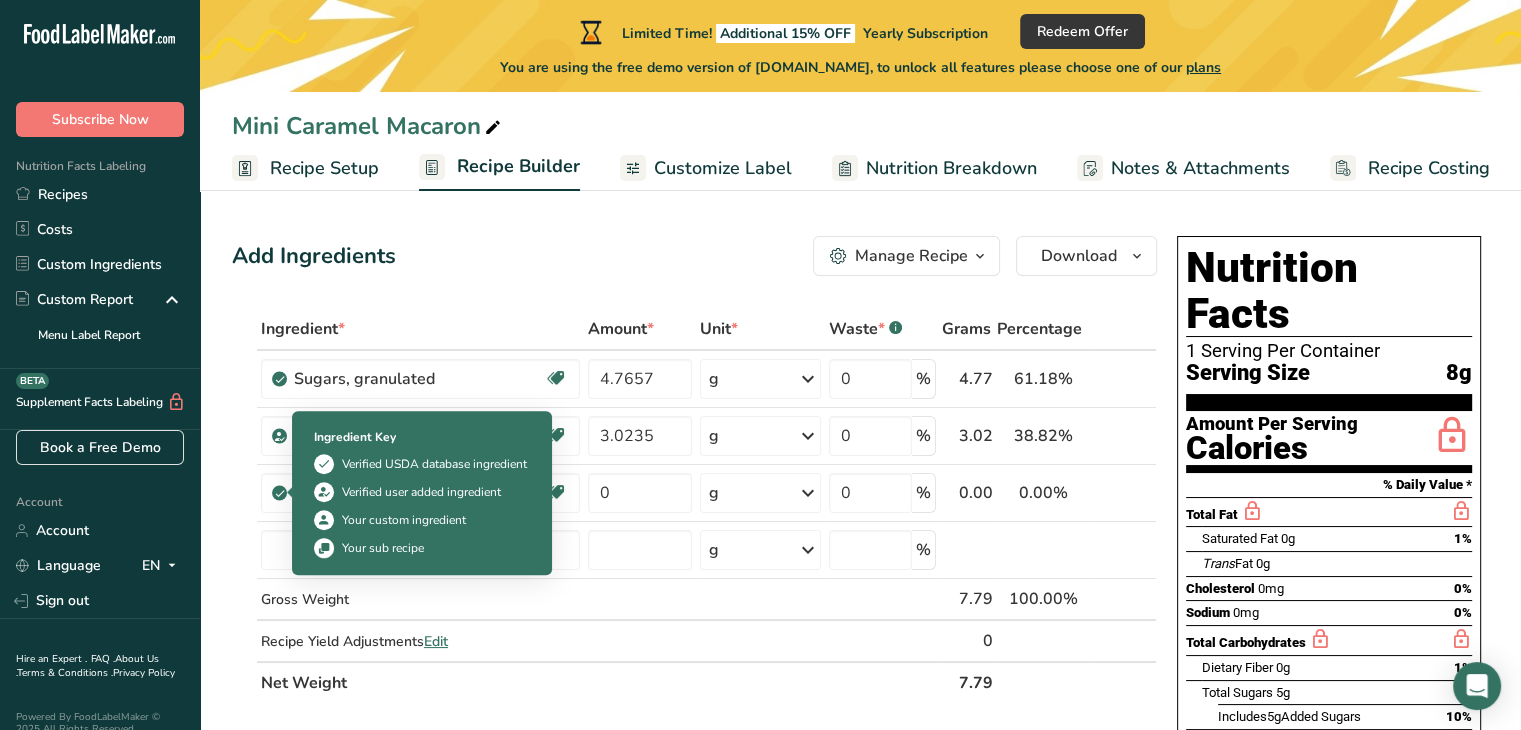 click on "Verified user added ingredient" at bounding box center (422, 492) 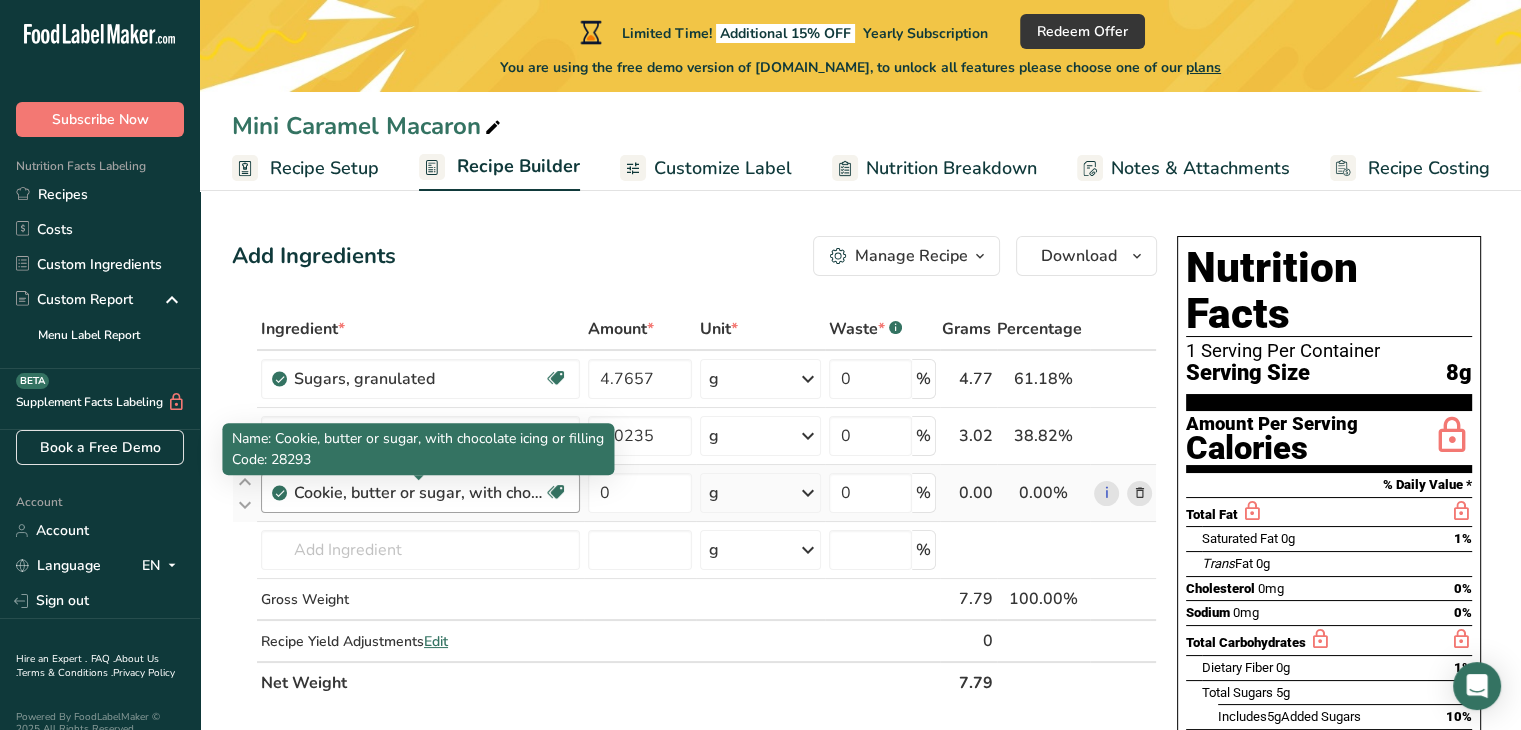click on "Cookie, butter or sugar, with chocolate icing or filling" at bounding box center (419, 493) 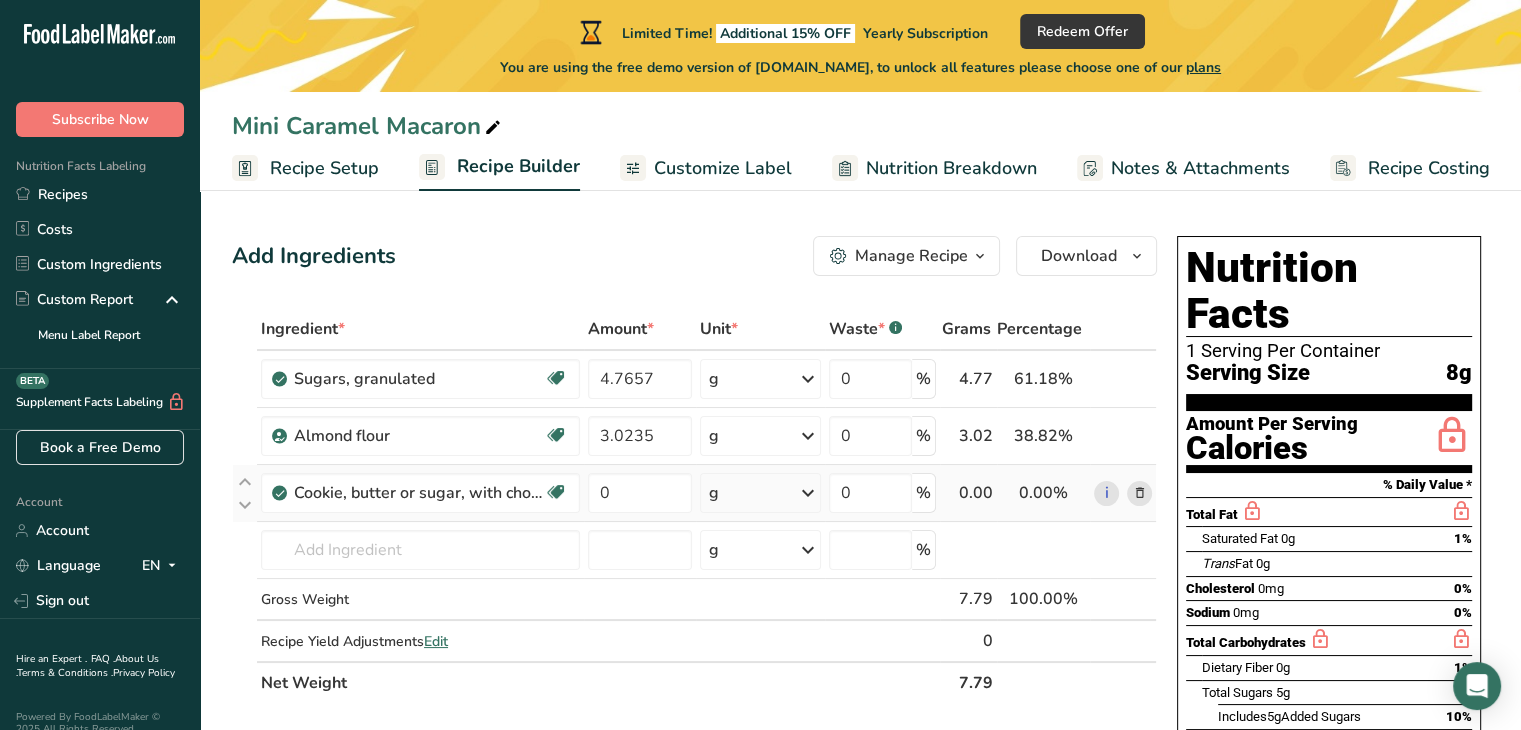 click at bounding box center [1139, 493] 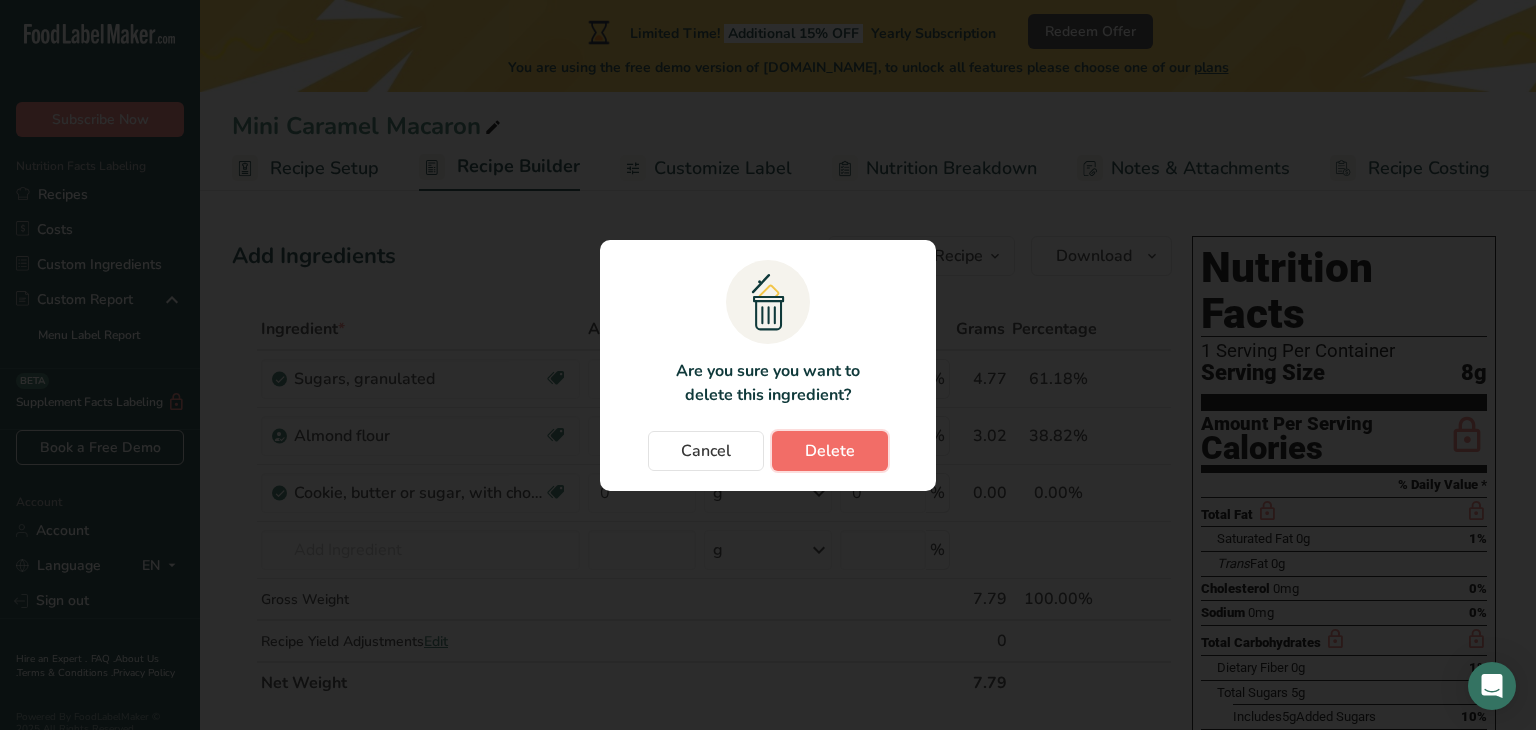 click on "Delete" at bounding box center [830, 451] 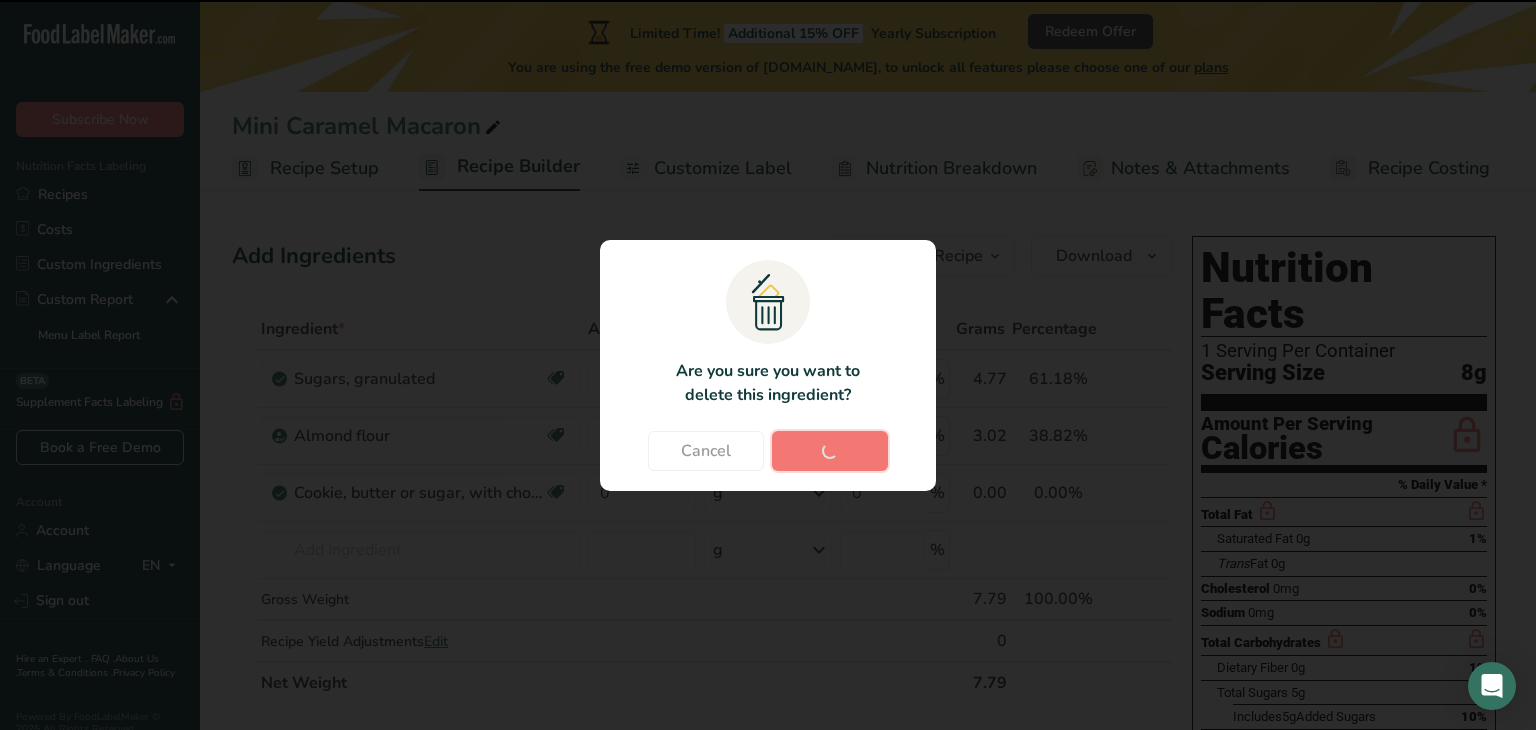 type 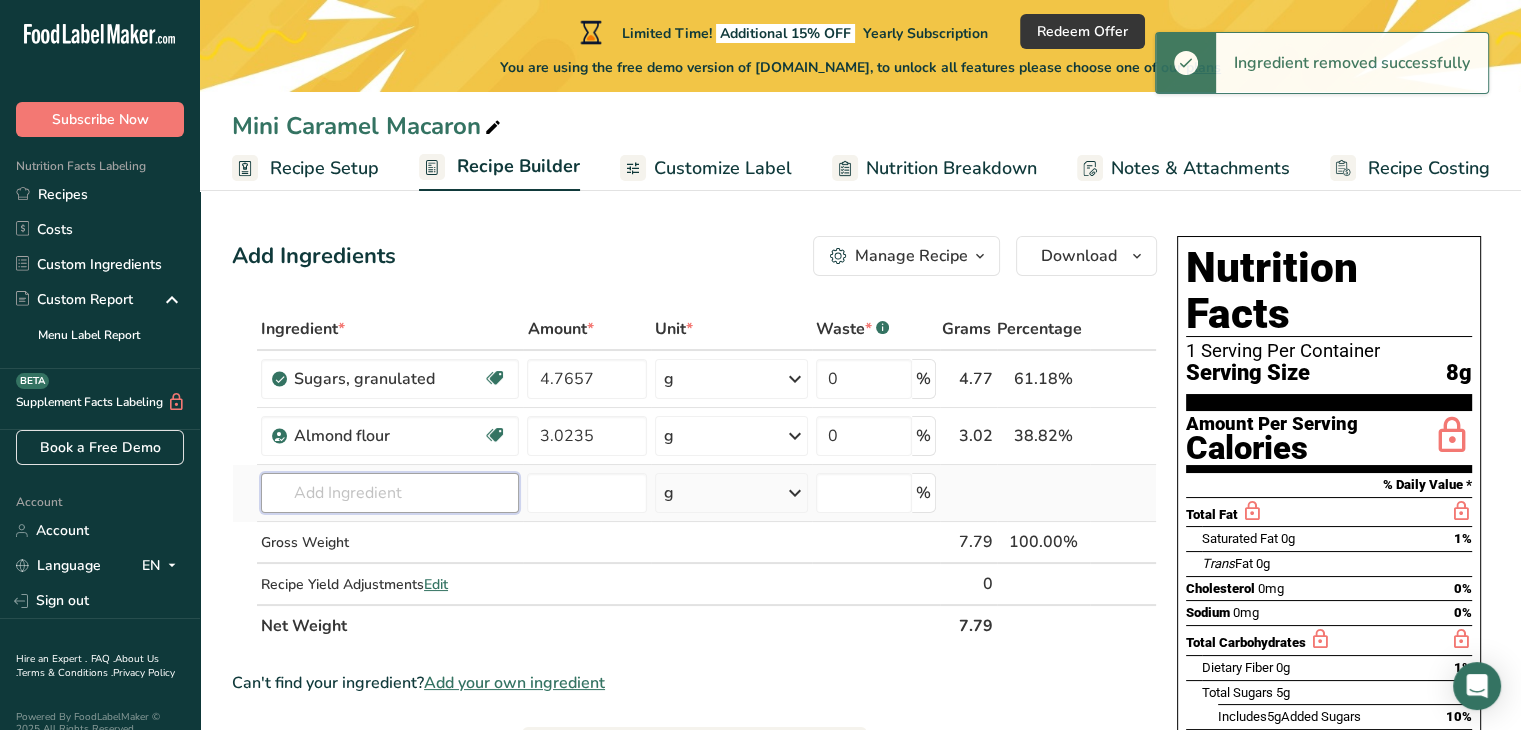 click at bounding box center [390, 493] 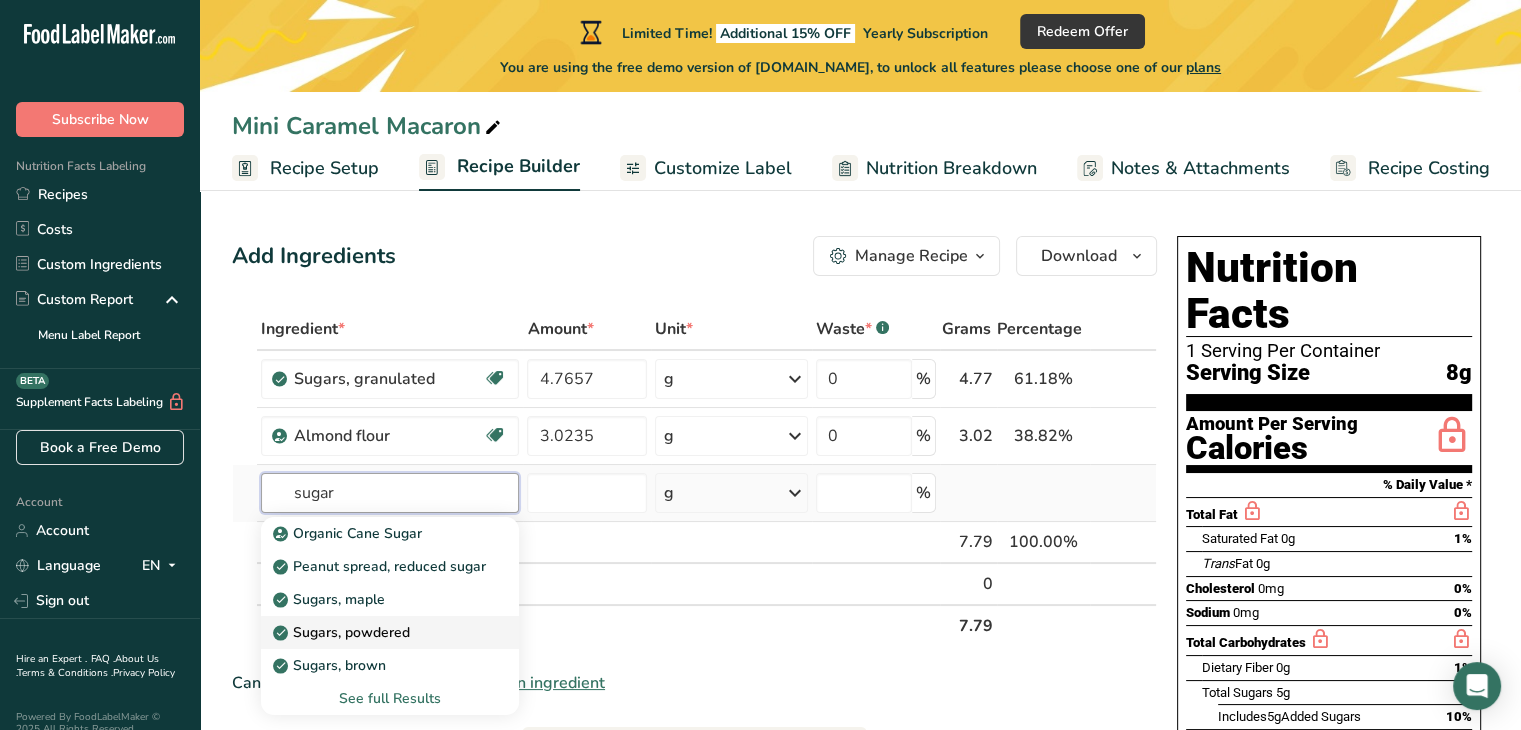 type on "sugar" 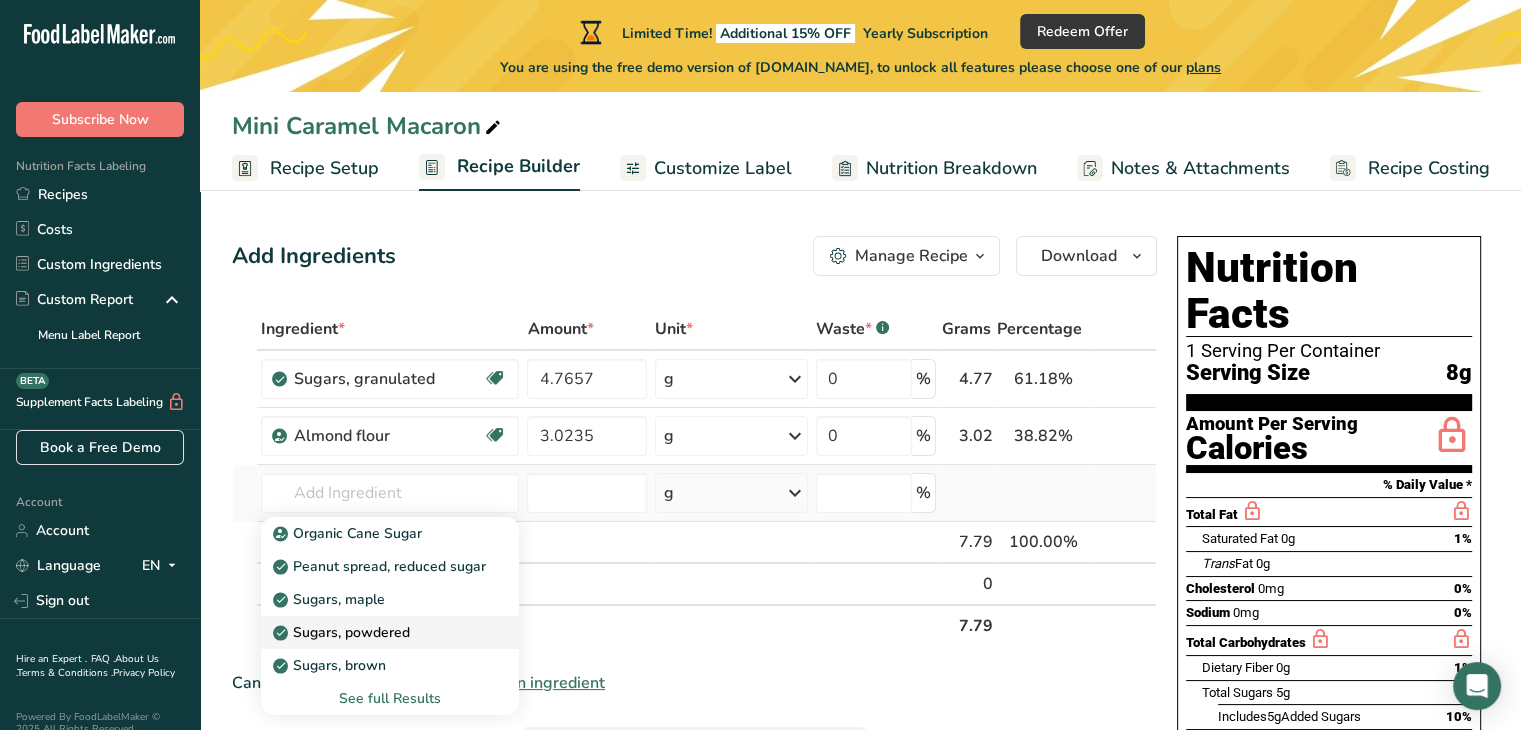 click on "Sugars, powdered" at bounding box center (374, 632) 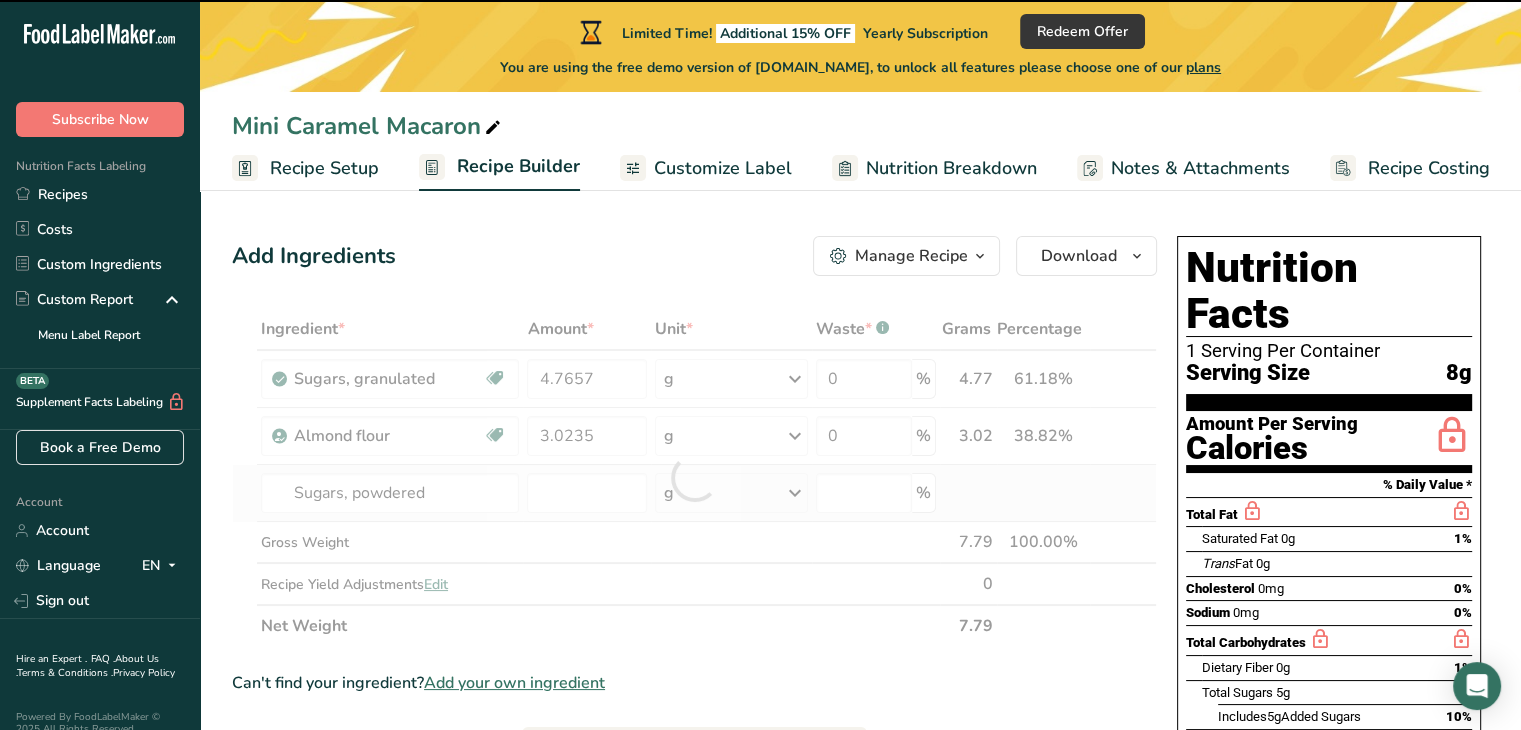 type on "0" 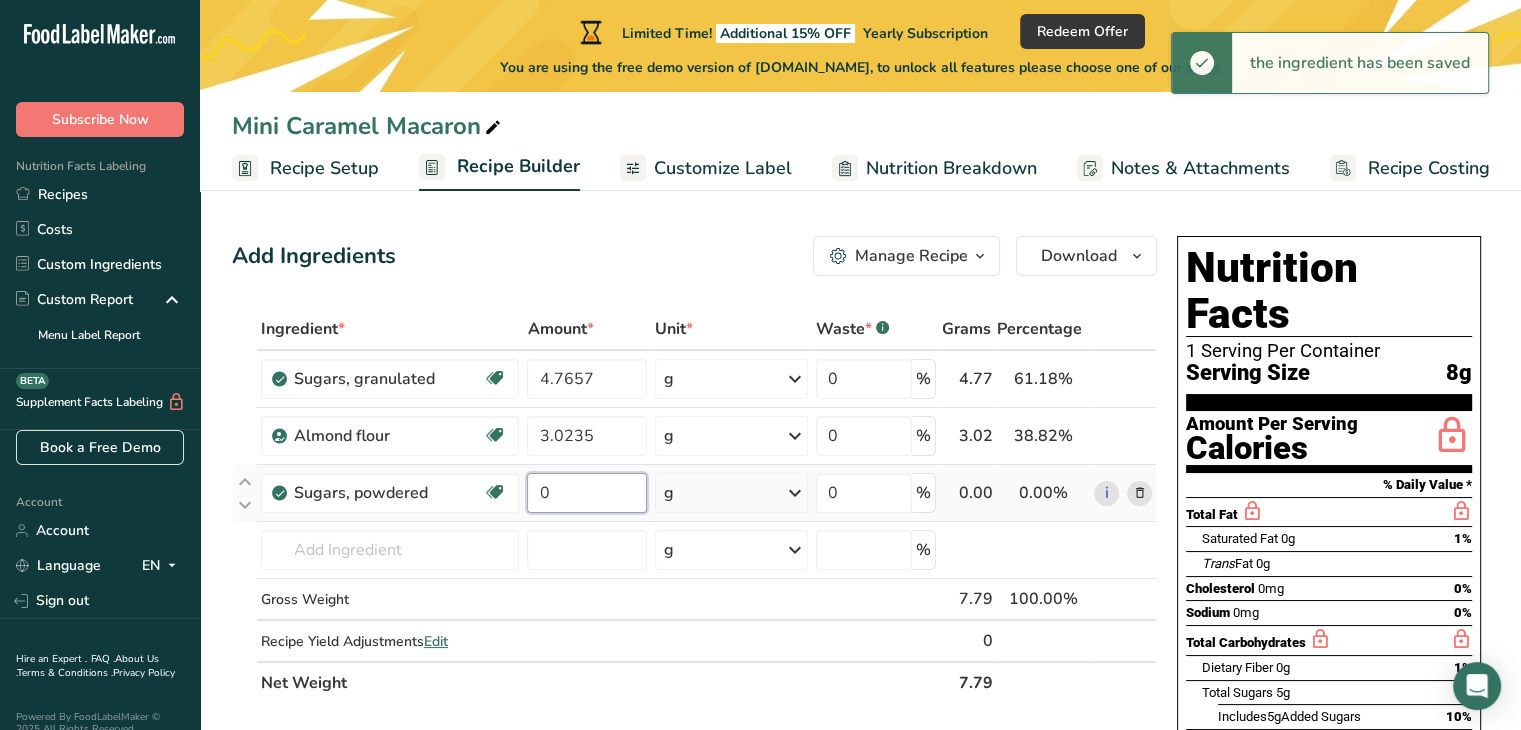 drag, startPoint x: 552, startPoint y: 489, endPoint x: 535, endPoint y: 493, distance: 17.464249 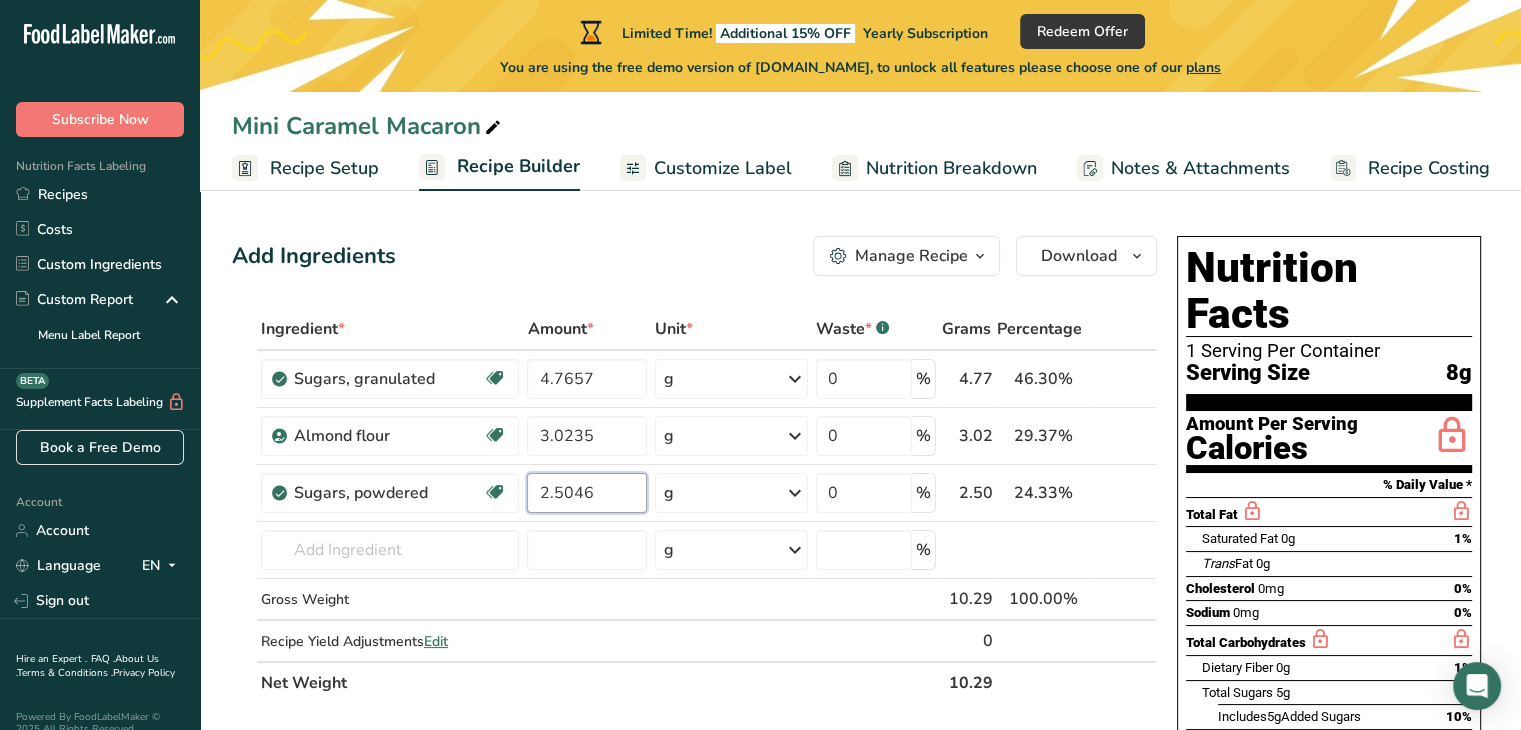 type on "2.5046" 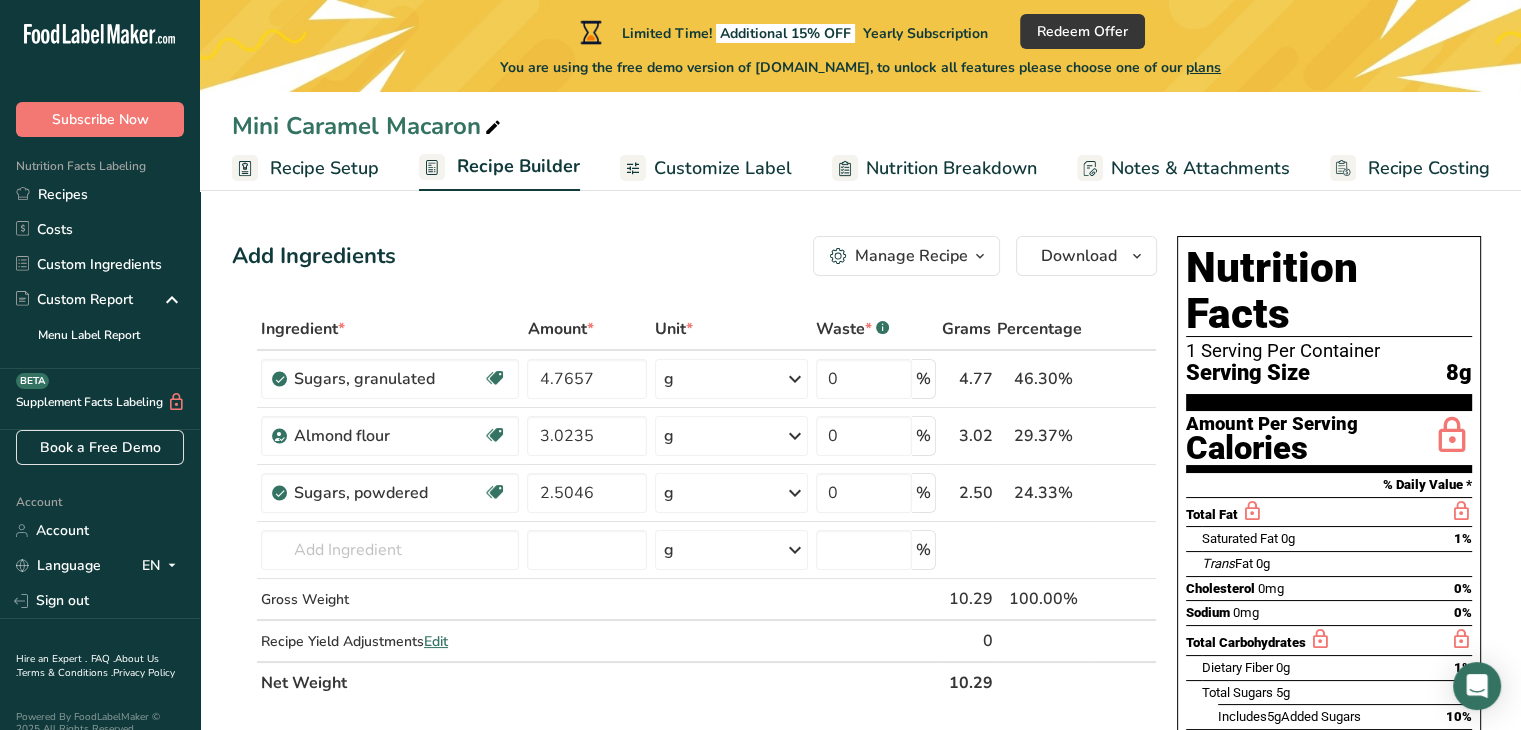 click on "Add Ingredients
Manage Recipe         Delete Recipe             Duplicate Recipe               Scale Recipe               Save as Sub-Recipe   .a-a{fill:#347362;}.b-a{fill:#fff;}                                 Nutrition Breakdown                 Recipe Card
NEW
[MEDICAL_DATA] Pattern Report             Activity History
Download
Choose your preferred label style
Standard FDA label
Standard FDA label
The most common format for nutrition facts labels in compliance with the FDA's typeface, style and requirements
Tabular FDA label
A label format compliant with the FDA regulations presented in a tabular (horizontal) display.
Linear FDA label
A simple linear display for small sized packages.
Simplified FDA label" at bounding box center (694, 256) 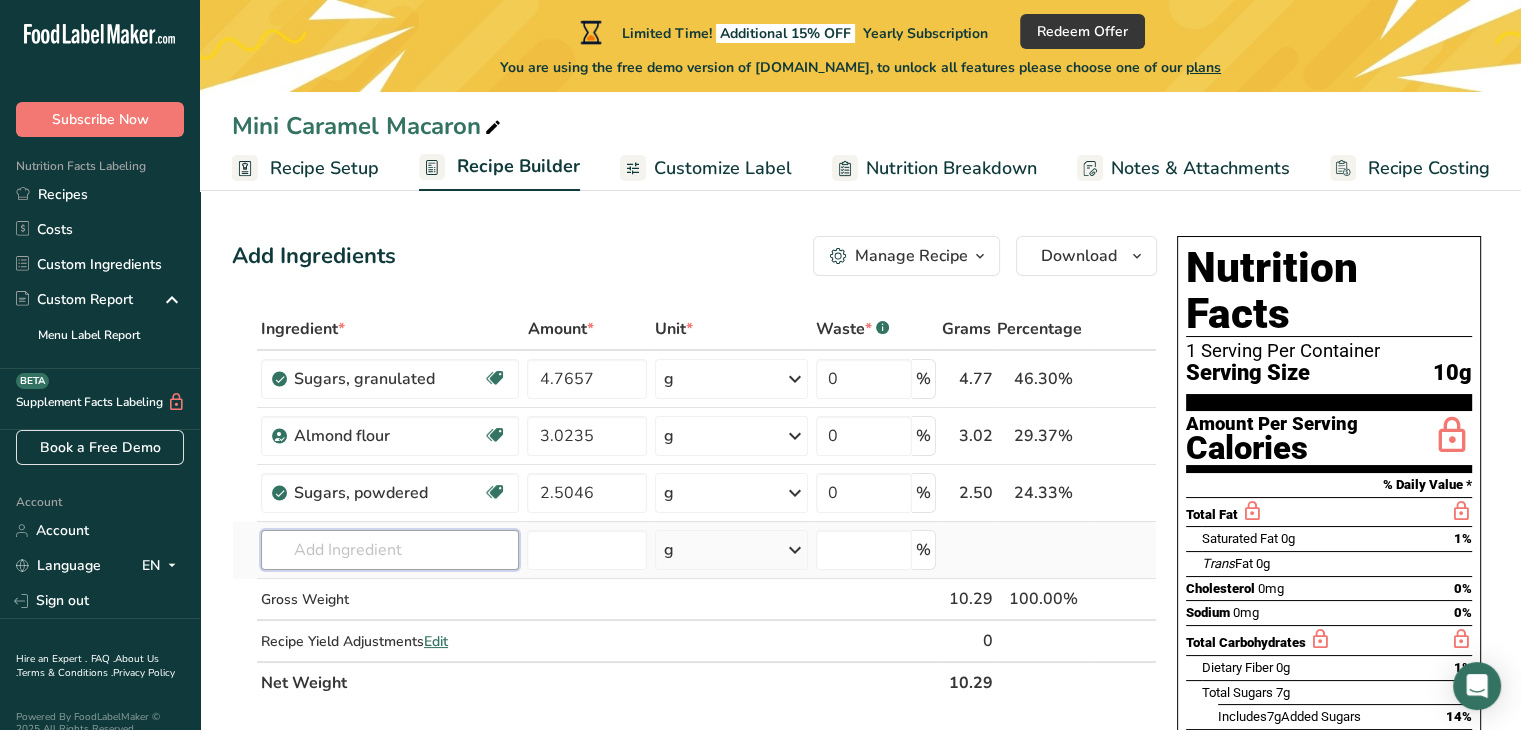 click at bounding box center (390, 550) 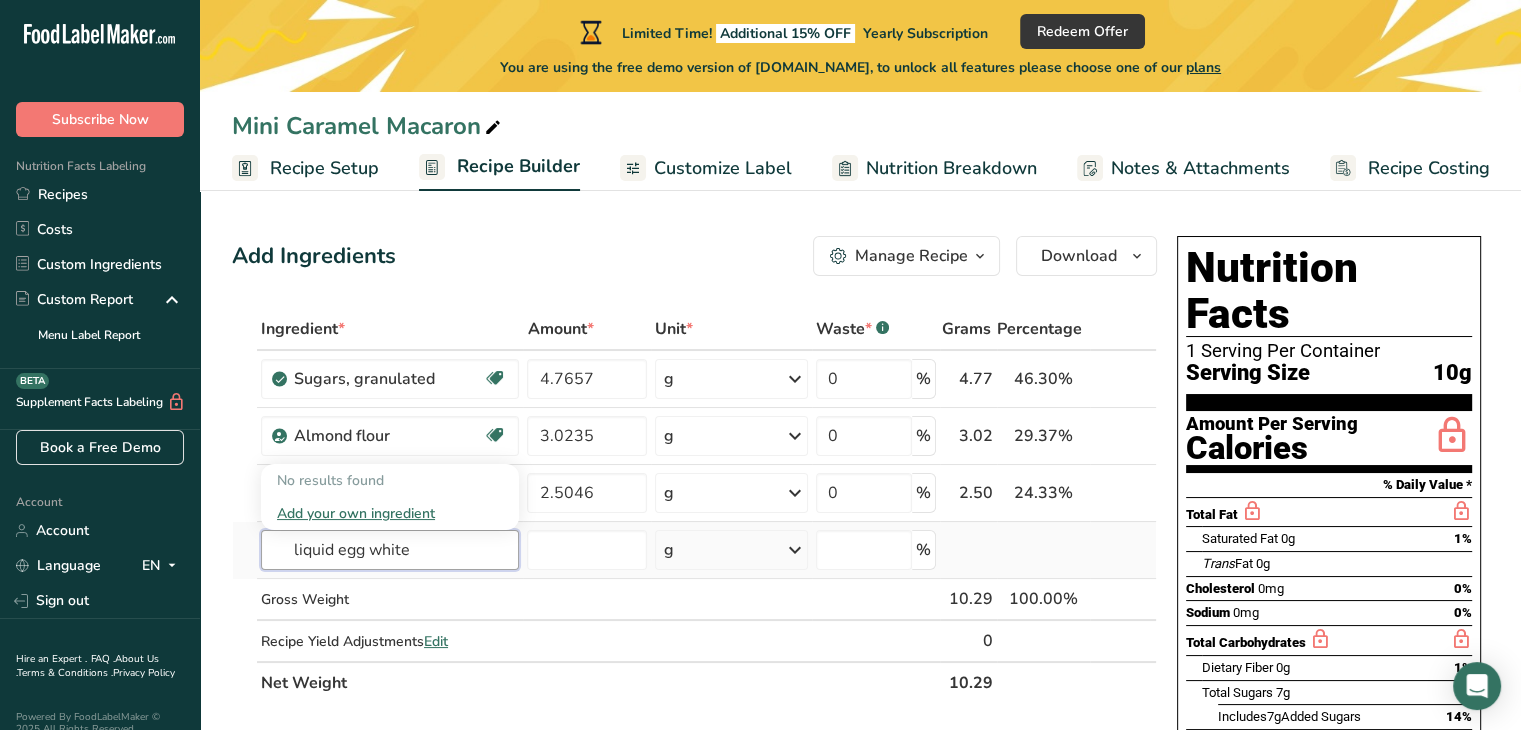 drag, startPoint x: 422, startPoint y: 557, endPoint x: 280, endPoint y: 561, distance: 142.05632 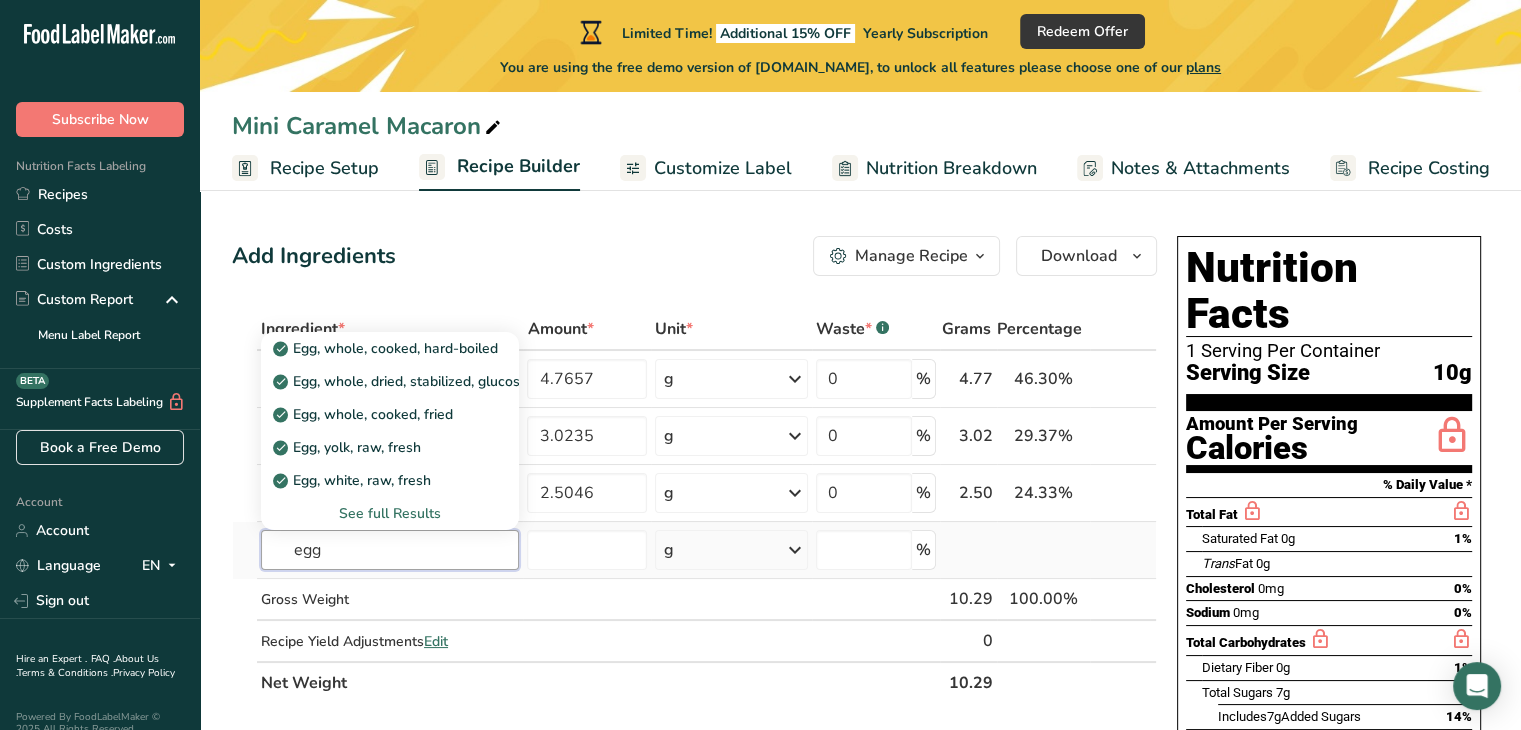 type on "egg" 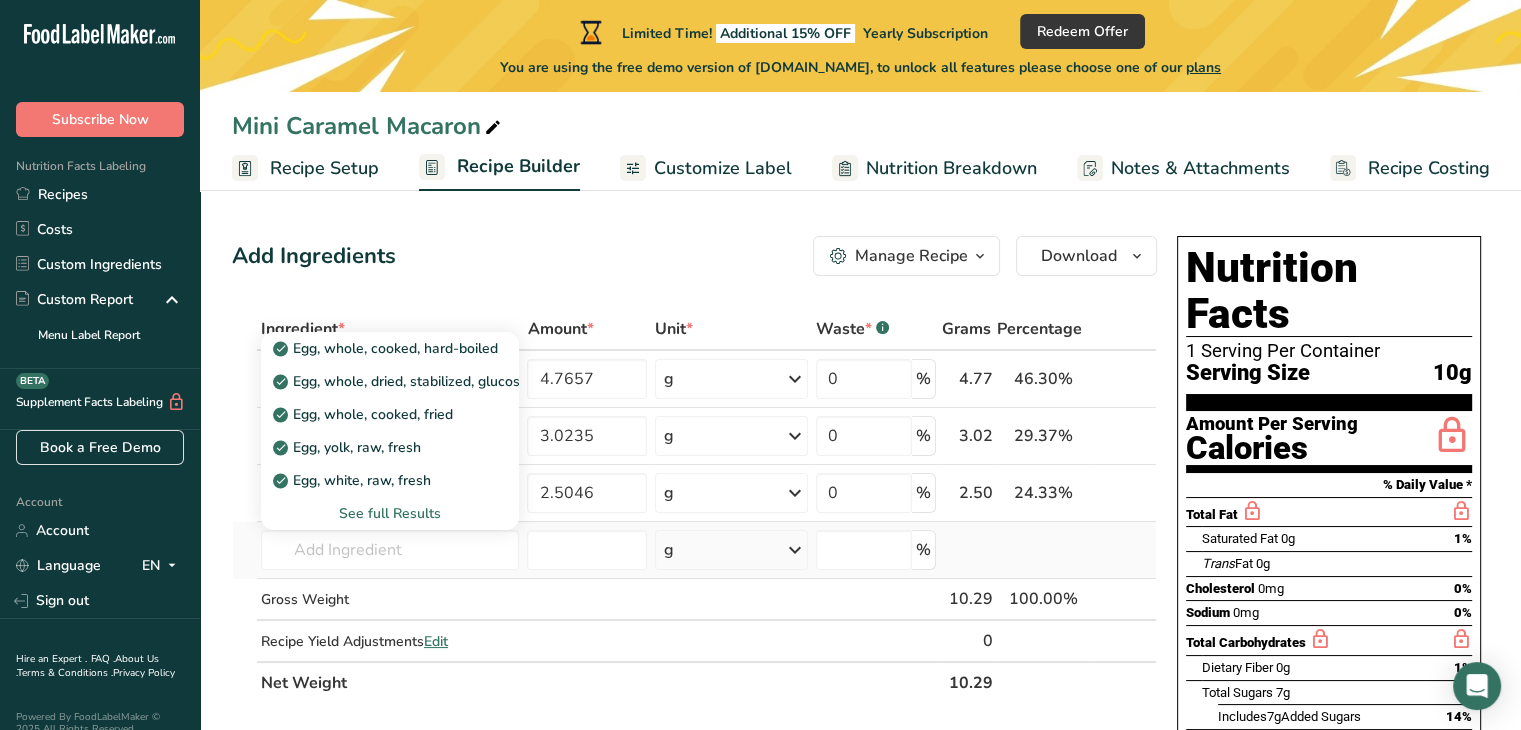 click on "See full Results" at bounding box center [390, 513] 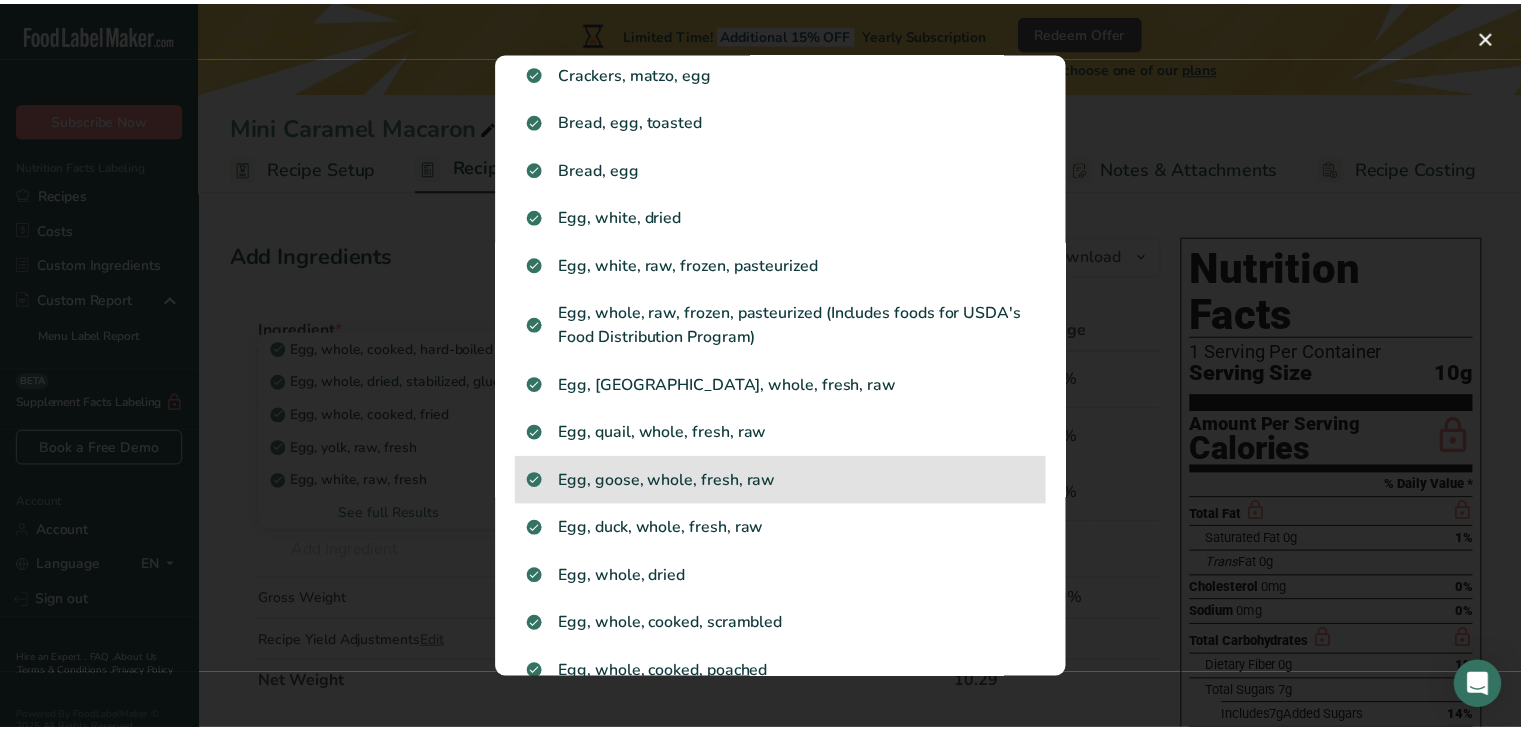 scroll, scrollTop: 1900, scrollLeft: 0, axis: vertical 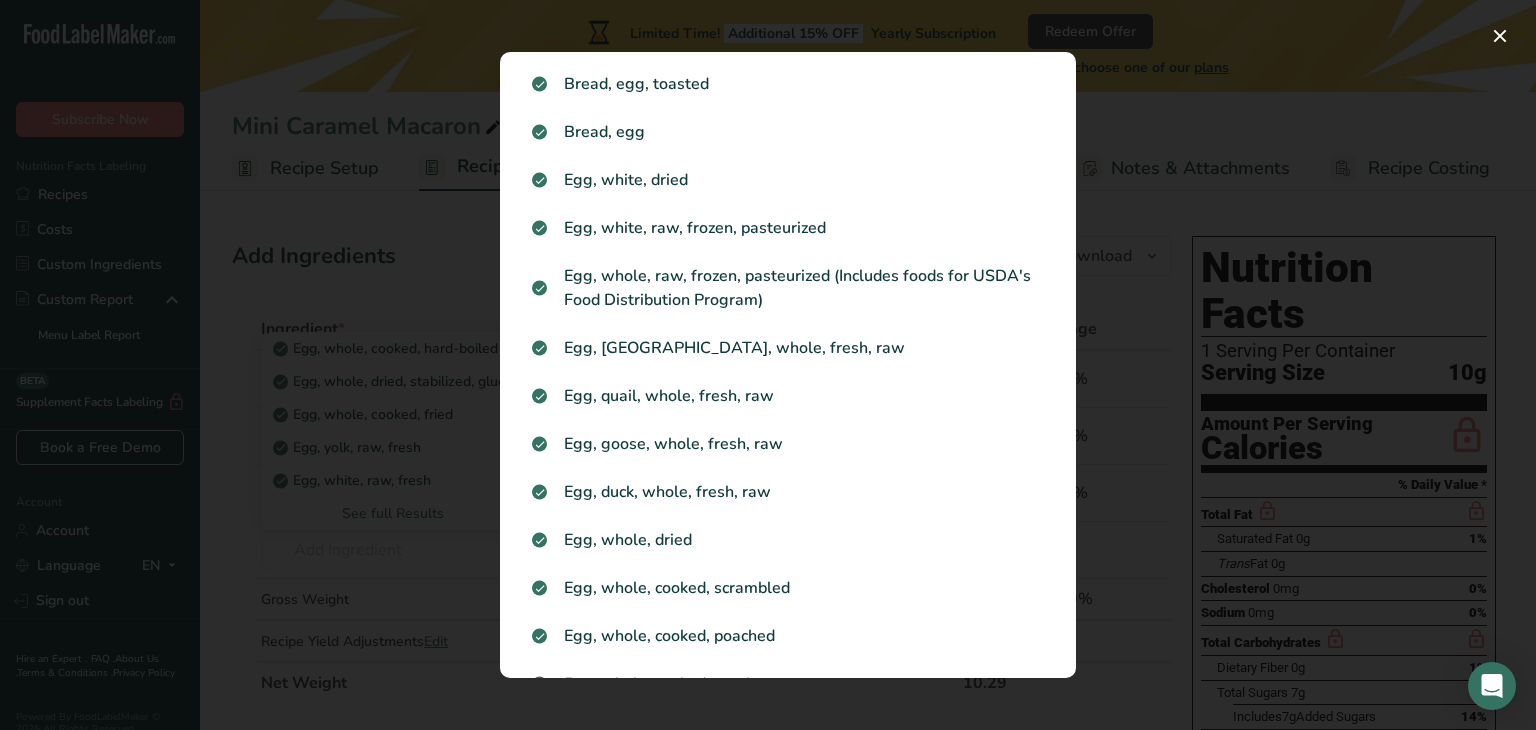 click at bounding box center (768, 365) 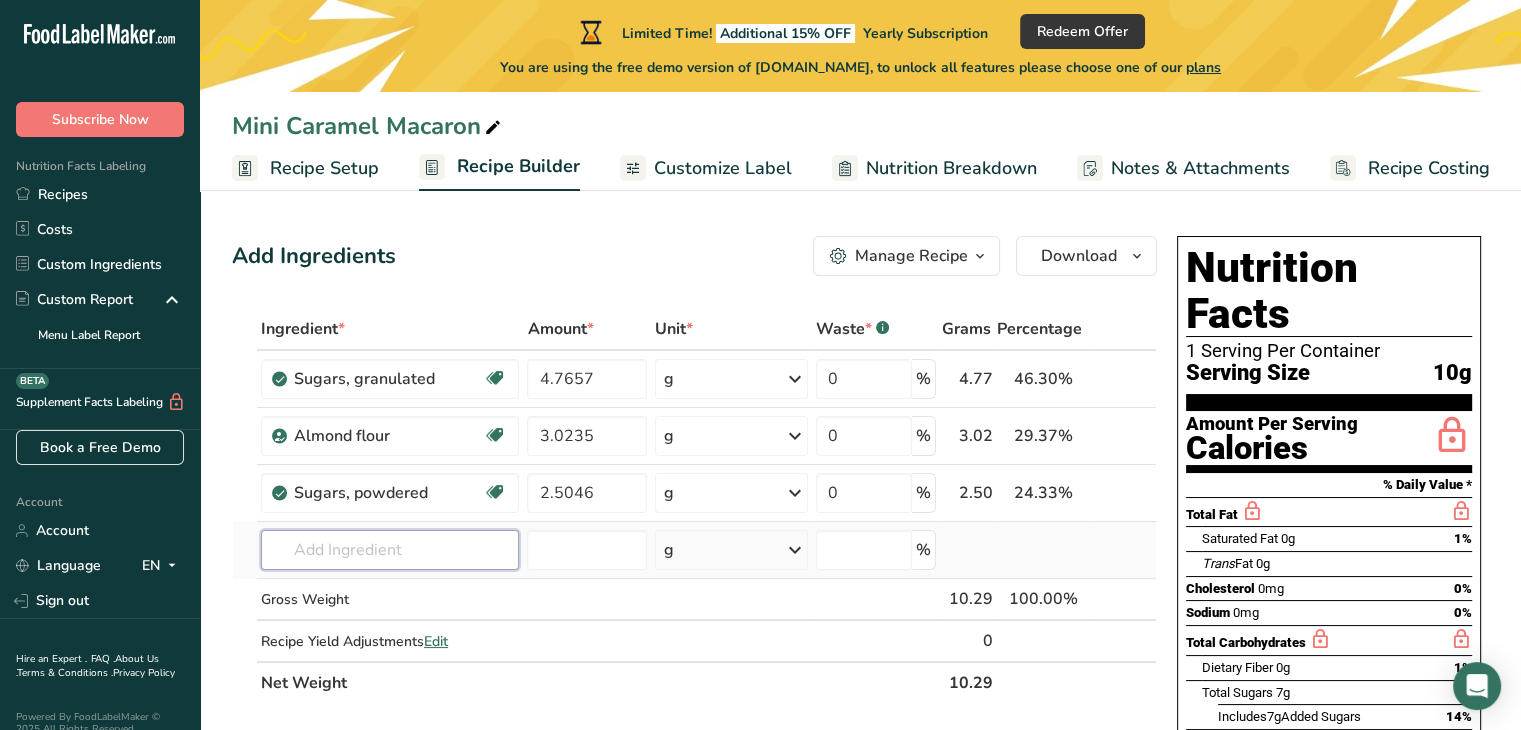 click at bounding box center [390, 550] 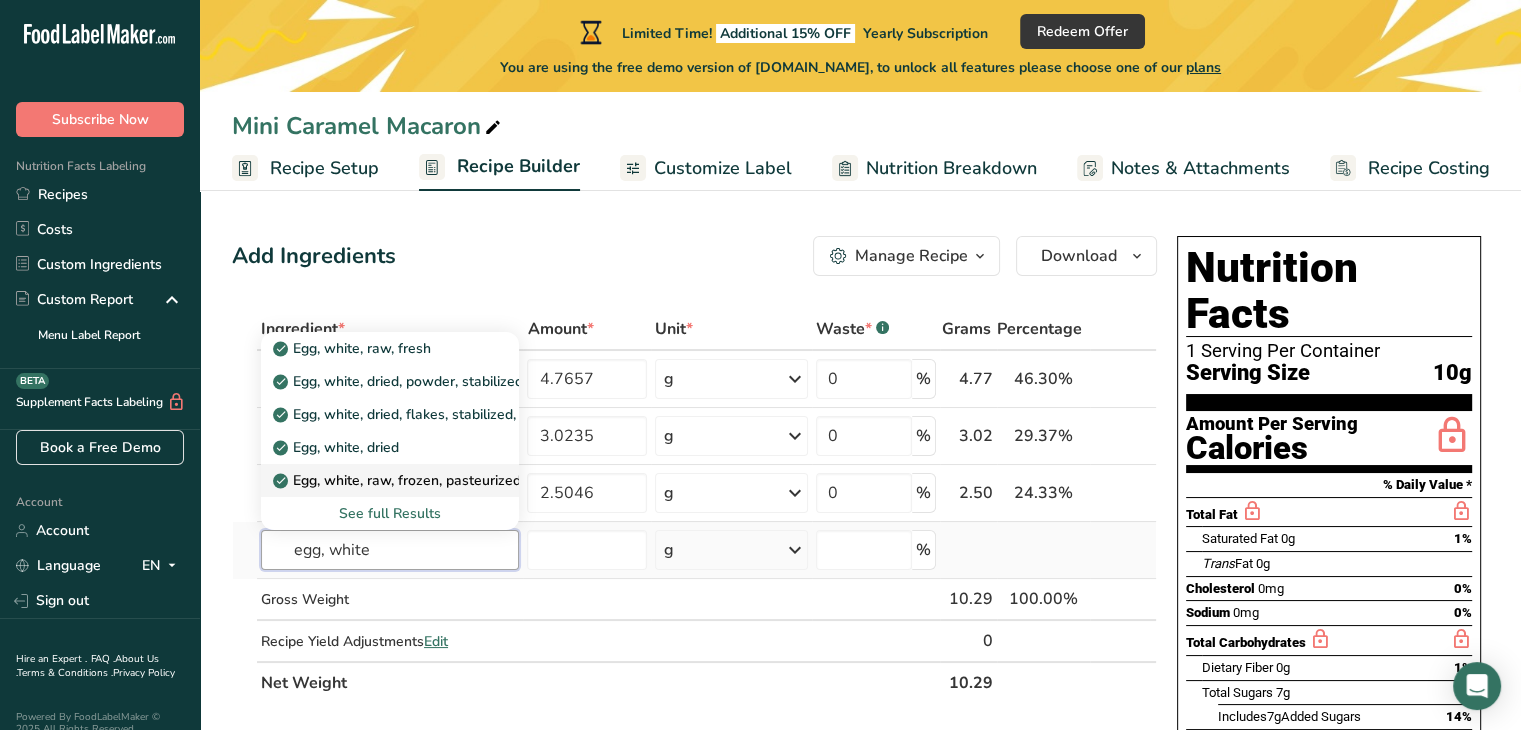 type on "egg, white" 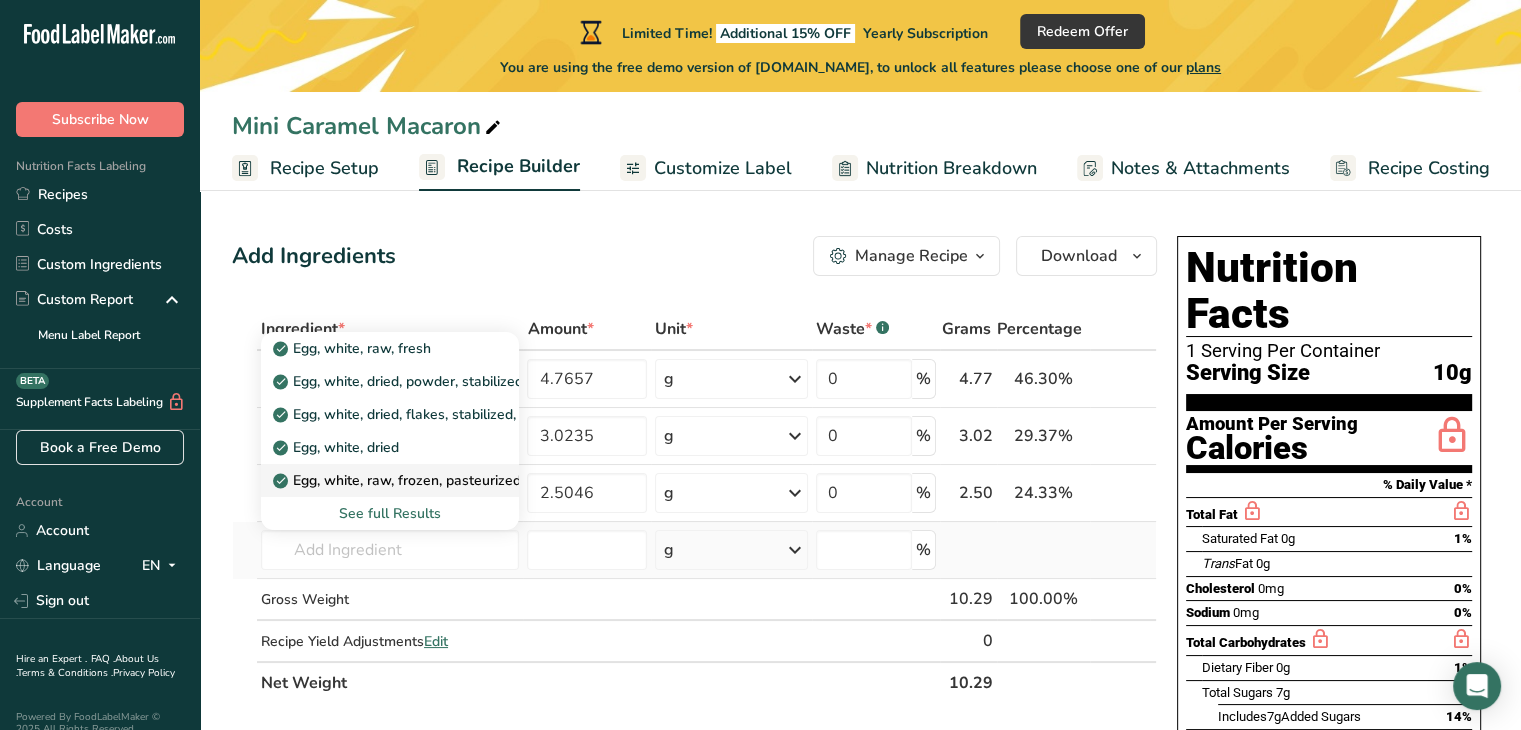 click on "Egg, white, raw, frozen, pasteurized" at bounding box center [399, 480] 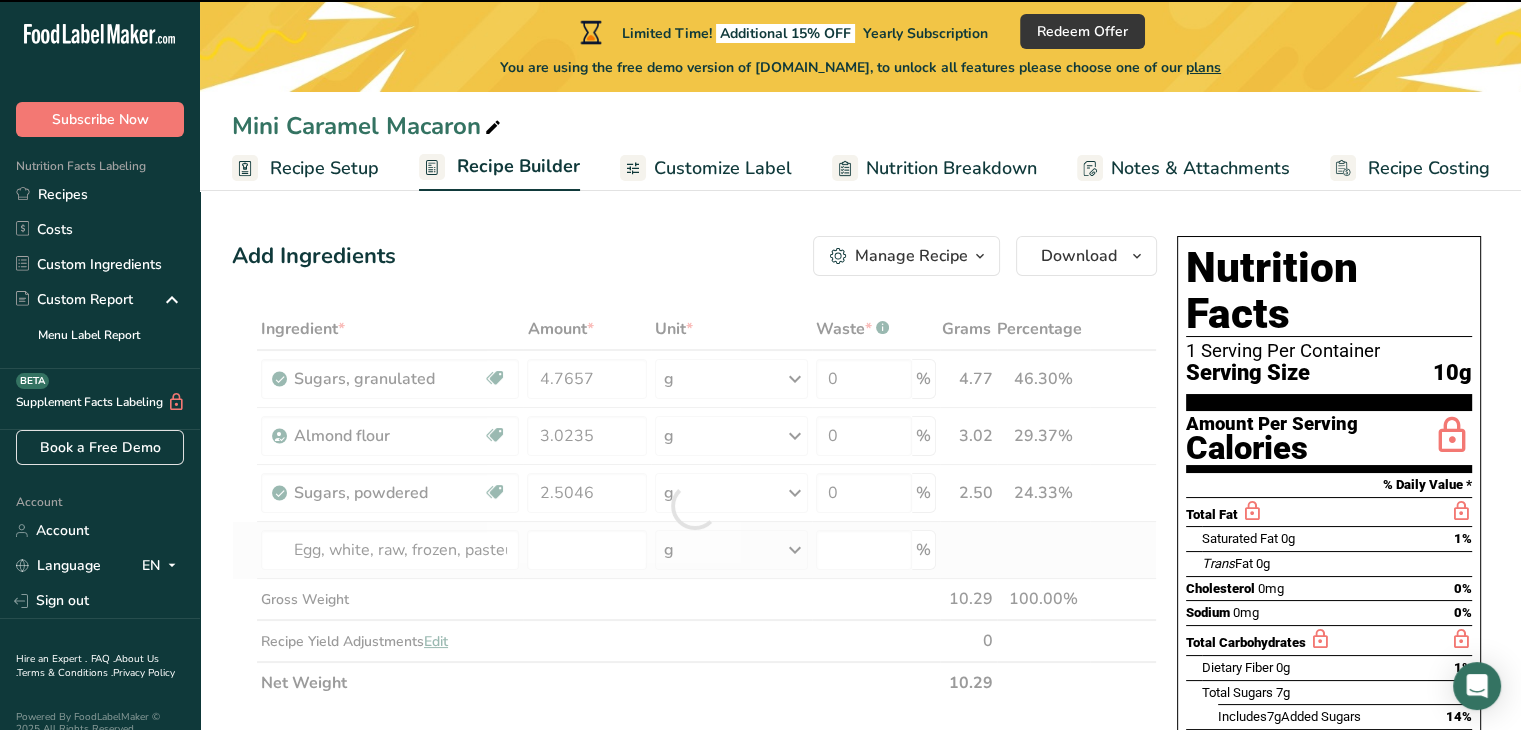 type on "0" 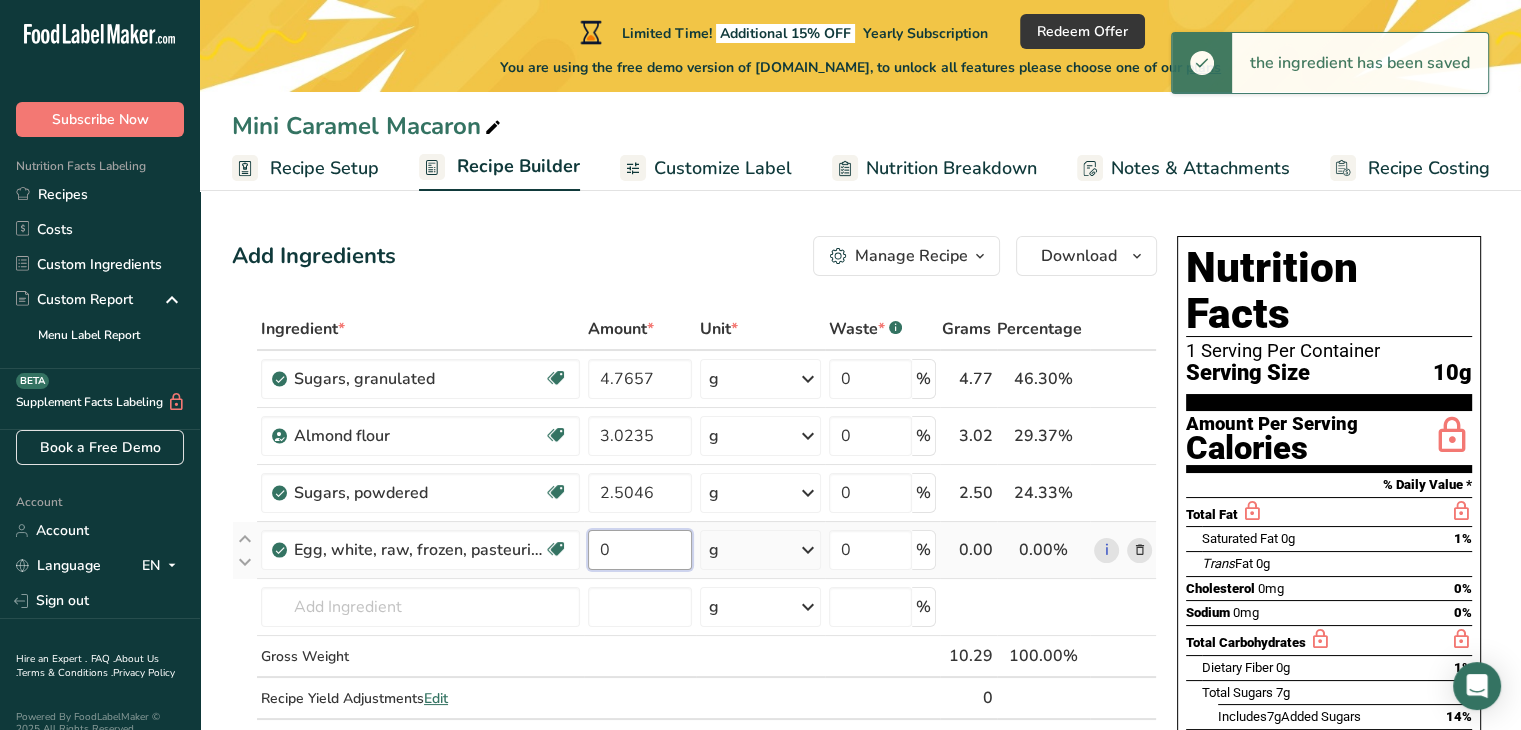 drag, startPoint x: 625, startPoint y: 554, endPoint x: 596, endPoint y: 553, distance: 29.017237 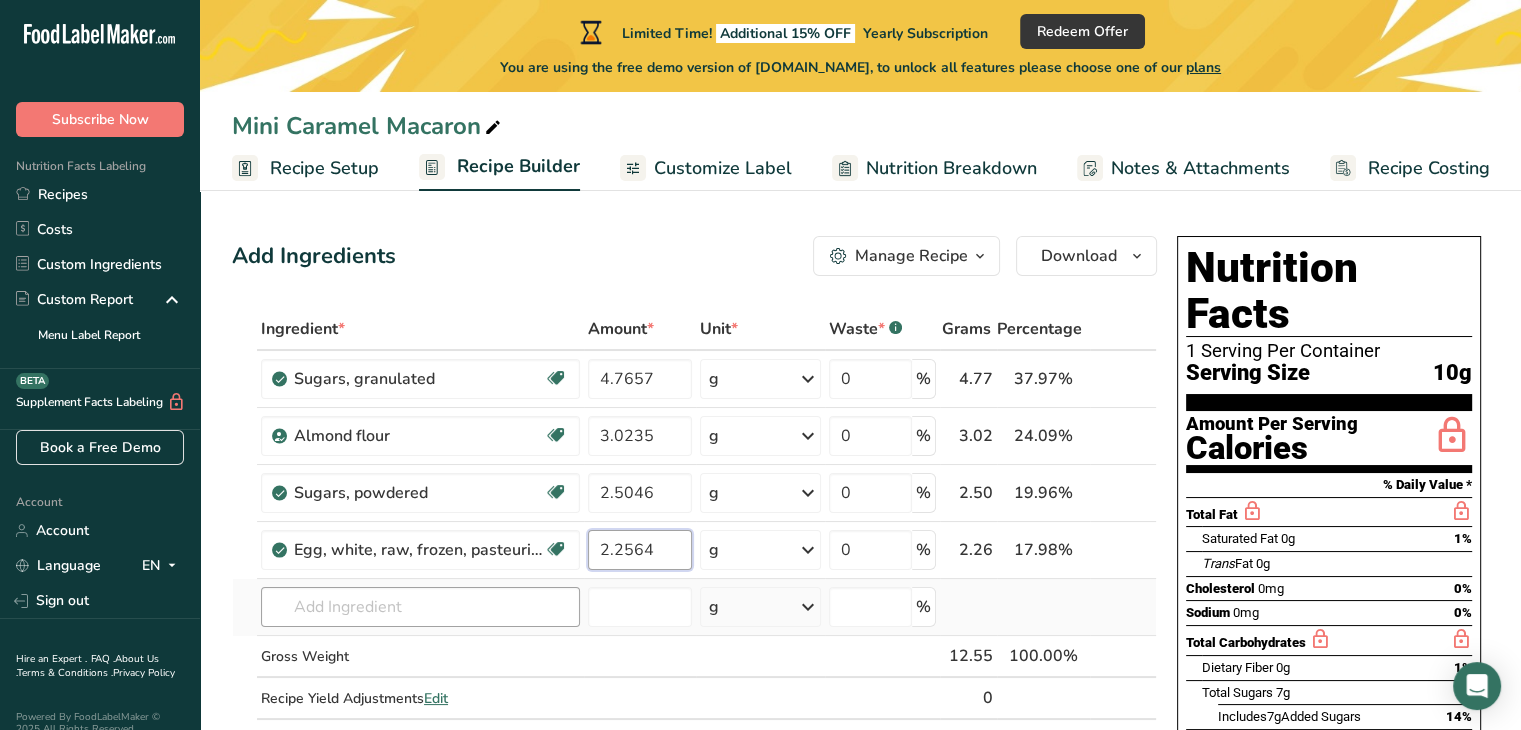 type on "2.2564" 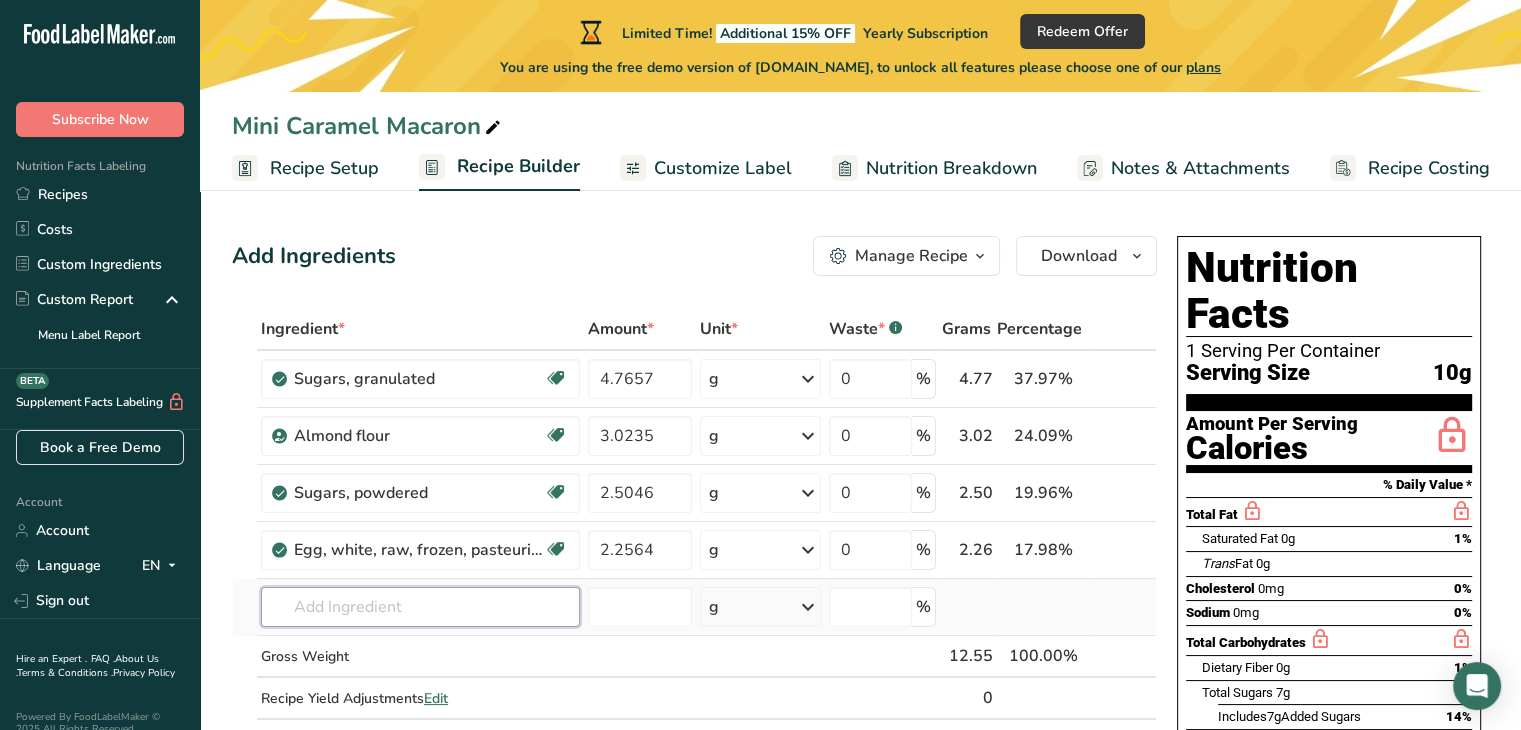 click on "Ingredient *
Amount *
Unit *
Waste *   .a-a{fill:#347362;}.b-a{fill:#fff;}          Grams
Percentage
[GEOGRAPHIC_DATA], granulated
Dairy free
Gluten free
Vegan
Vegetarian
Soy free
4.7657
g
Portions
1 serving packet
1 cup
Weight Units
g
kg
mg
See more
Volume Units
l
Volume units require a density conversion. If you know your ingredient's density enter it below. Otherwise, click on "RIA" our AI Regulatory bot - she will be able to help you
lb/ft3
g/cm3
Confirm
mL
lb/ft3" at bounding box center [694, 534] 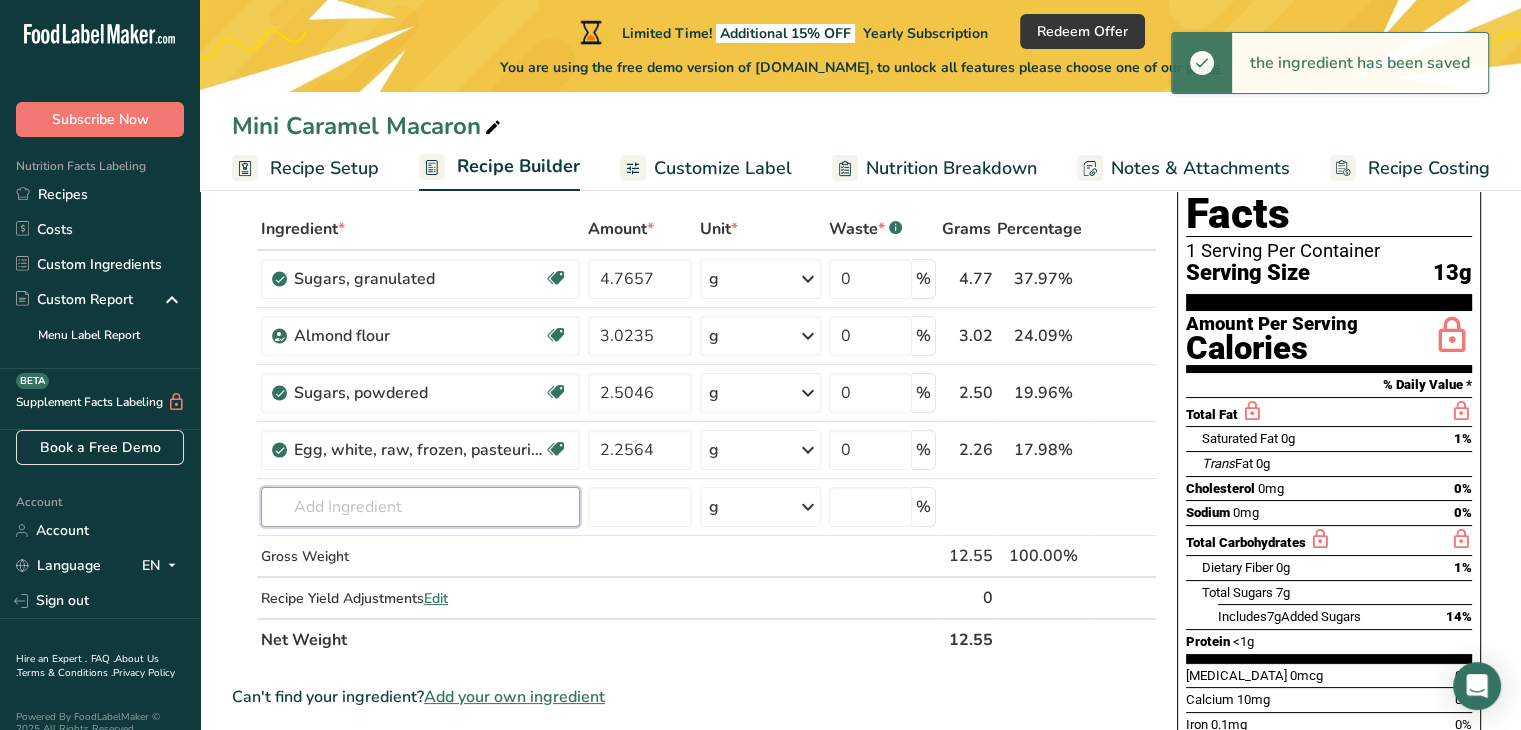 scroll, scrollTop: 200, scrollLeft: 0, axis: vertical 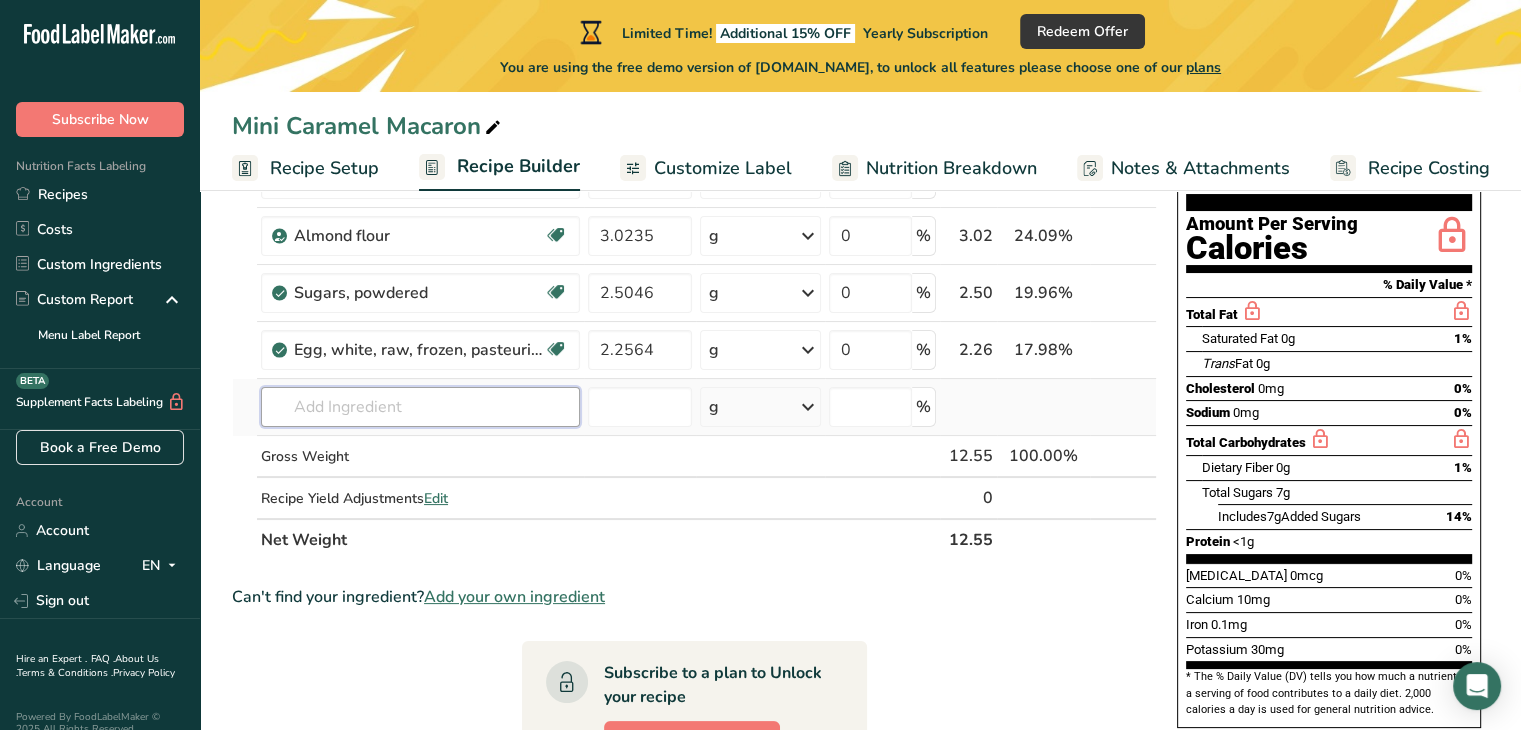 click at bounding box center (420, 407) 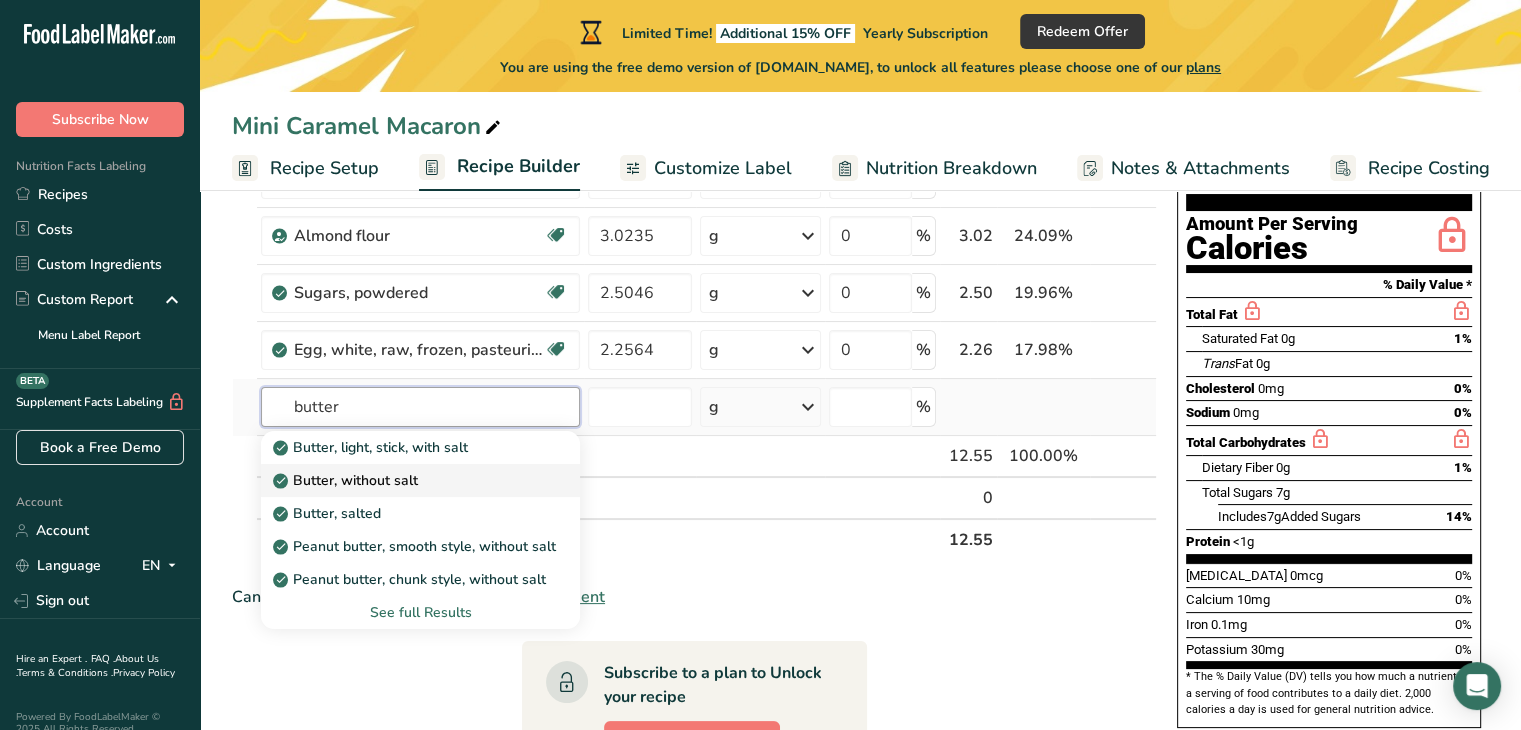 type on "butter" 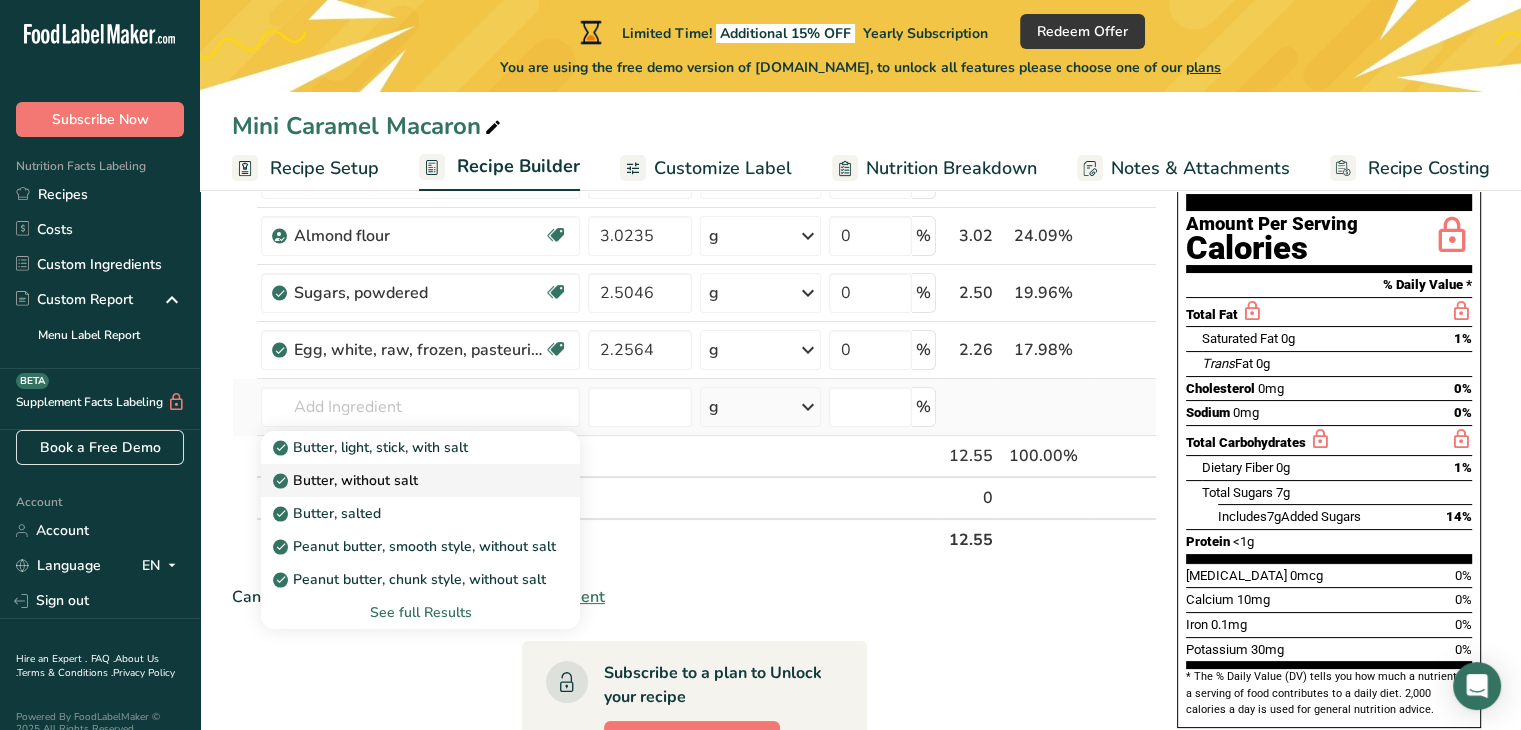 click on "Butter, without salt" at bounding box center (347, 480) 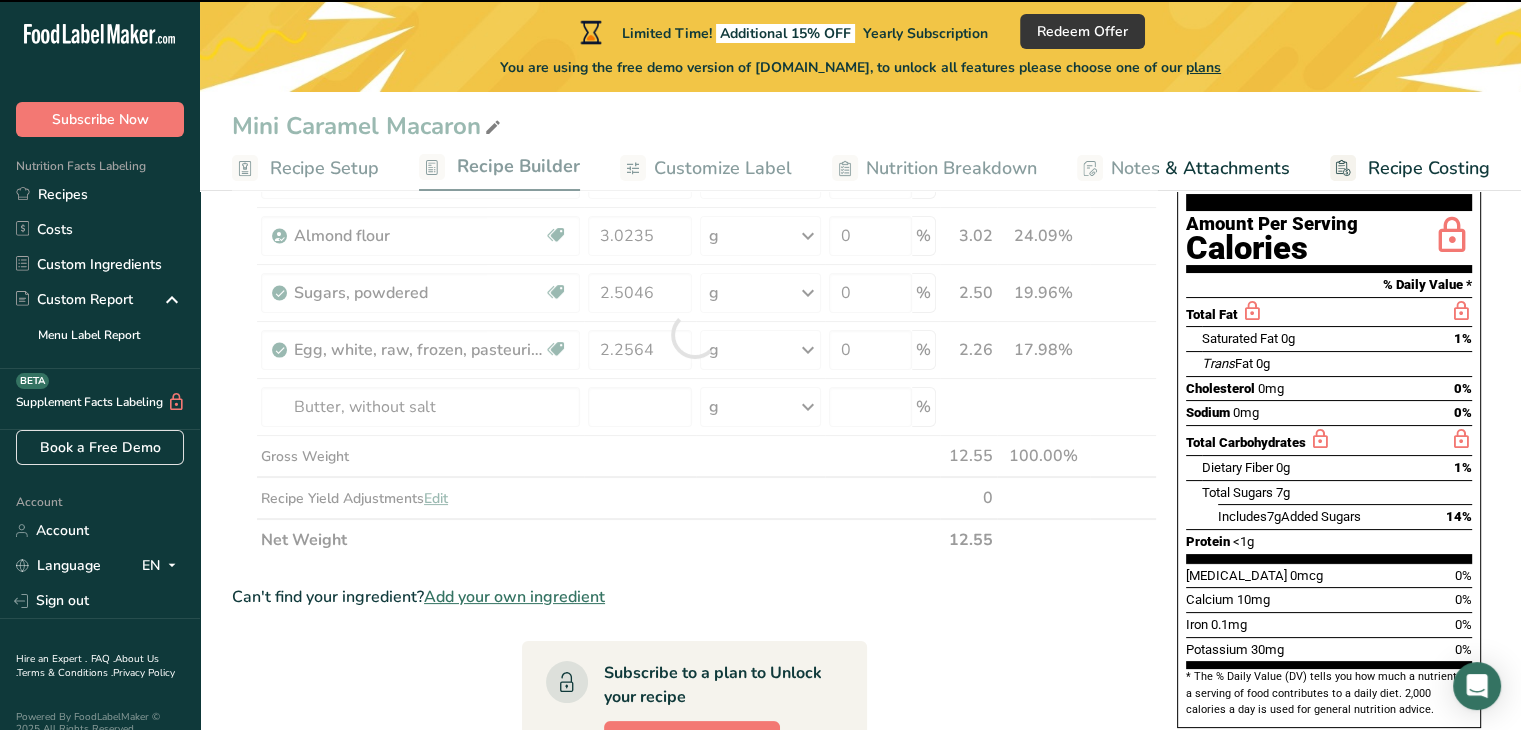 type on "0" 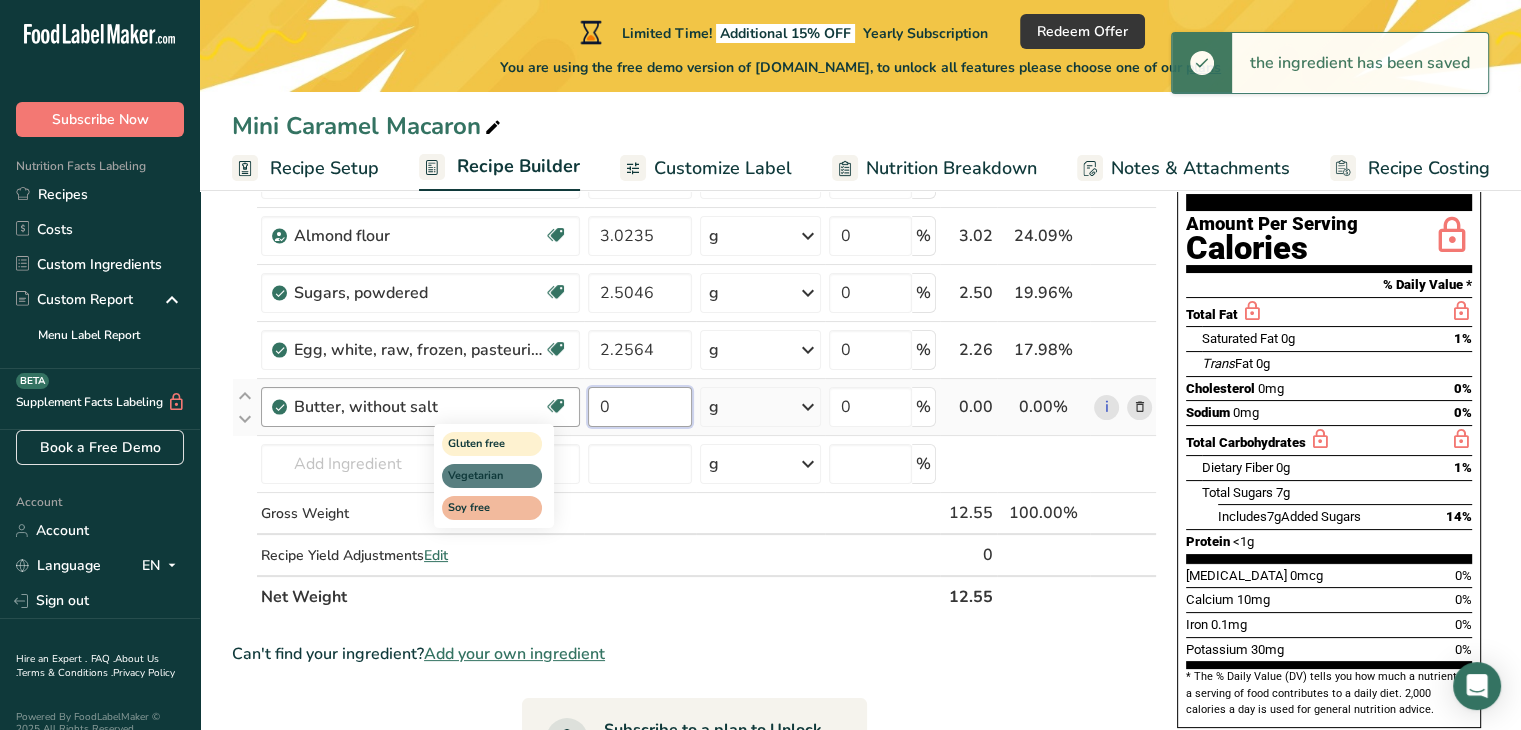 drag, startPoint x: 624, startPoint y: 403, endPoint x: 565, endPoint y: 406, distance: 59.07622 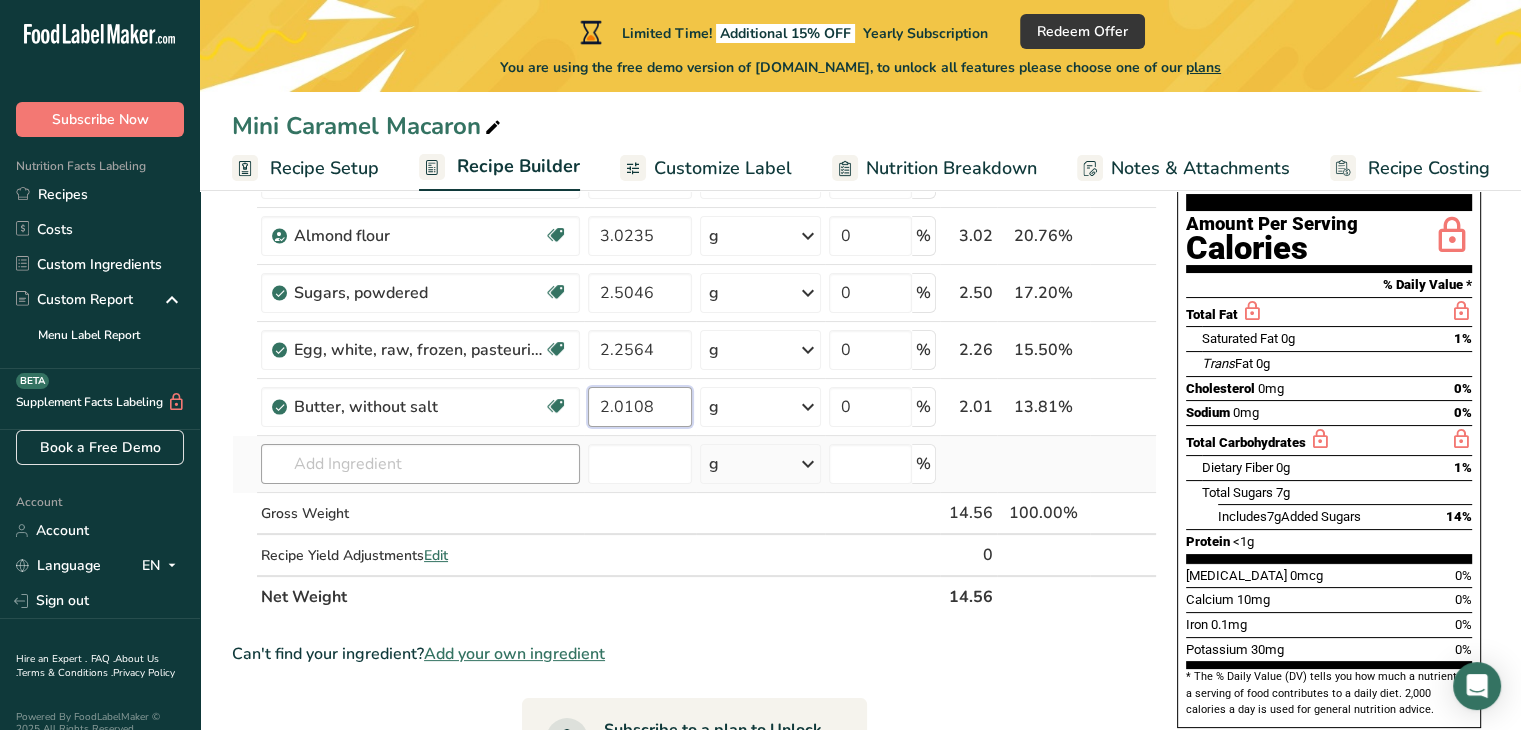 type on "2.0108" 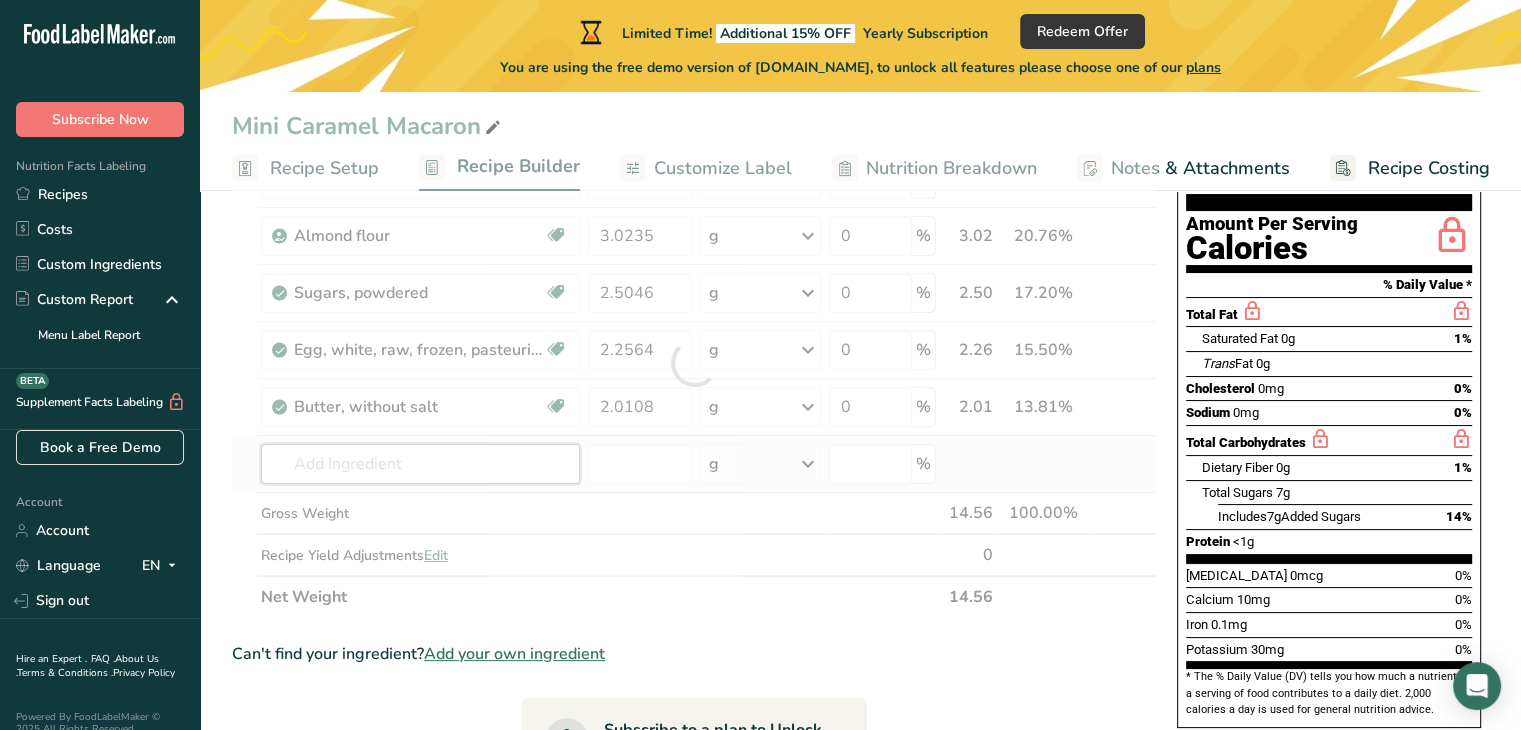 click on "Ingredient *
Amount *
Unit *
Waste *   .a-a{fill:#347362;}.b-a{fill:#fff;}          Grams
Percentage
[GEOGRAPHIC_DATA], granulated
Dairy free
Gluten free
Vegan
Vegetarian
Soy free
4.7657
g
Portions
1 serving packet
1 cup
Weight Units
g
kg
mg
See more
Volume Units
l
Volume units require a density conversion. If you know your ingredient's density enter it below. Otherwise, click on "RIA" our AI Regulatory bot - she will be able to help you
lb/ft3
g/cm3
Confirm
mL
lb/ft3" at bounding box center (694, 363) 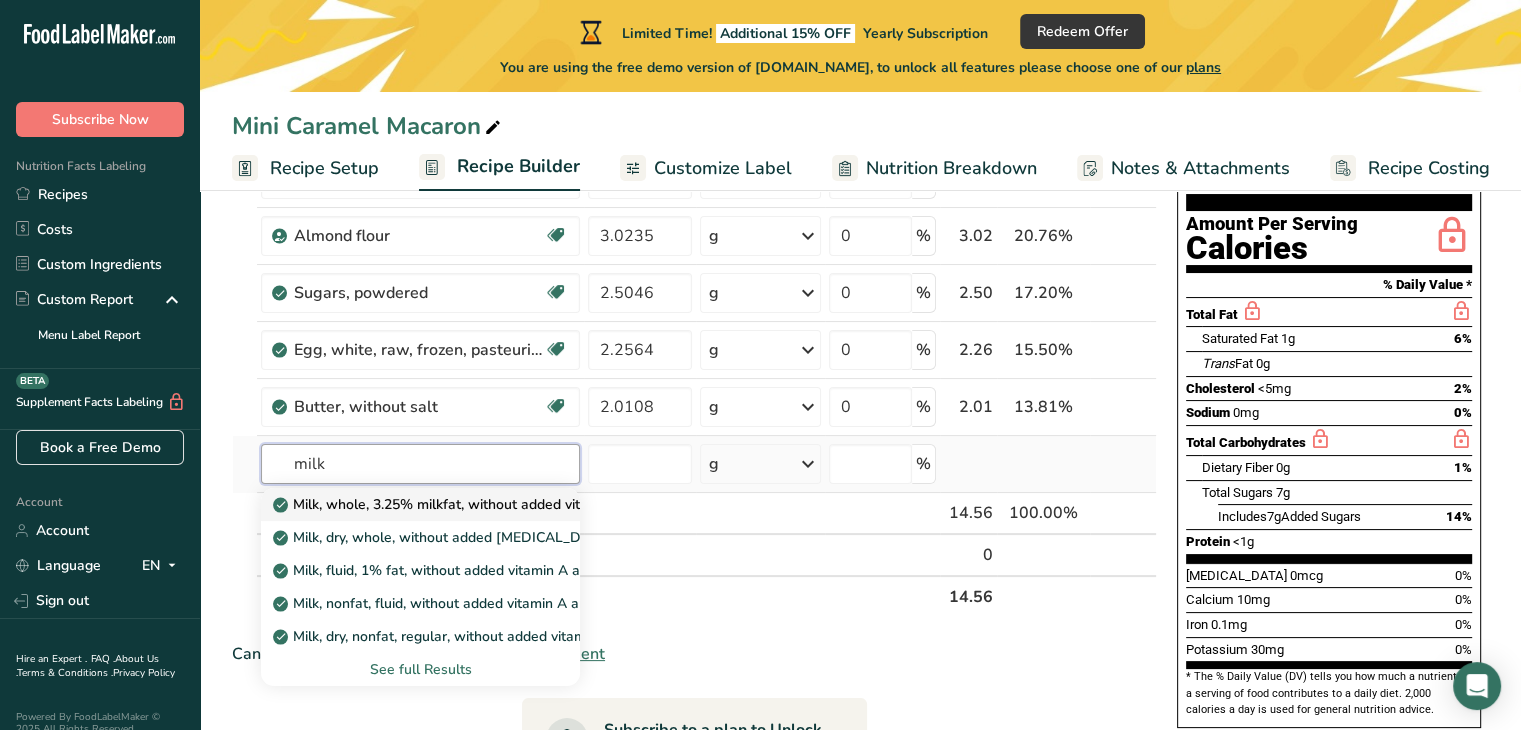 type on "milk" 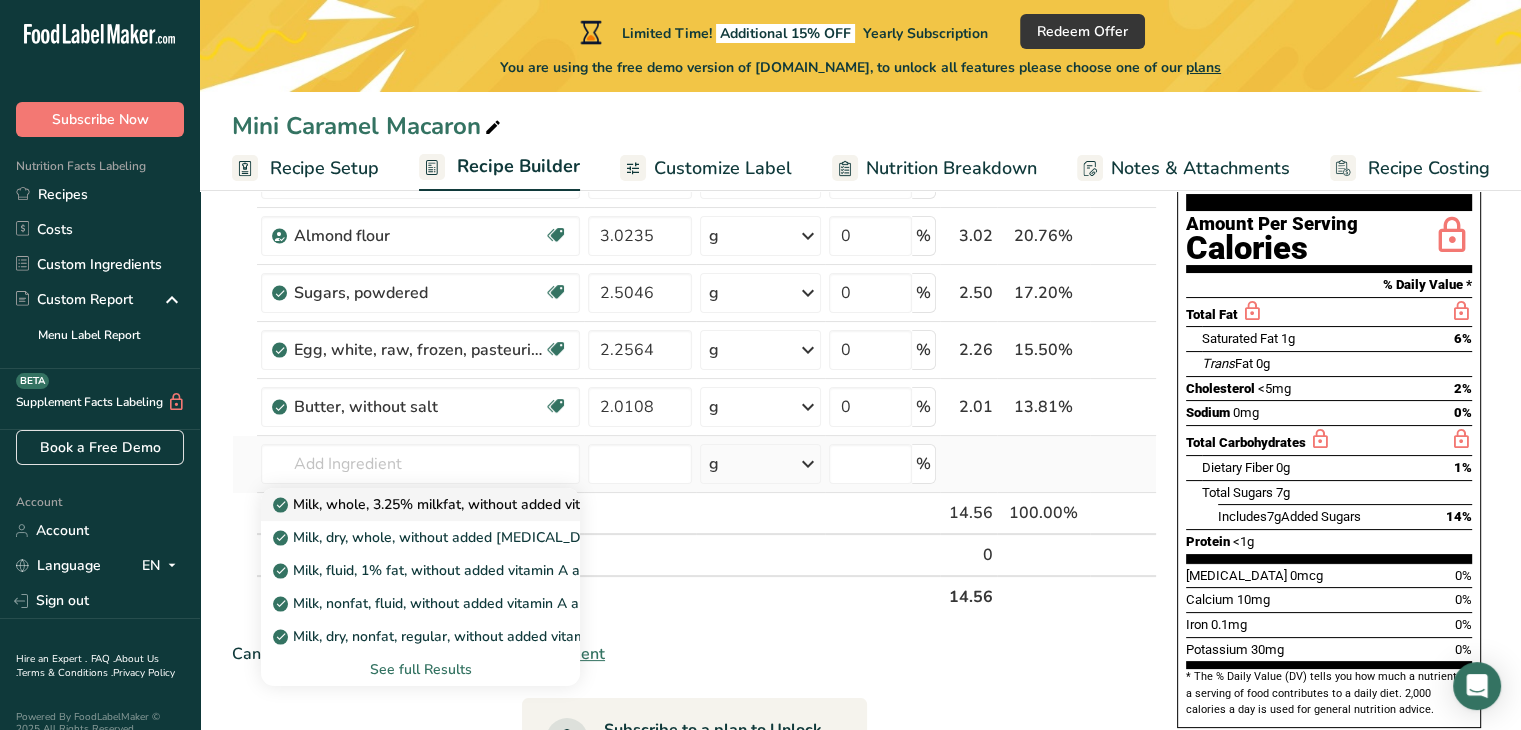 click on "Milk, whole, 3.25% milkfat, without added vitamin A and [MEDICAL_DATA]" at bounding box center [525, 504] 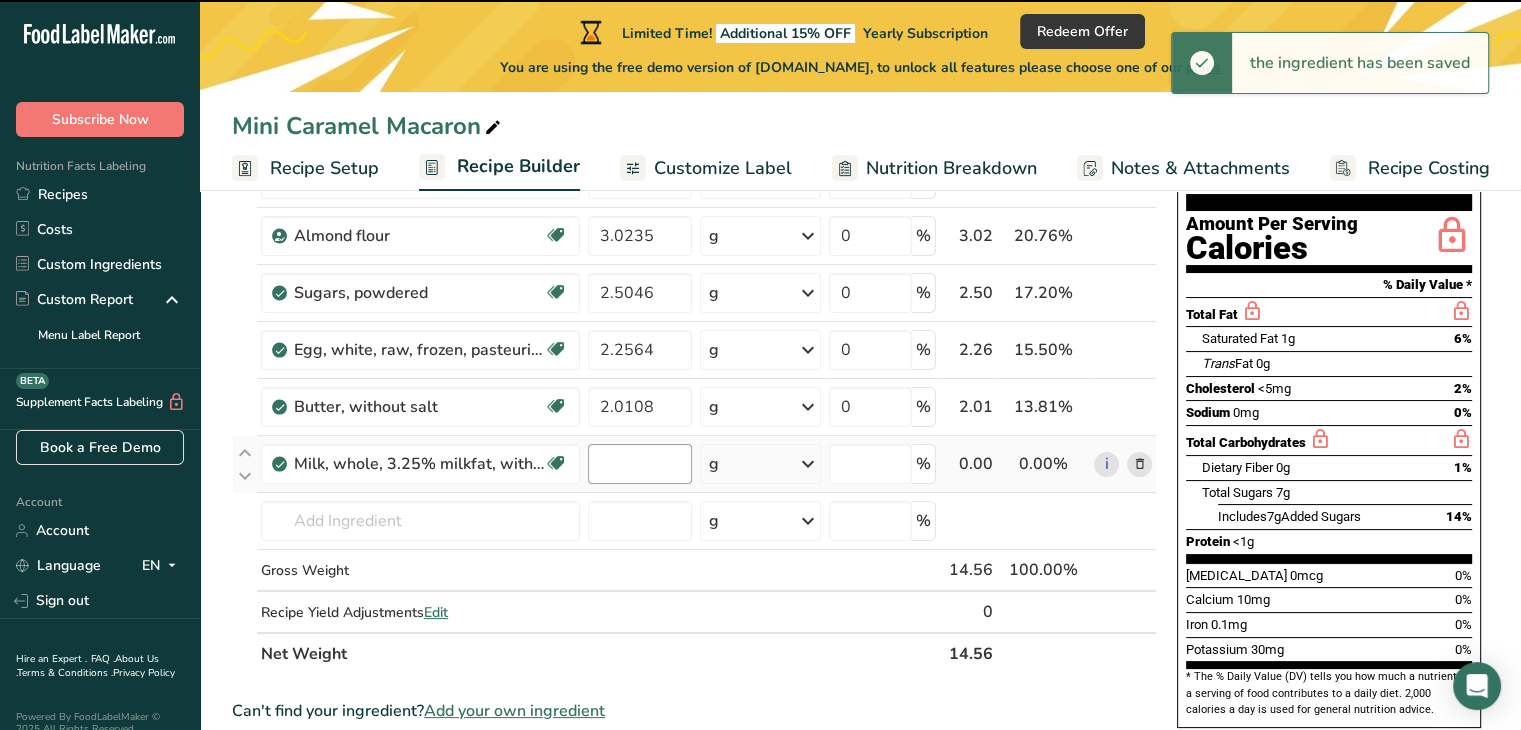 type on "0" 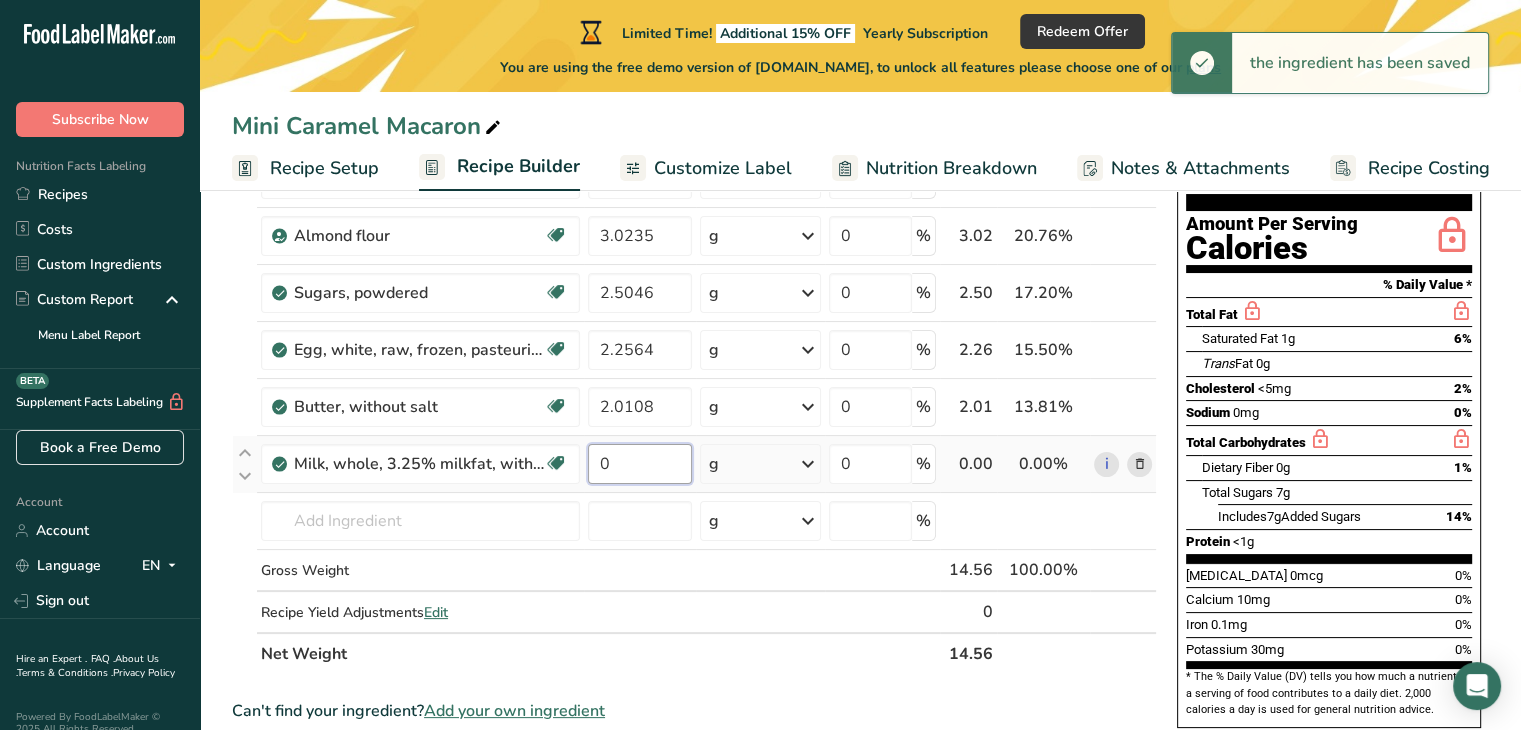 drag, startPoint x: 632, startPoint y: 469, endPoint x: 599, endPoint y: 481, distance: 35.1141 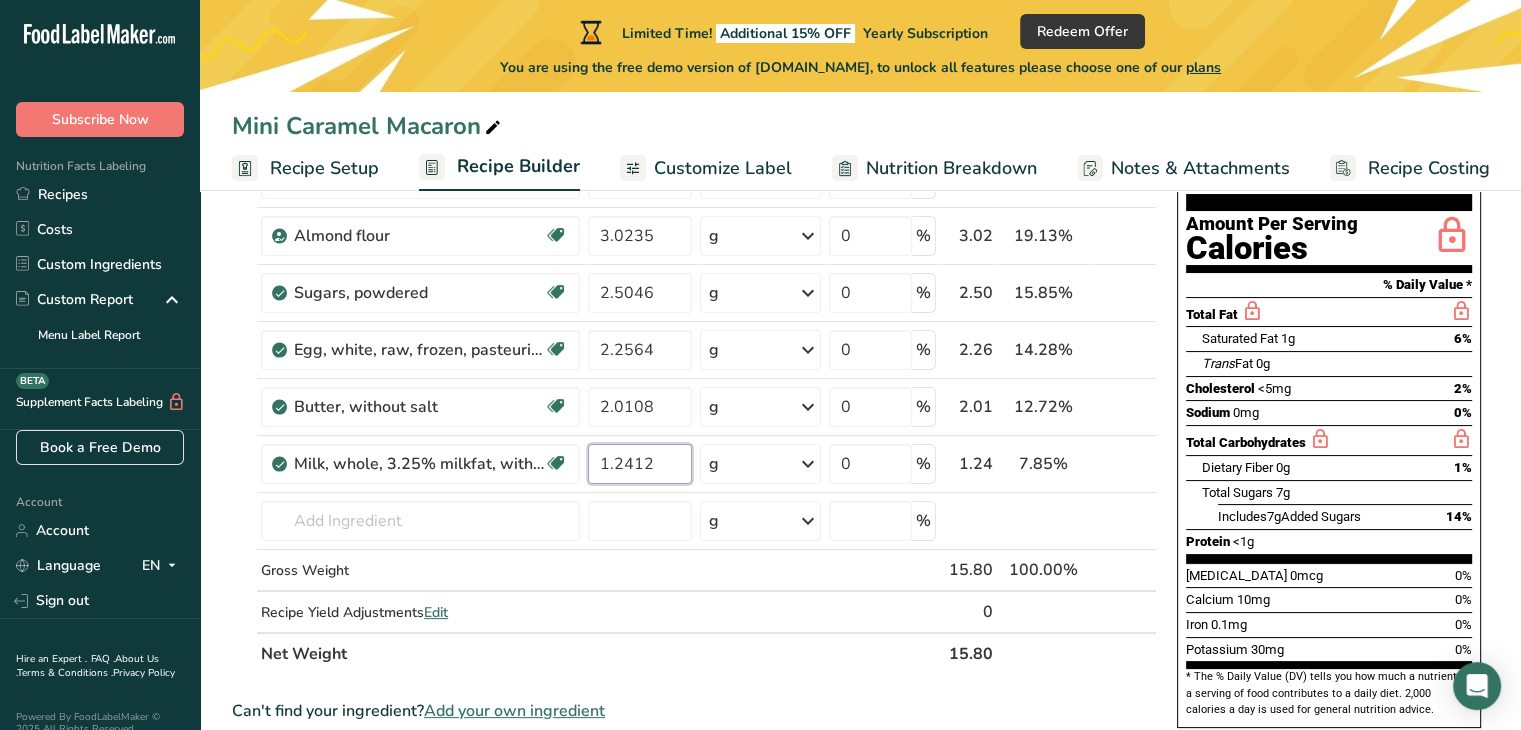 type on "1.2412" 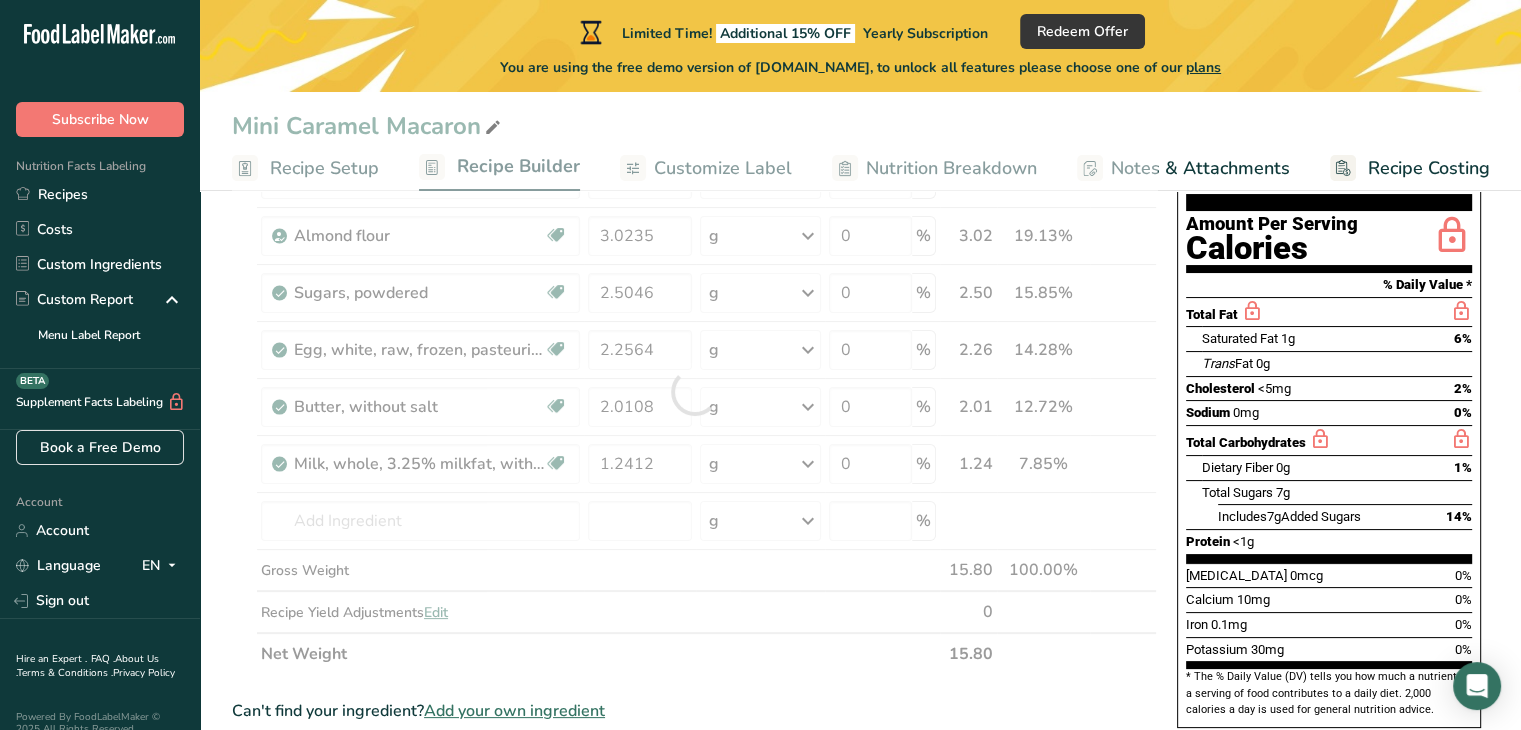 click on "Add Ingredients
Manage Recipe         Delete Recipe             Duplicate Recipe               Scale Recipe               Save as Sub-Recipe   .a-a{fill:#347362;}.b-a{fill:#fff;}                                 Nutrition Breakdown                 Recipe Card
NEW
[MEDICAL_DATA] Pattern Report             Activity History
Download
Choose your preferred label style
Standard FDA label
Standard FDA label
The most common format for nutrition facts labels in compliance with the FDA's typeface, style and requirements
Tabular FDA label
A label format compliant with the FDA regulations presented in a tabular (horizontal) display.
Linear FDA label
A simple linear display for small sized packages.
Simplified FDA label" at bounding box center (860, 697) 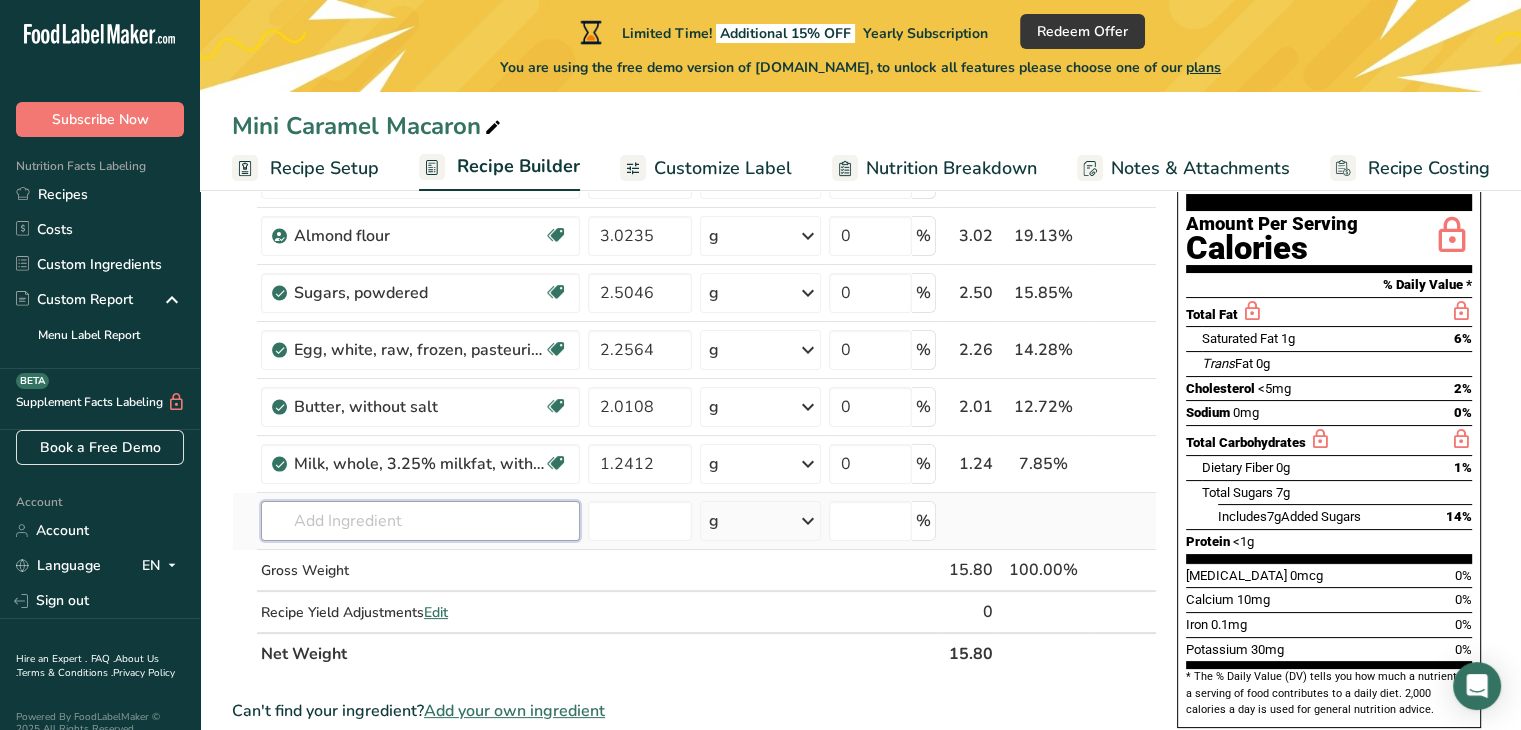 click at bounding box center [420, 521] 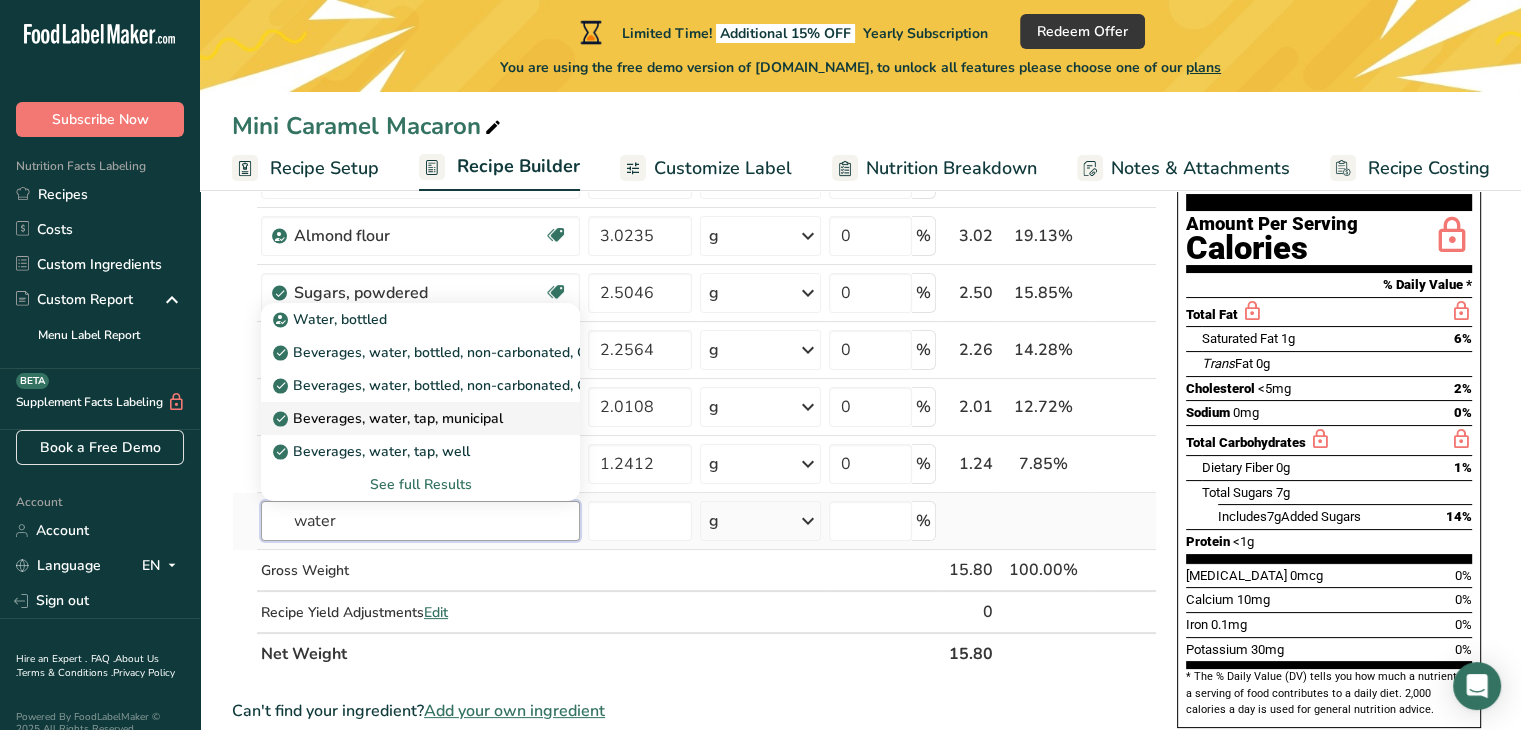 type on "water" 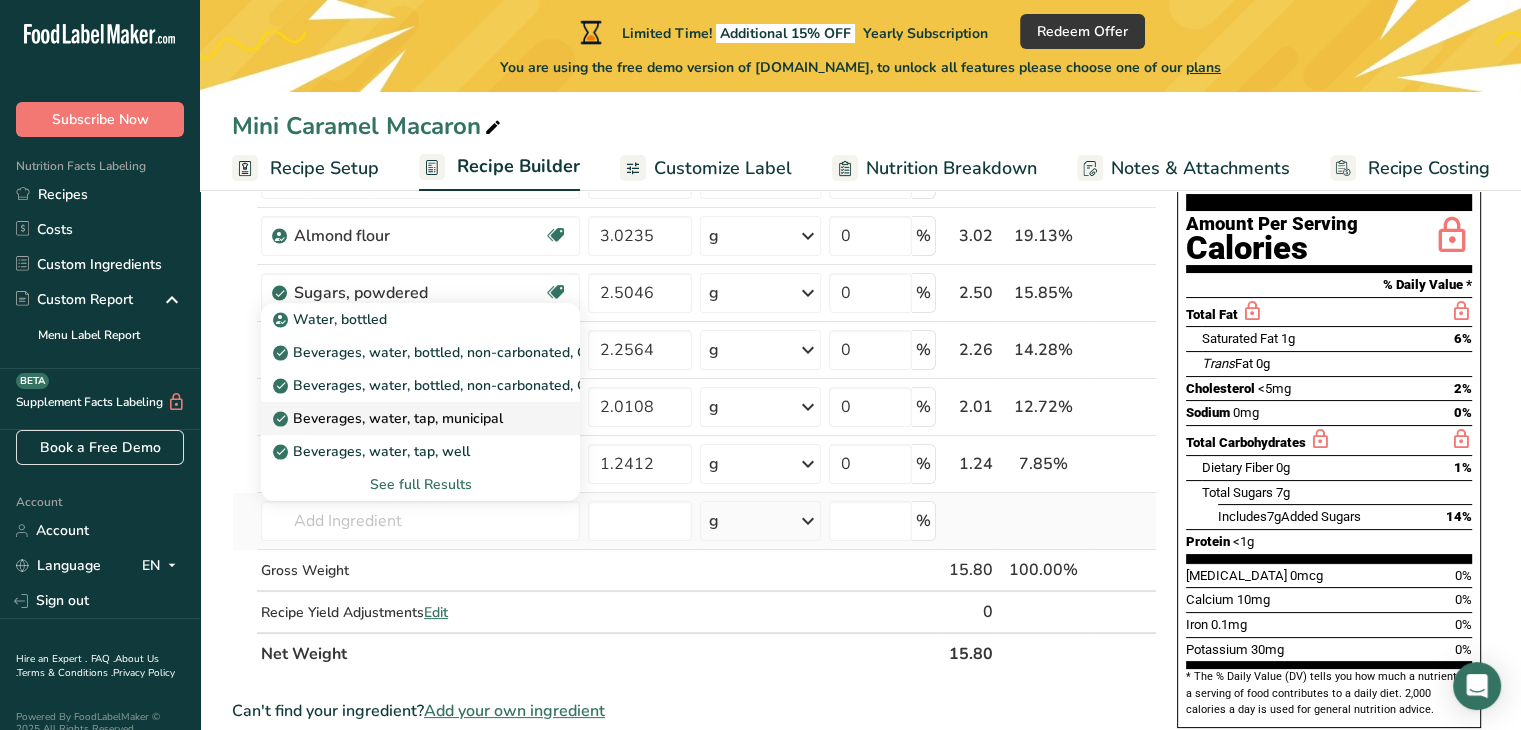 click on "Beverages, water, tap, municipal" at bounding box center [390, 418] 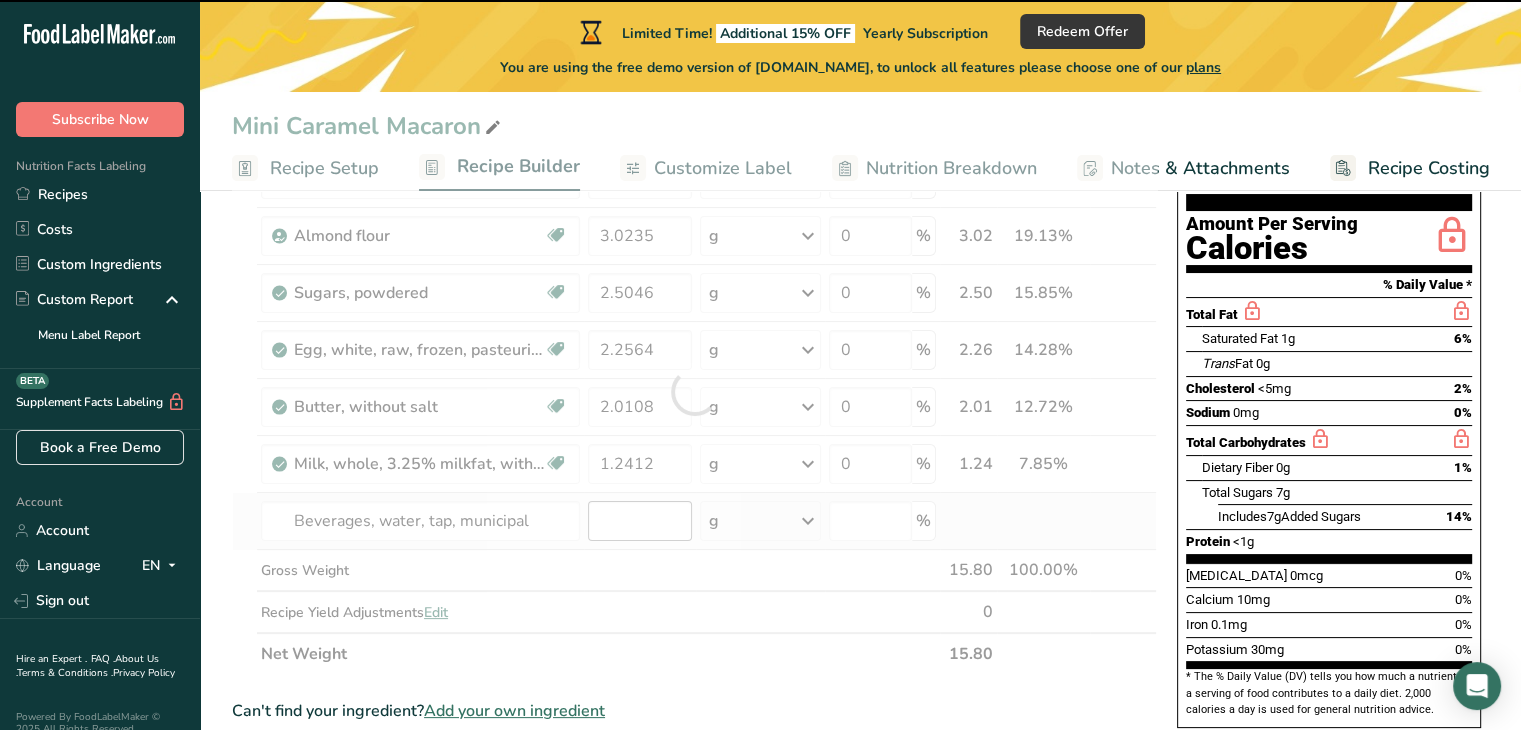 type on "0" 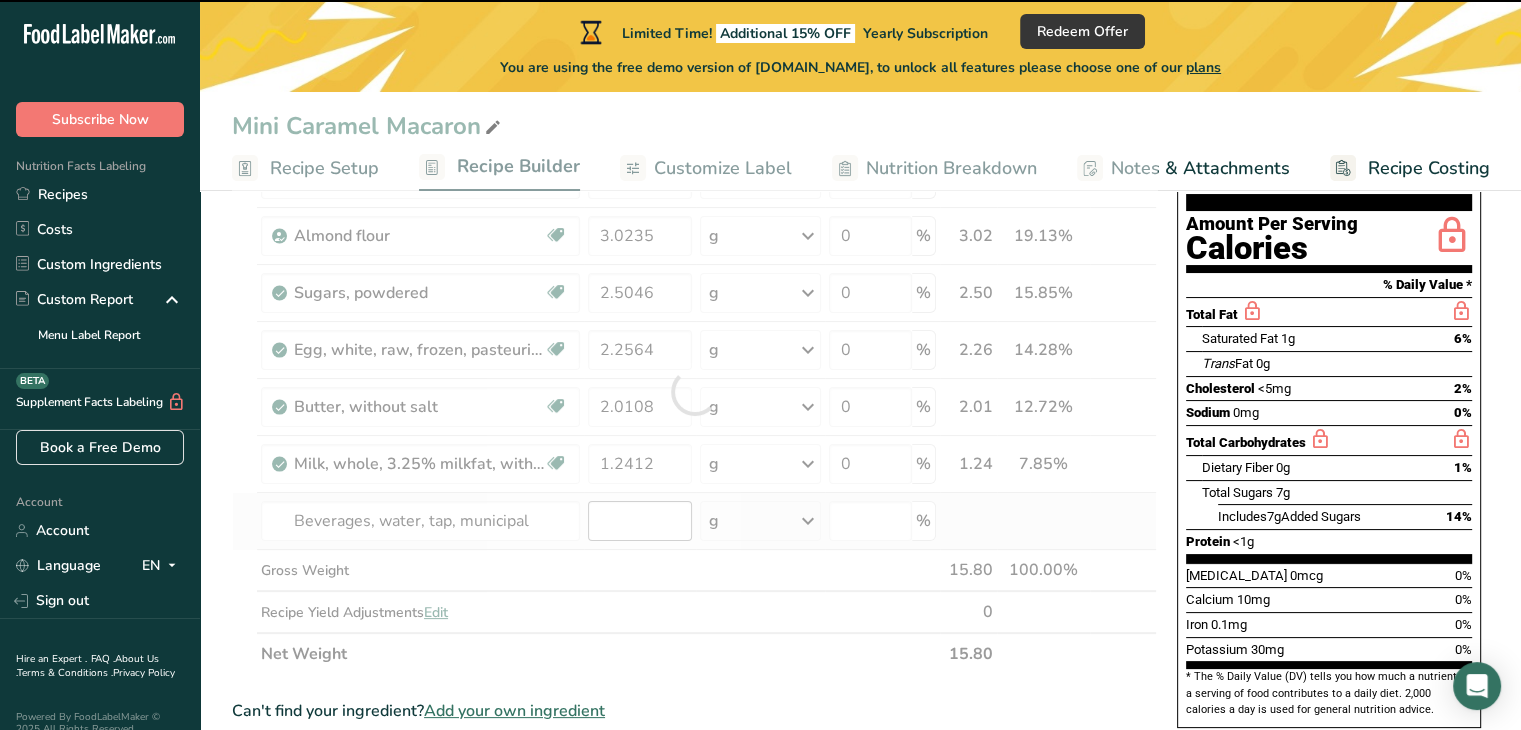 type on "0" 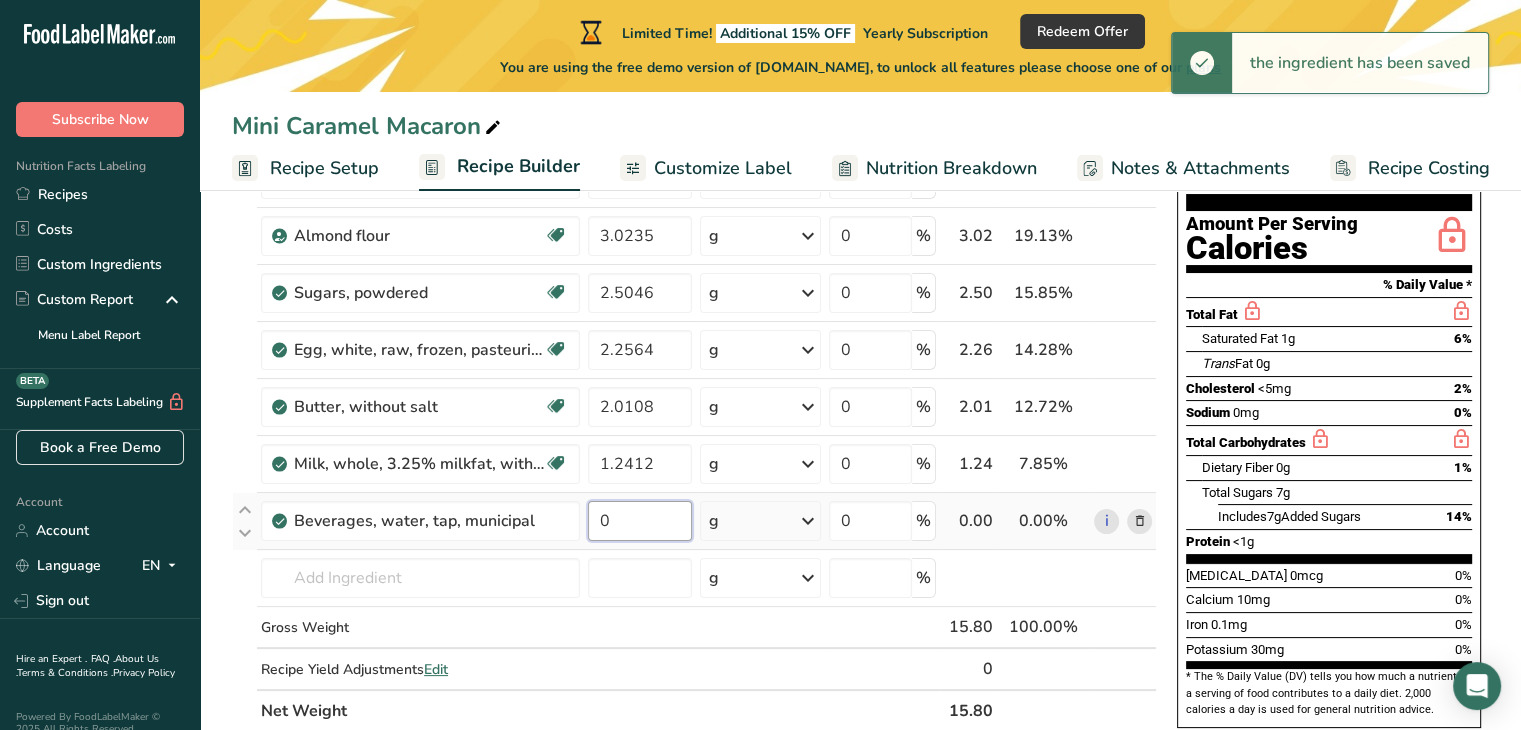 drag, startPoint x: 638, startPoint y: 519, endPoint x: 594, endPoint y: 522, distance: 44.102154 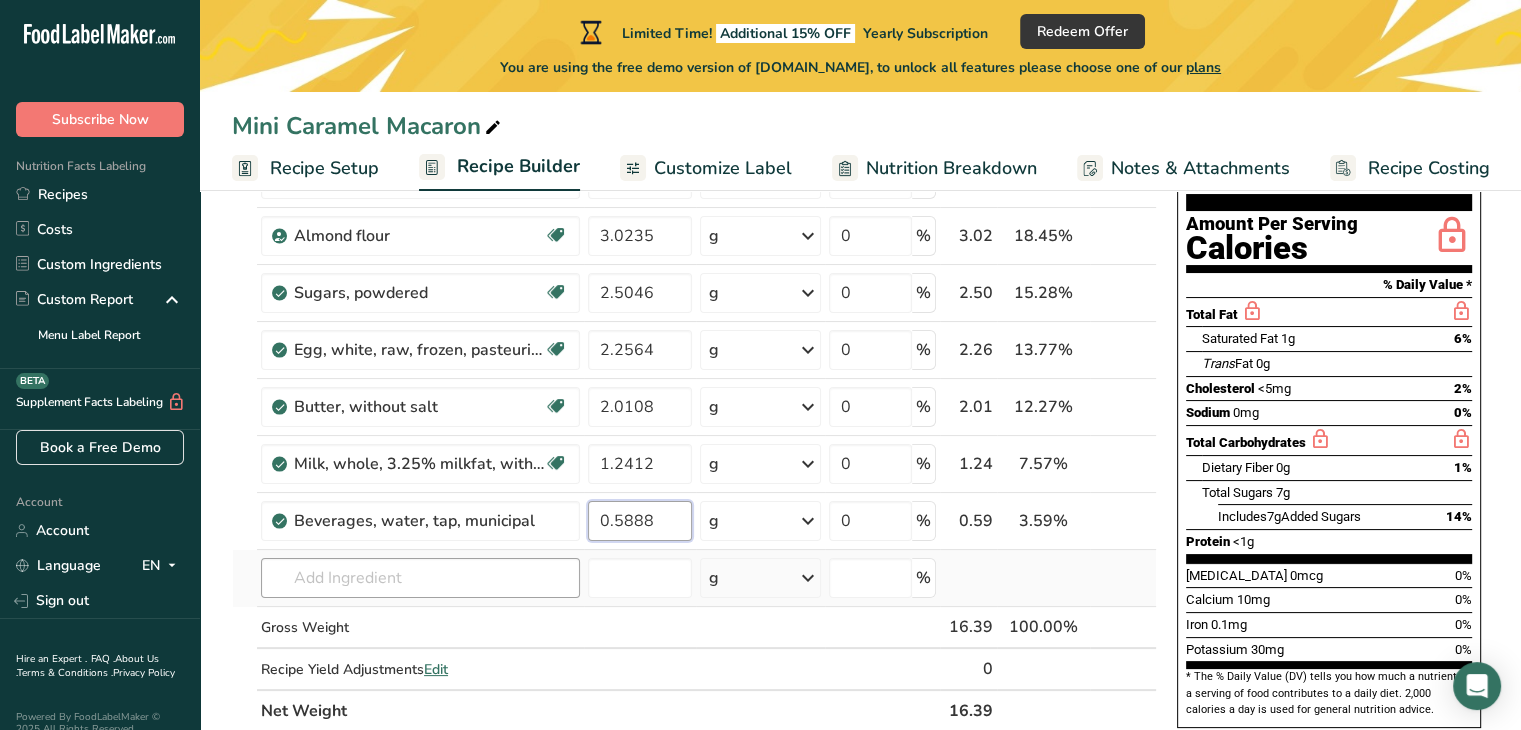 type on "0.5888" 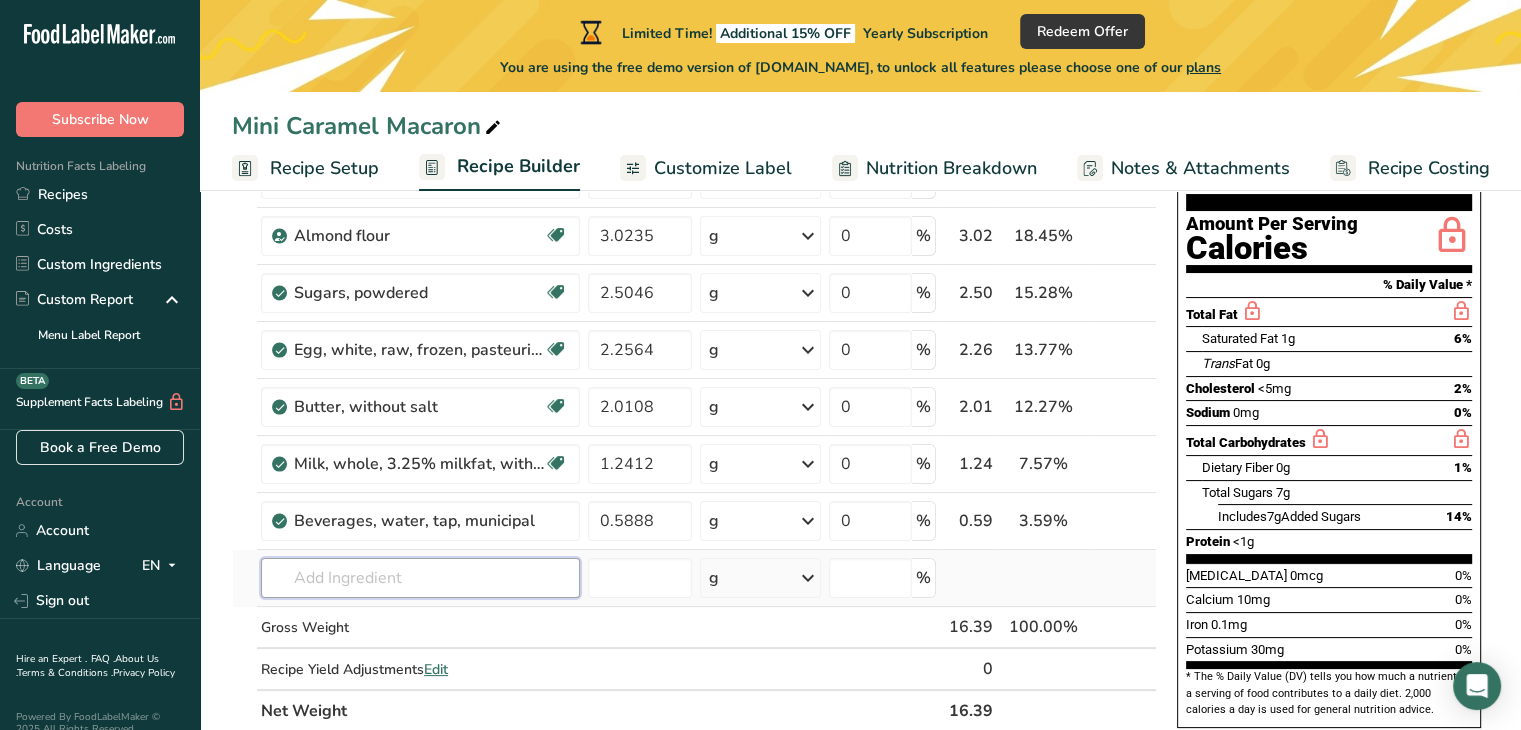 click on "Ingredient *
Amount *
Unit *
Waste *   .a-a{fill:#347362;}.b-a{fill:#fff;}          Grams
Percentage
[GEOGRAPHIC_DATA], granulated
Dairy free
Gluten free
Vegan
Vegetarian
Soy free
4.7657
g
Portions
1 serving packet
1 cup
Weight Units
g
kg
mg
See more
Volume Units
l
Volume units require a density conversion. If you know your ingredient's density enter it below. Otherwise, click on "RIA" our AI Regulatory bot - she will be able to help you
lb/ft3
g/cm3
Confirm
mL
lb/ft3" at bounding box center (694, 420) 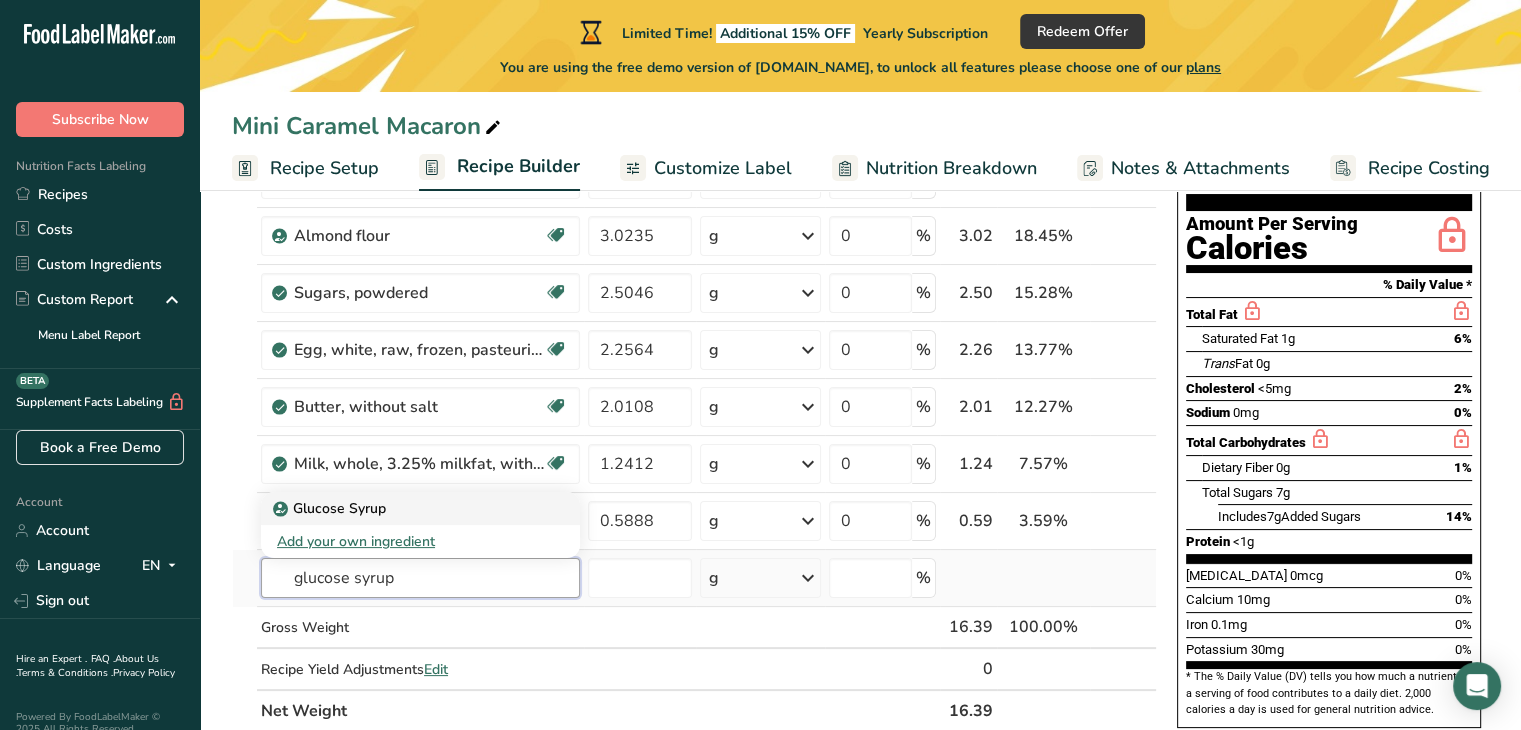 type on "glucose syrup" 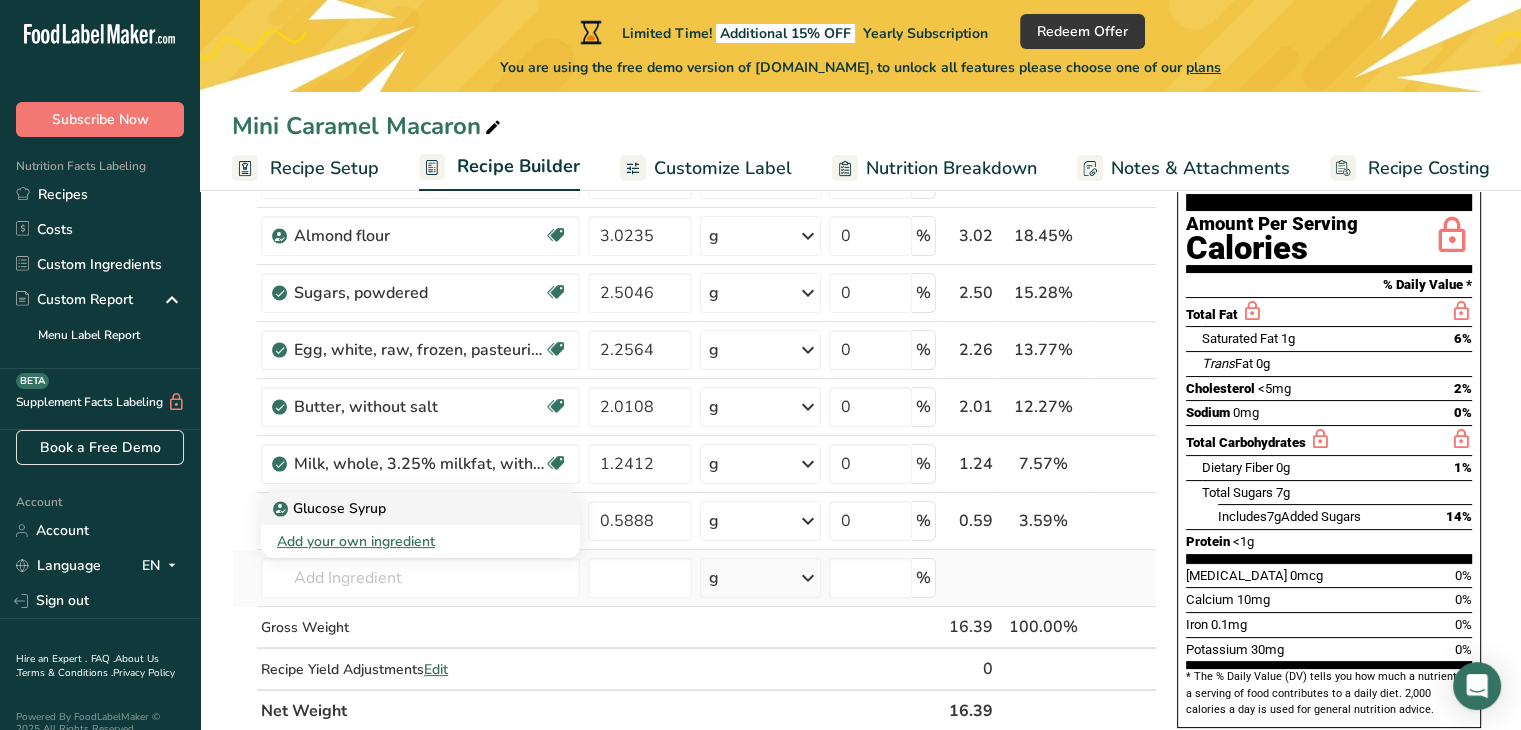 click on "Glucose Syrup" at bounding box center [331, 508] 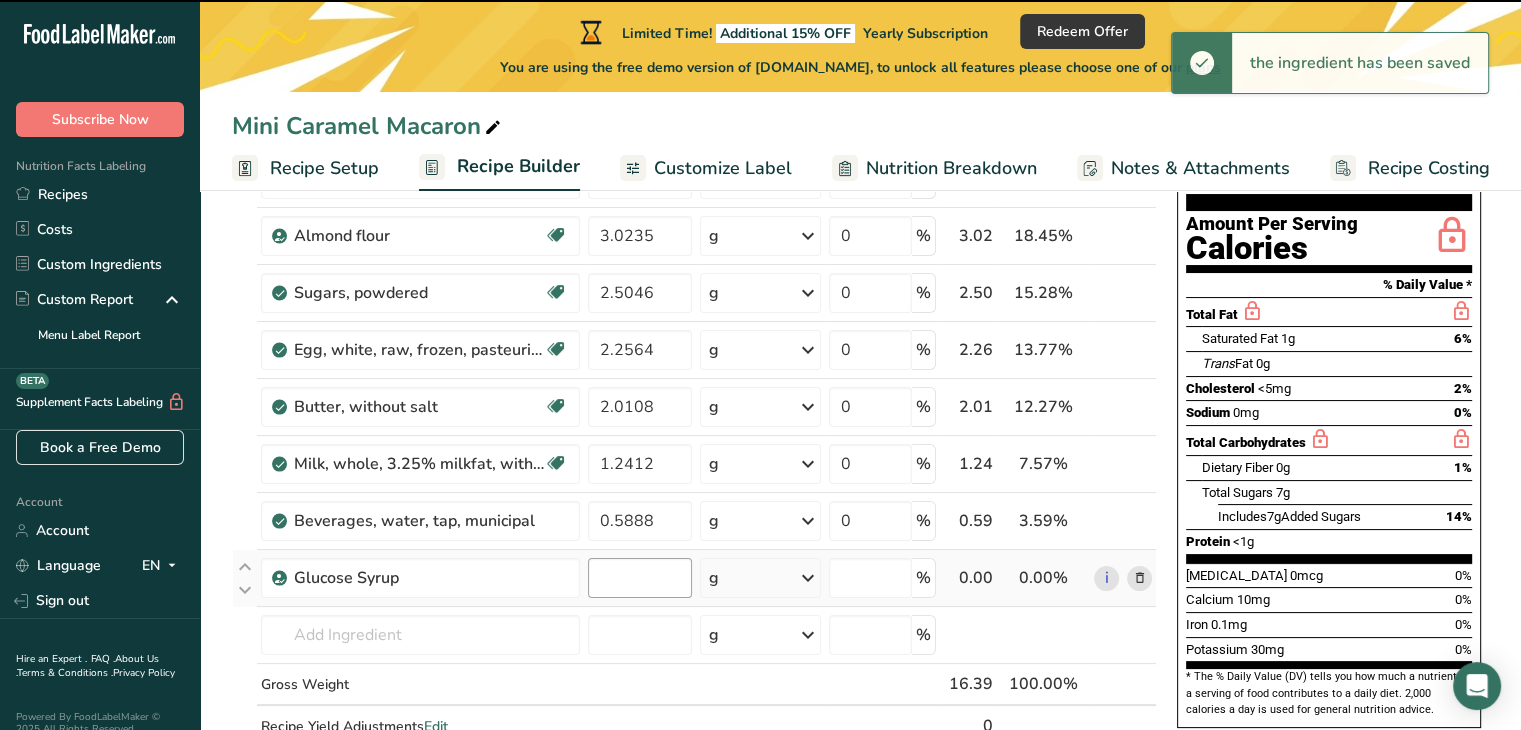 type on "0" 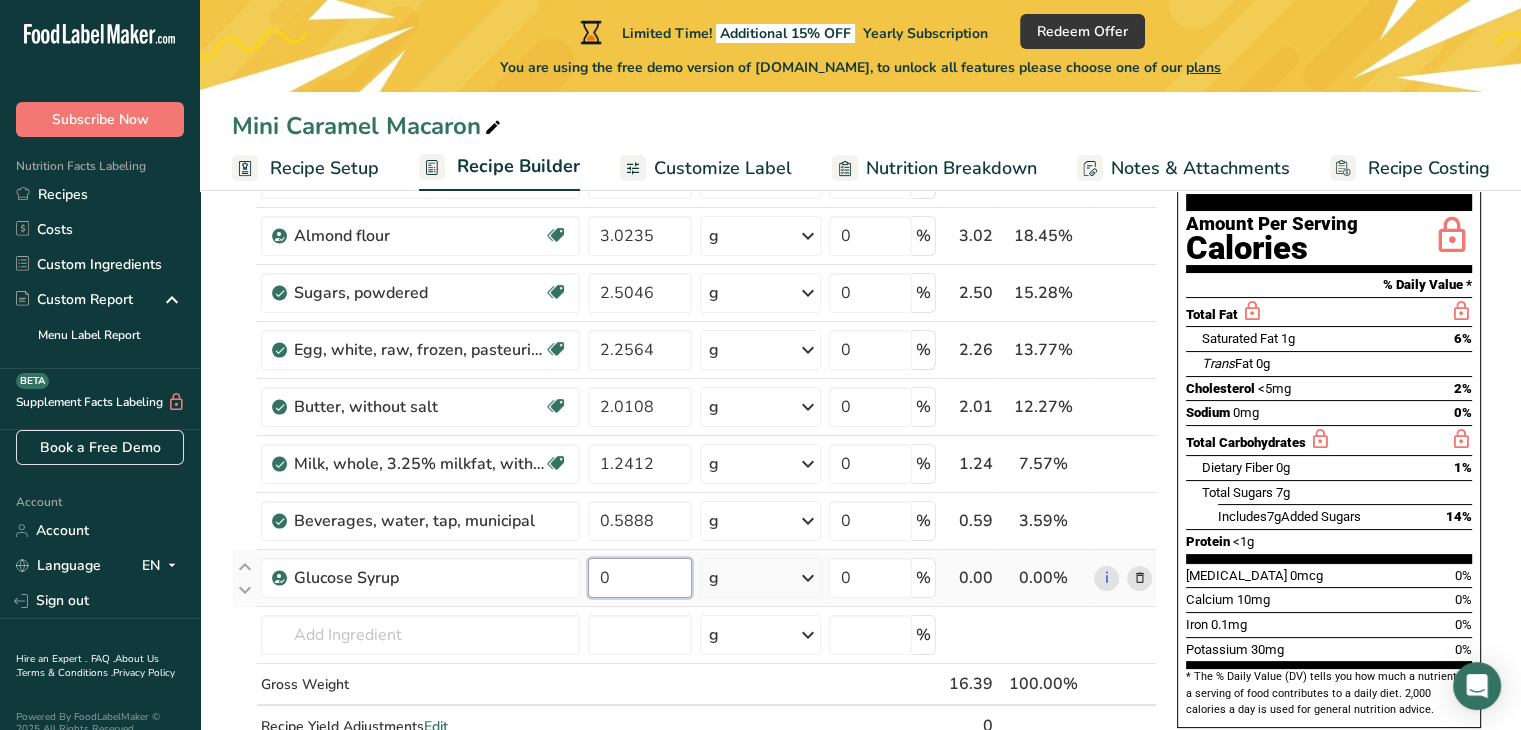 drag, startPoint x: 649, startPoint y: 581, endPoint x: 588, endPoint y: 583, distance: 61.03278 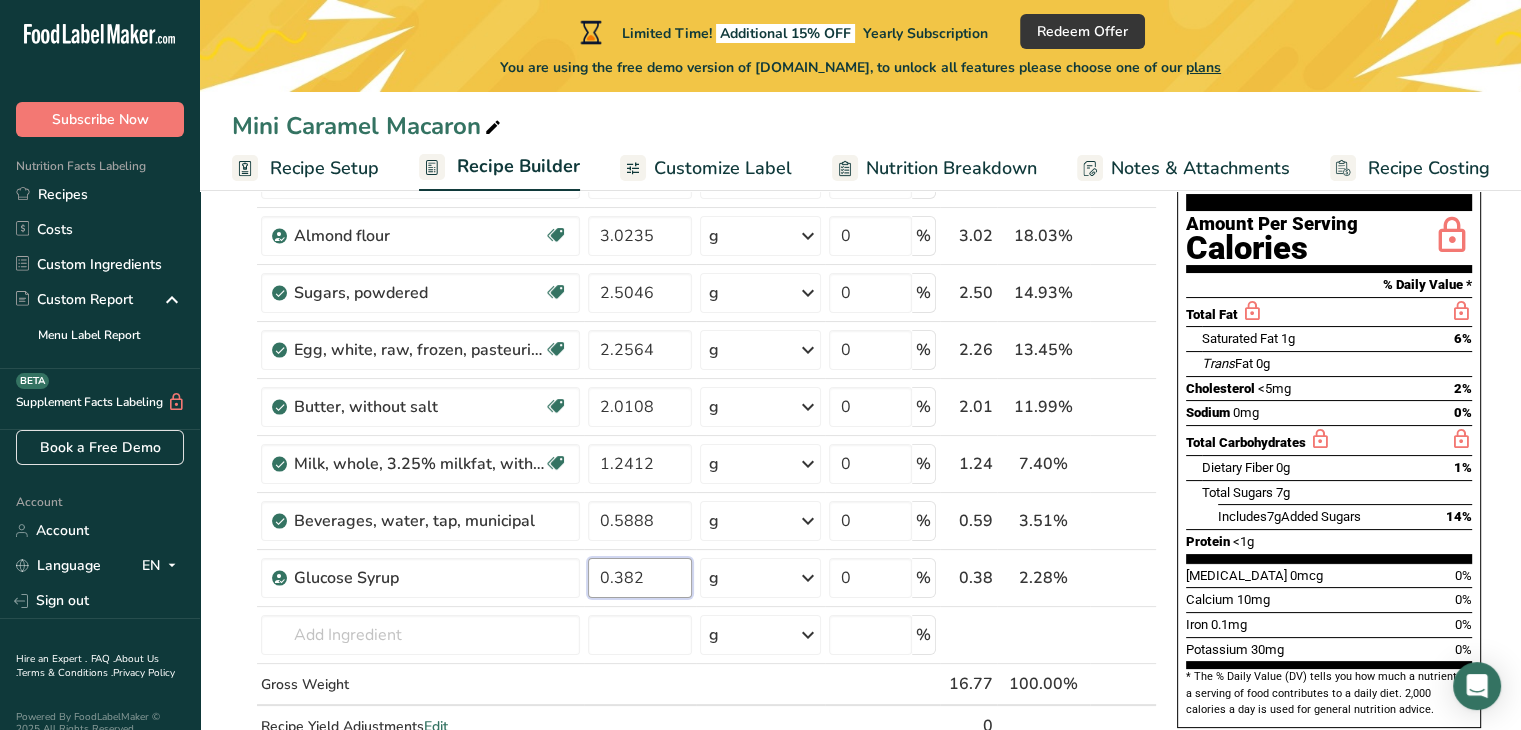 type on "0.382" 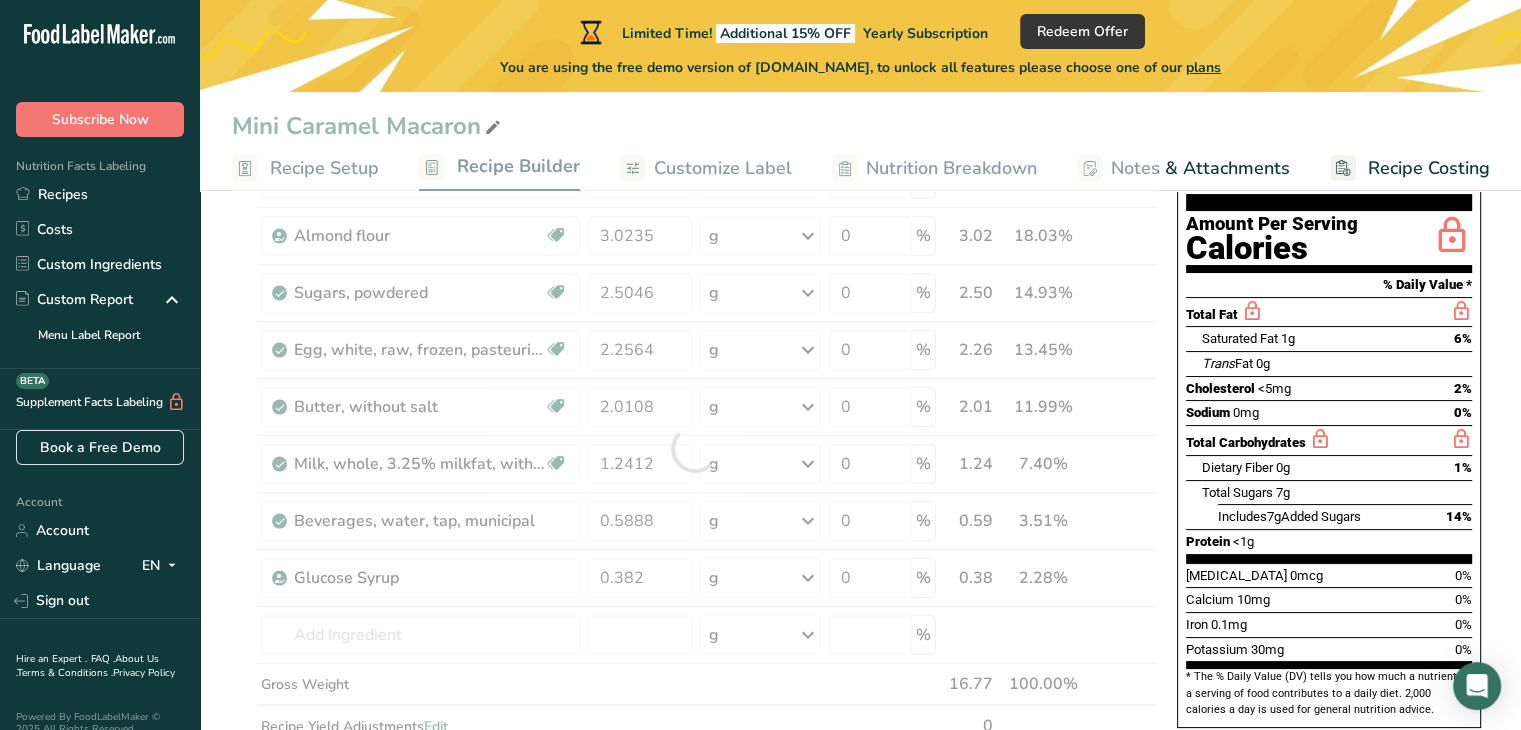 click on "Mini Caramel Macaron
Recipe Setup                       Recipe Builder   Customize Label               Nutrition Breakdown               Notes & Attachments                 Recipe Costing
Add Ingredients
Manage Recipe         Delete Recipe             Duplicate Recipe               Scale Recipe               Save as Sub-Recipe   .a-a{fill:#347362;}.b-a{fill:#fff;}                                 Nutrition Breakdown                 Recipe Card
NEW
[MEDICAL_DATA] Pattern Report             Activity History
Download
Choose your preferred label style
Standard FDA label
Standard FDA label
The most common format for nutrition facts labels in compliance with the FDA's typeface, style and requirements
Tabular FDA label
Linear FDA label" at bounding box center (860, 754) 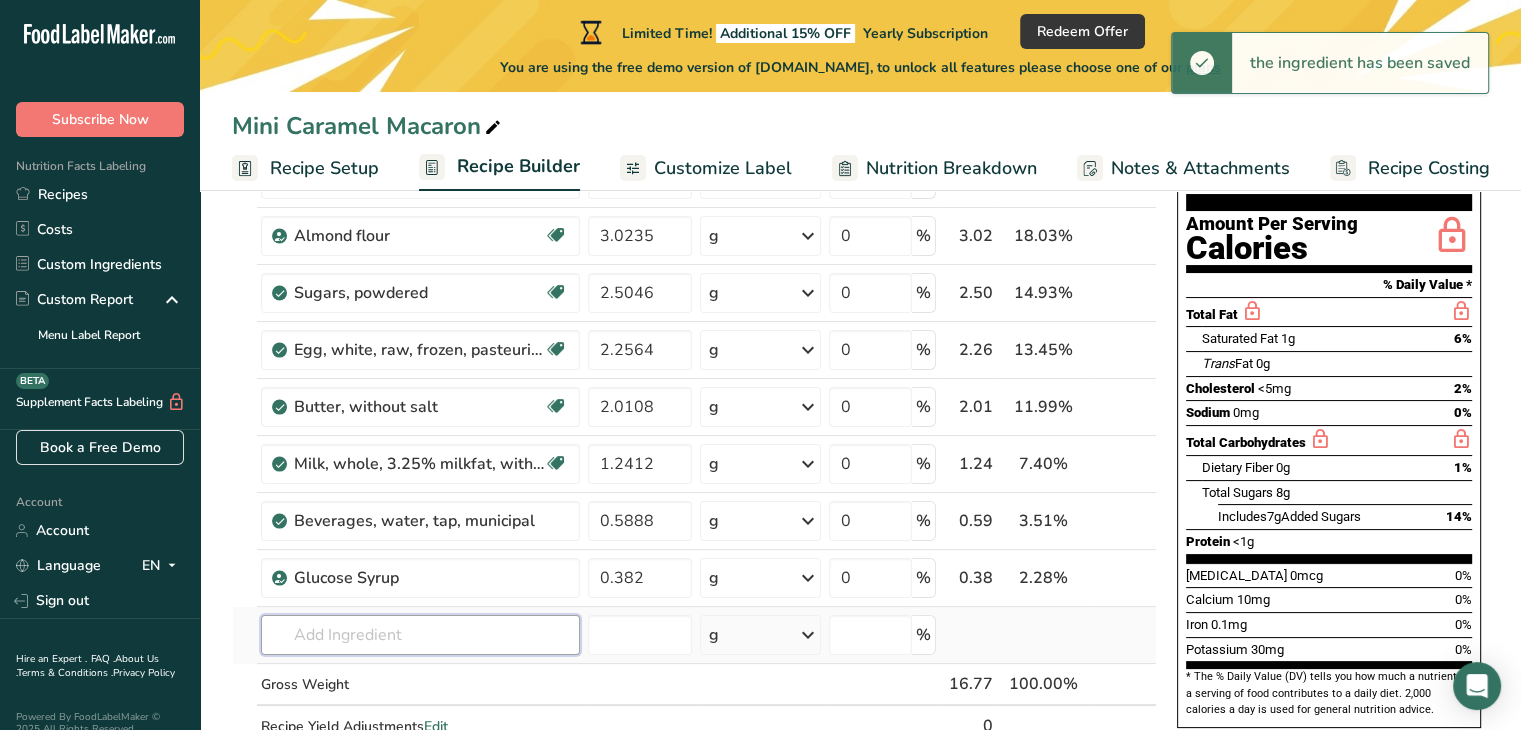 click at bounding box center (420, 635) 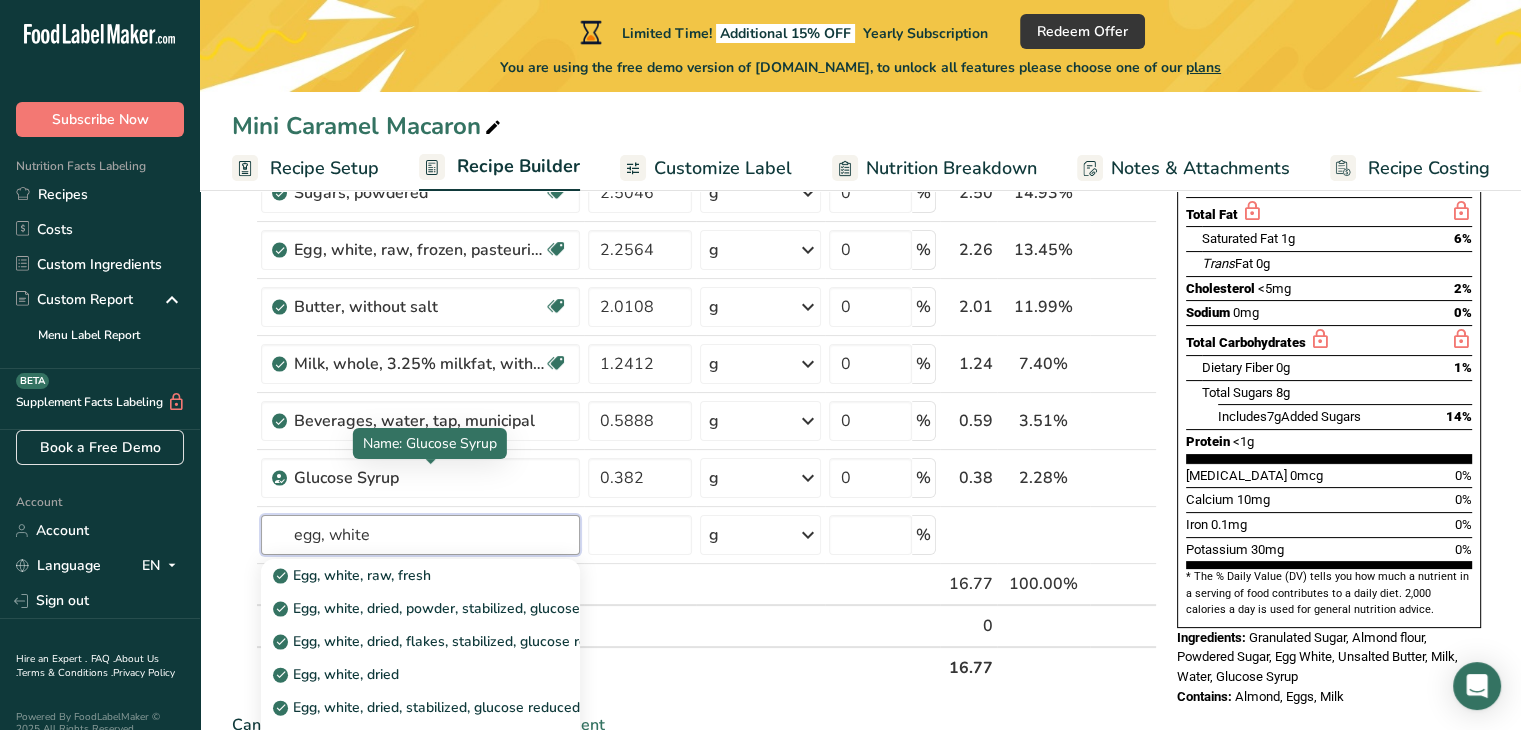 scroll, scrollTop: 400, scrollLeft: 0, axis: vertical 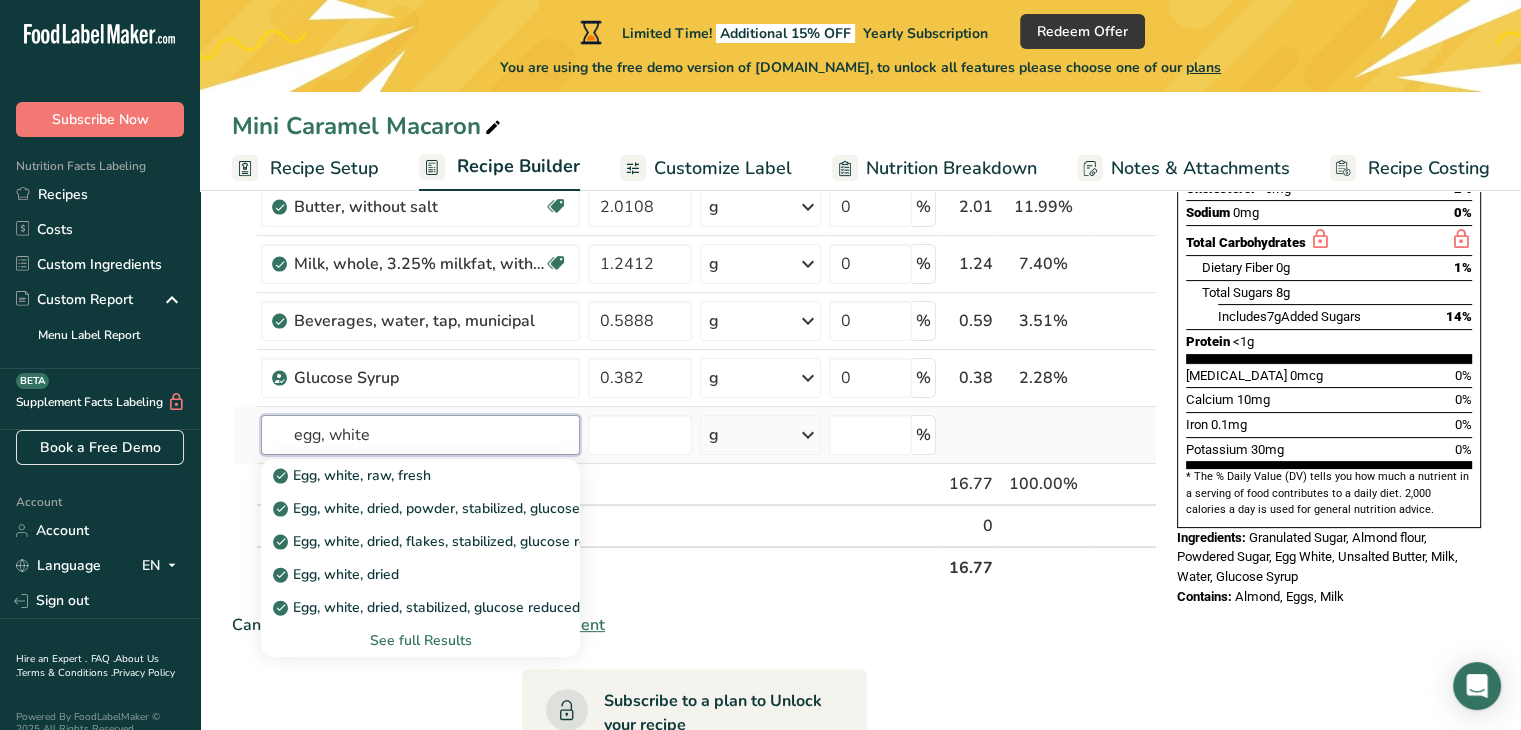 type on "egg, white" 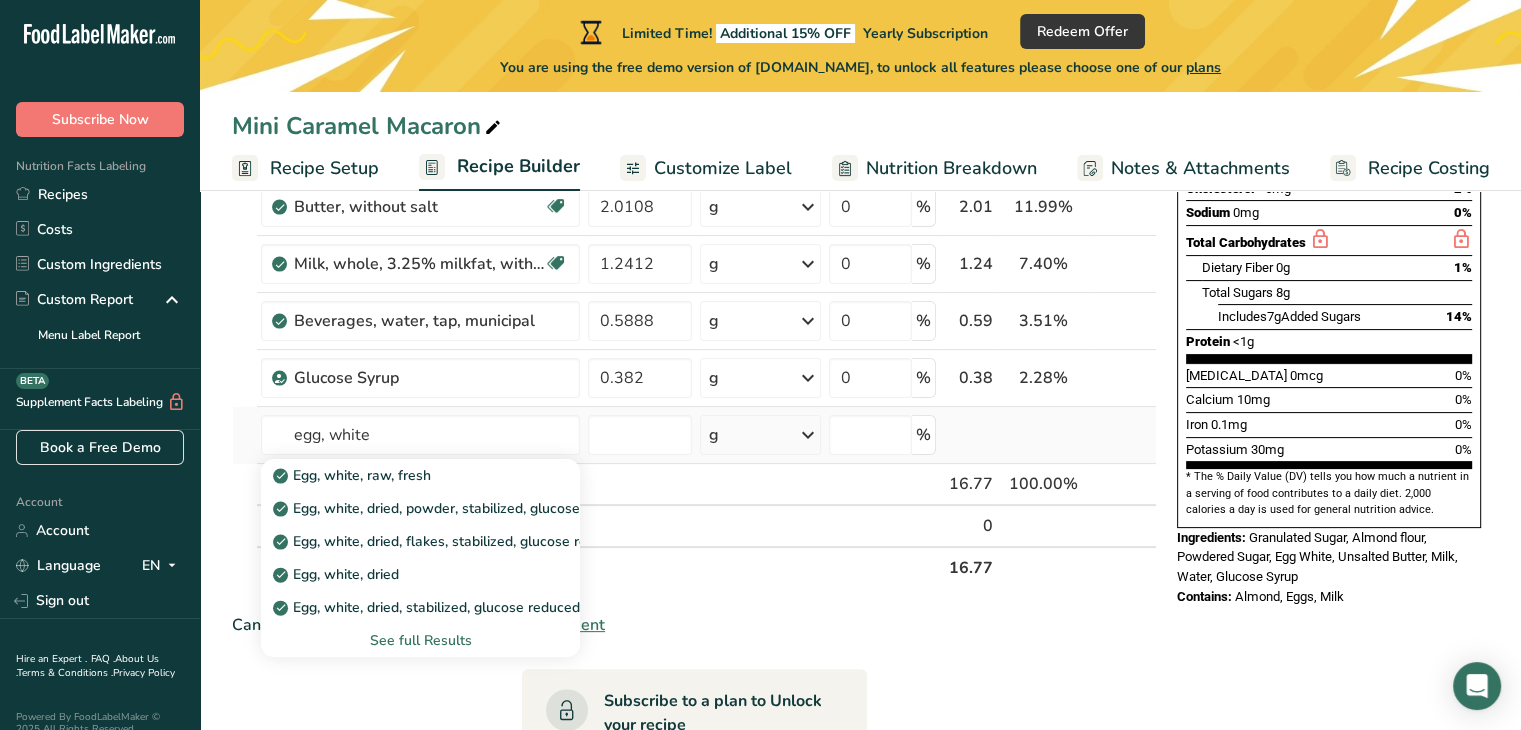 type 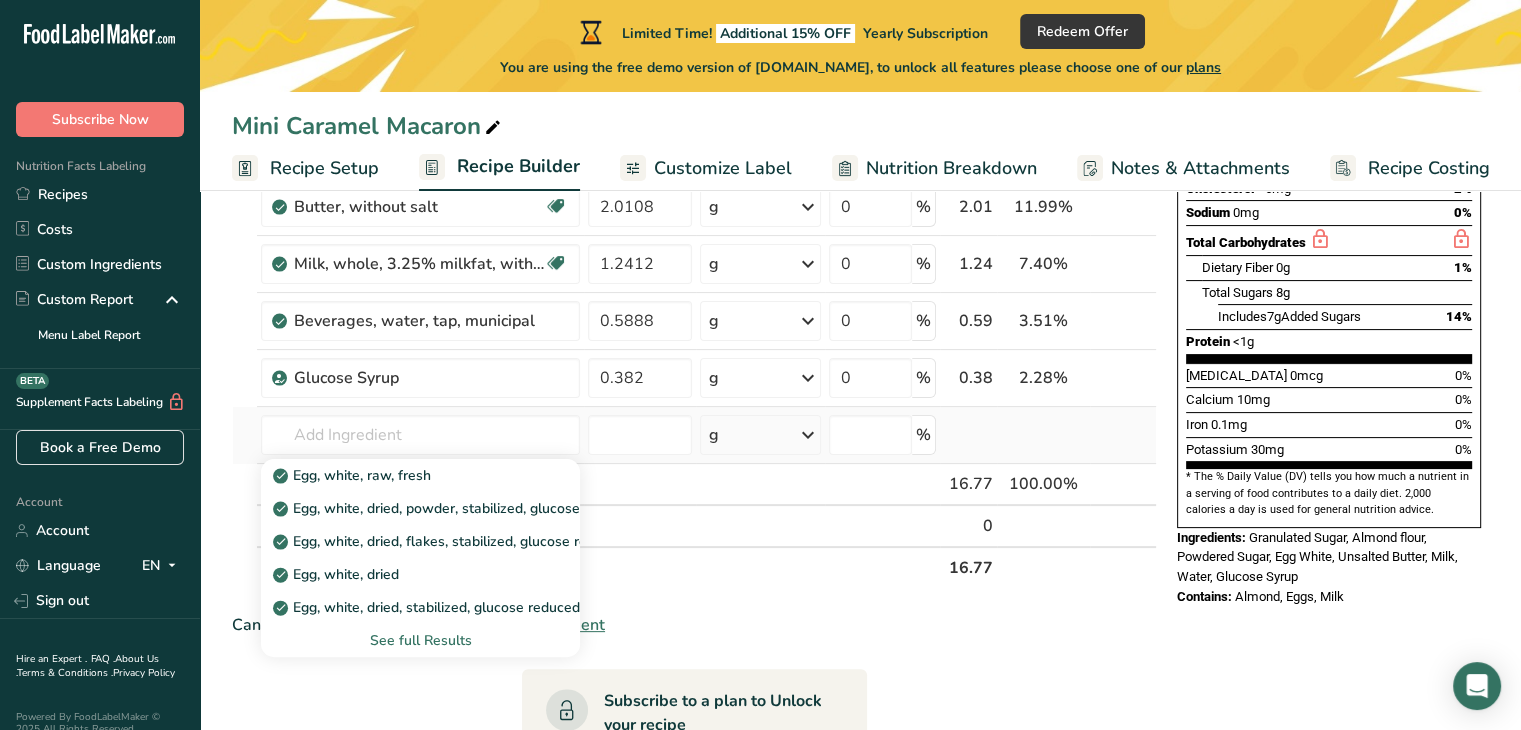 click on "See full Results" at bounding box center (420, 640) 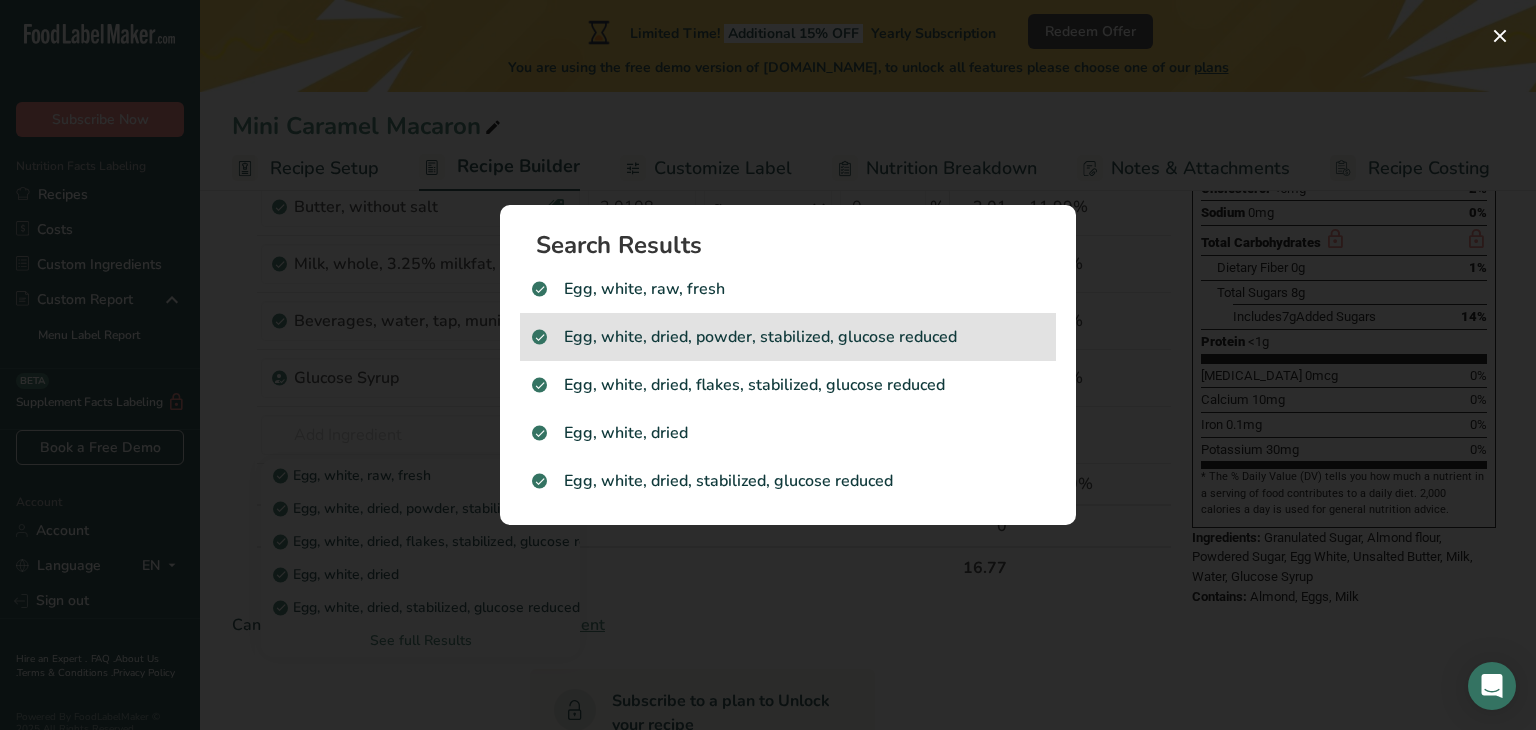 click on "Egg, white, dried, powder, stabilized, glucose reduced" at bounding box center (788, 337) 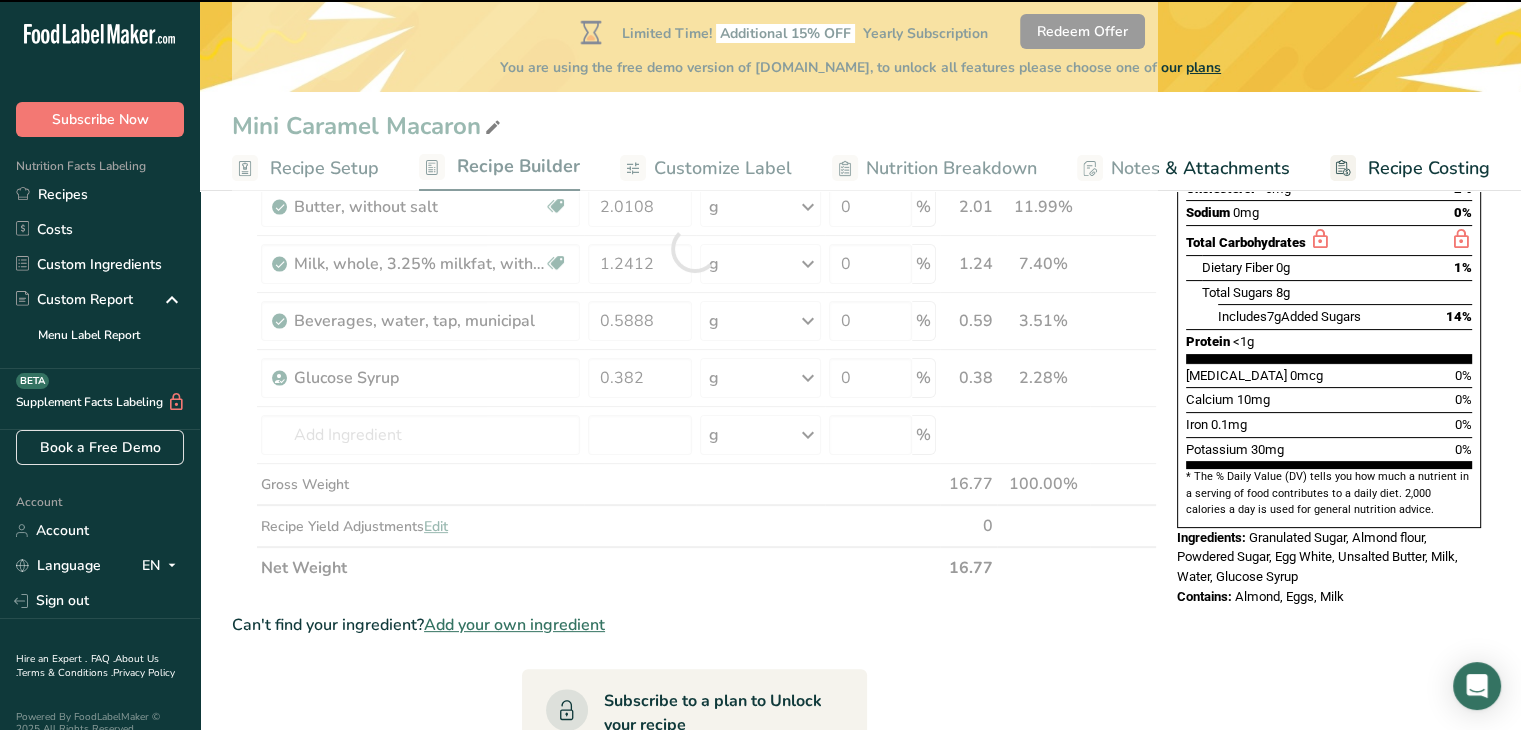 type on "0" 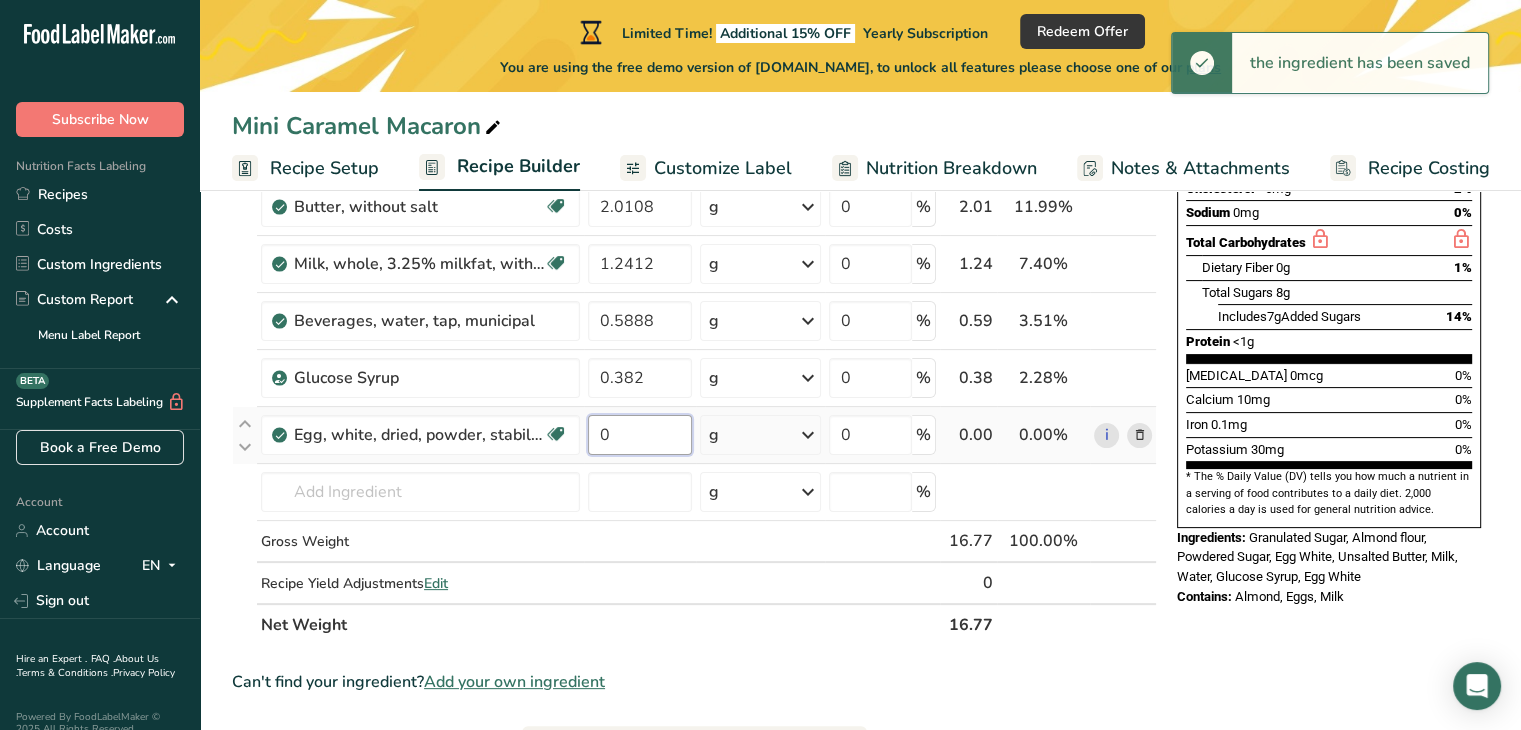 drag, startPoint x: 659, startPoint y: 433, endPoint x: 596, endPoint y: 446, distance: 64.327286 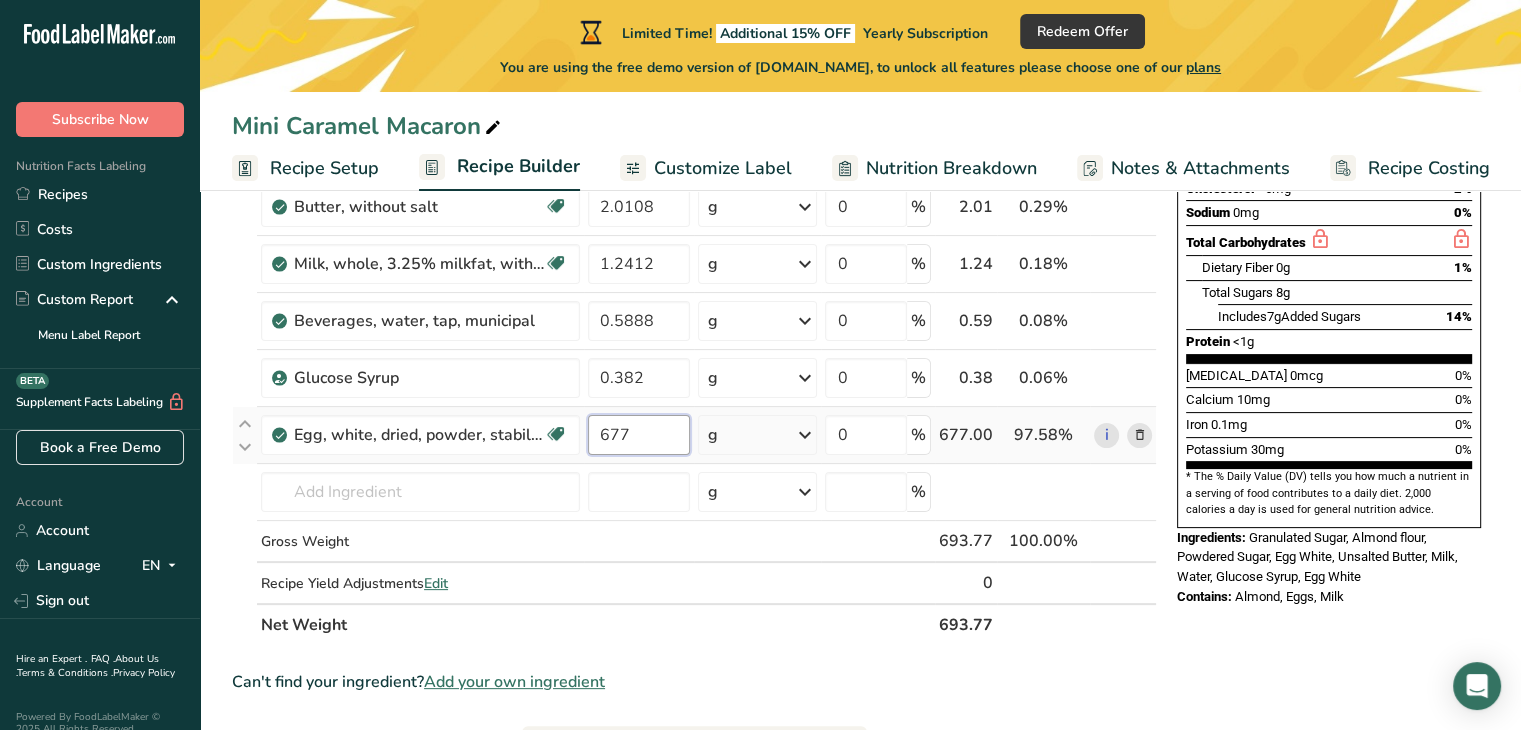 click on "677" at bounding box center (639, 435) 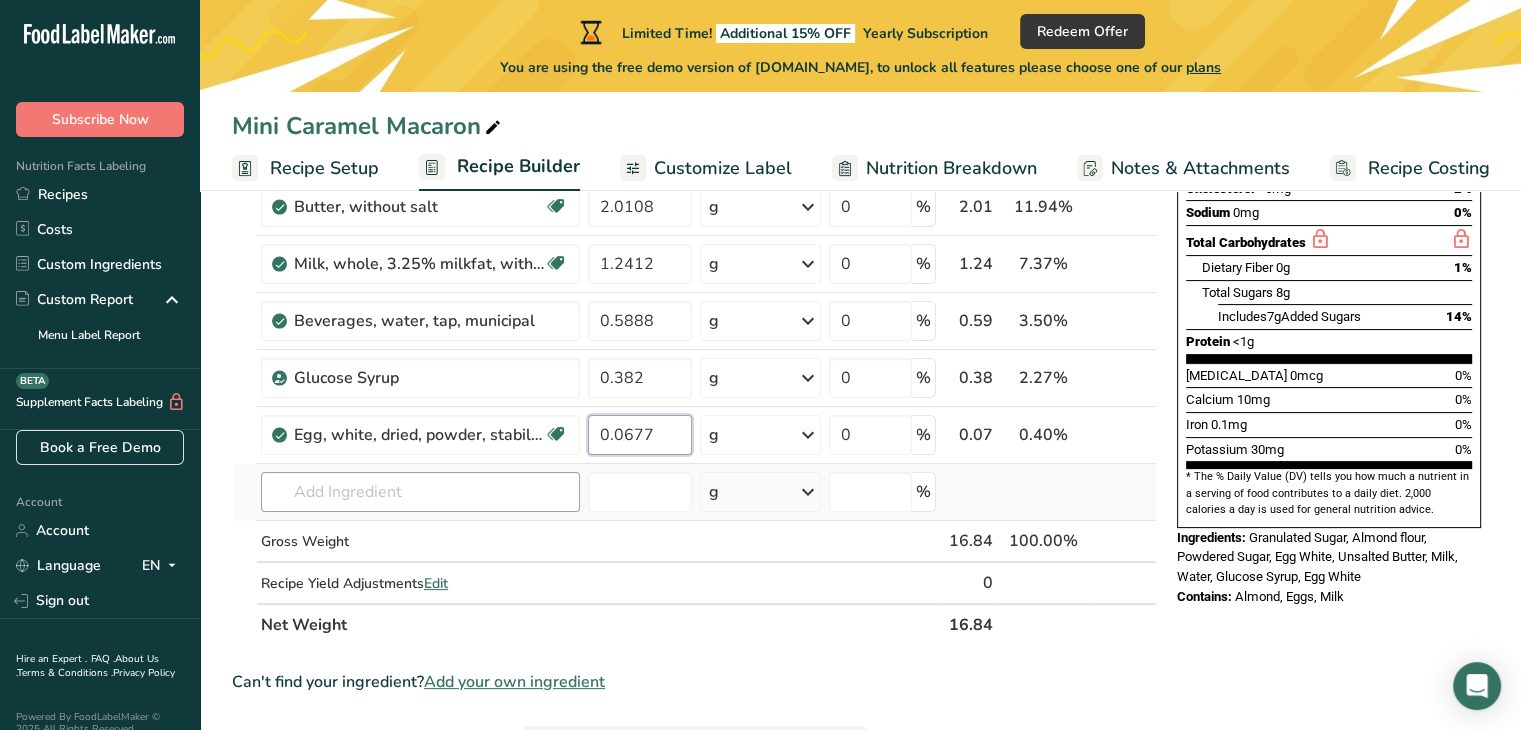 type on "0.0677" 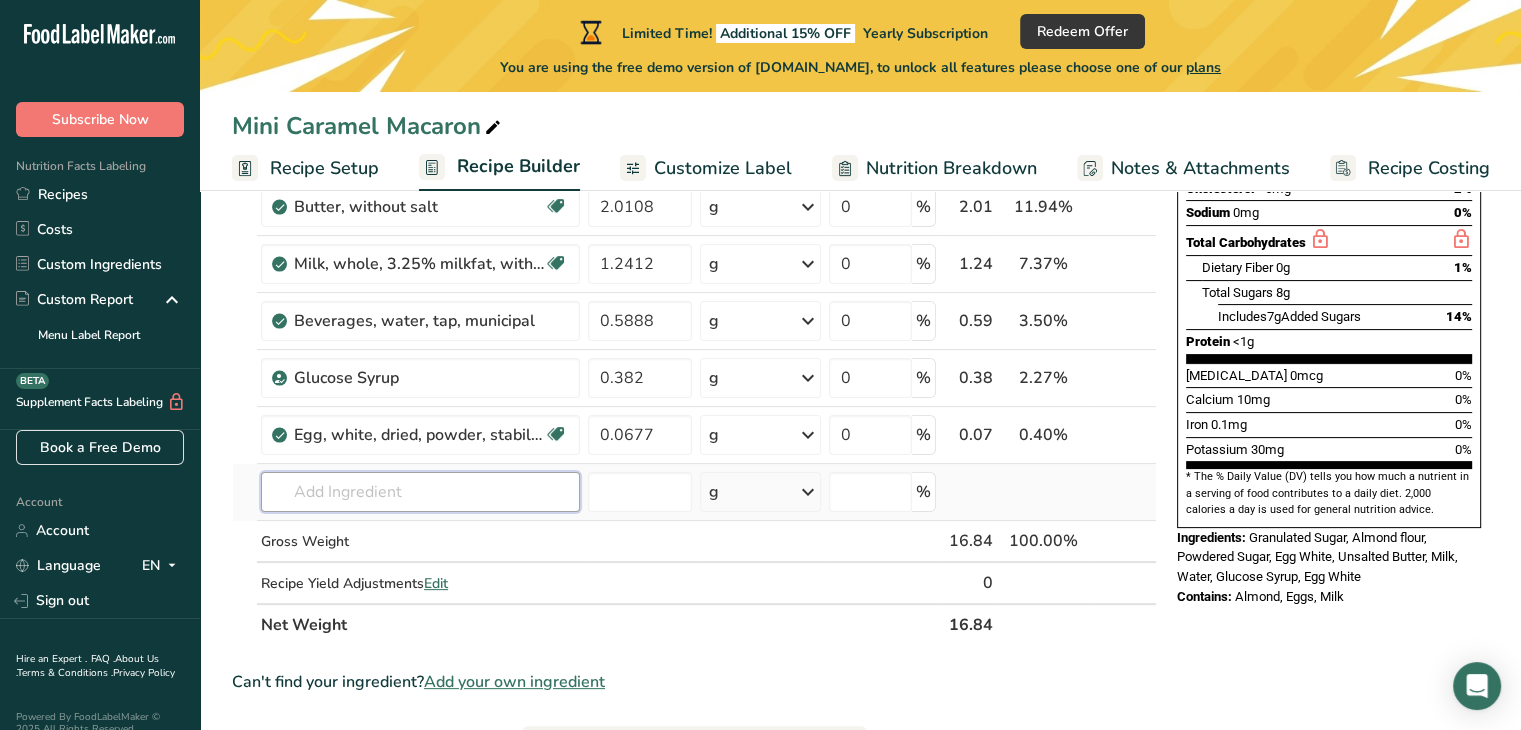 click on "Ingredient *
Amount *
Unit *
Waste *   .a-a{fill:#347362;}.b-a{fill:#fff;}          Grams
Percentage
[GEOGRAPHIC_DATA], granulated
Dairy free
Gluten free
Vegan
Vegetarian
Soy free
4.7657
g
Portions
1 serving packet
1 cup
Weight Units
g
kg
mg
See more
Volume Units
l
Volume units require a density conversion. If you know your ingredient's density enter it below. Otherwise, click on "RIA" our AI Regulatory bot - she will be able to help you
lb/ft3
g/cm3
Confirm
mL
lb/ft3" at bounding box center (694, 277) 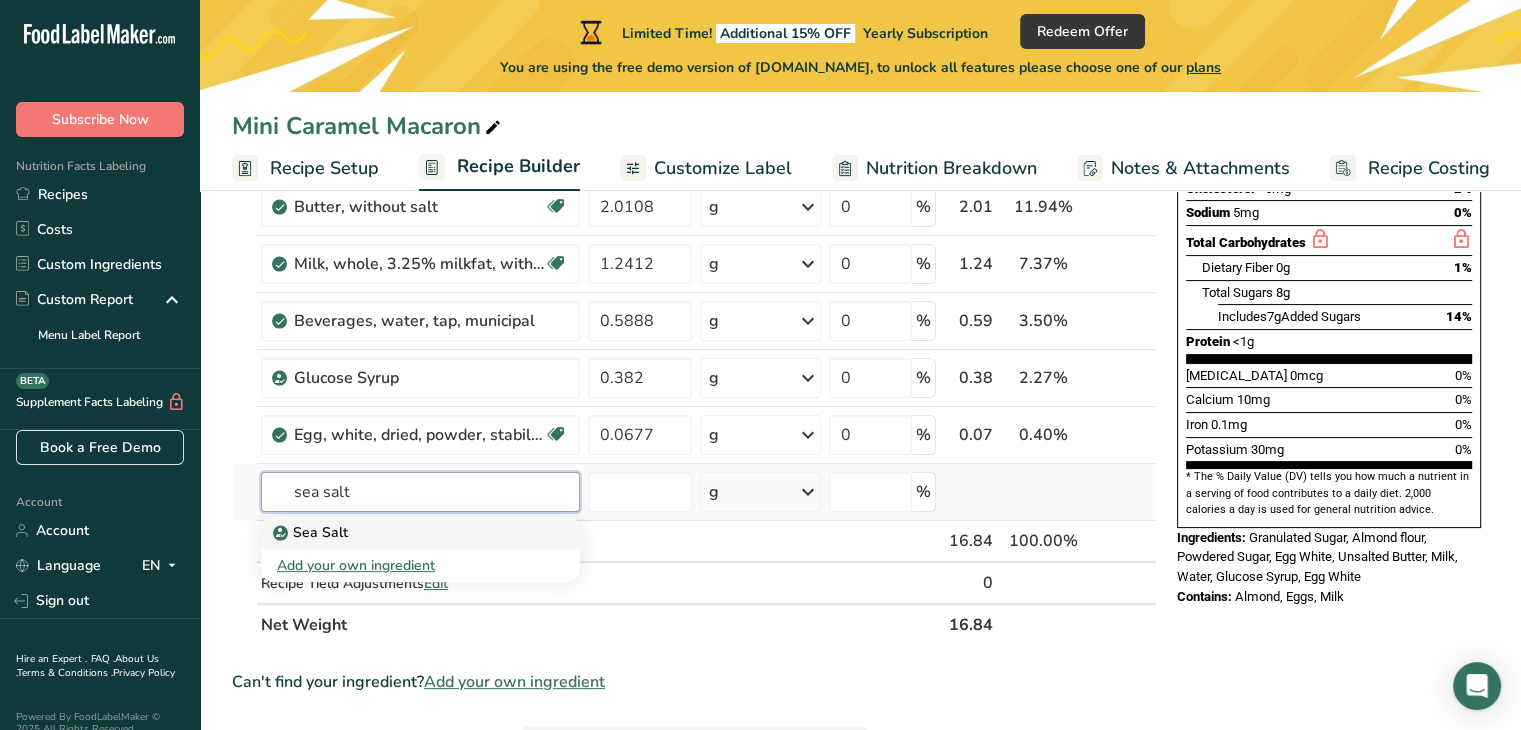 type on "sea salt" 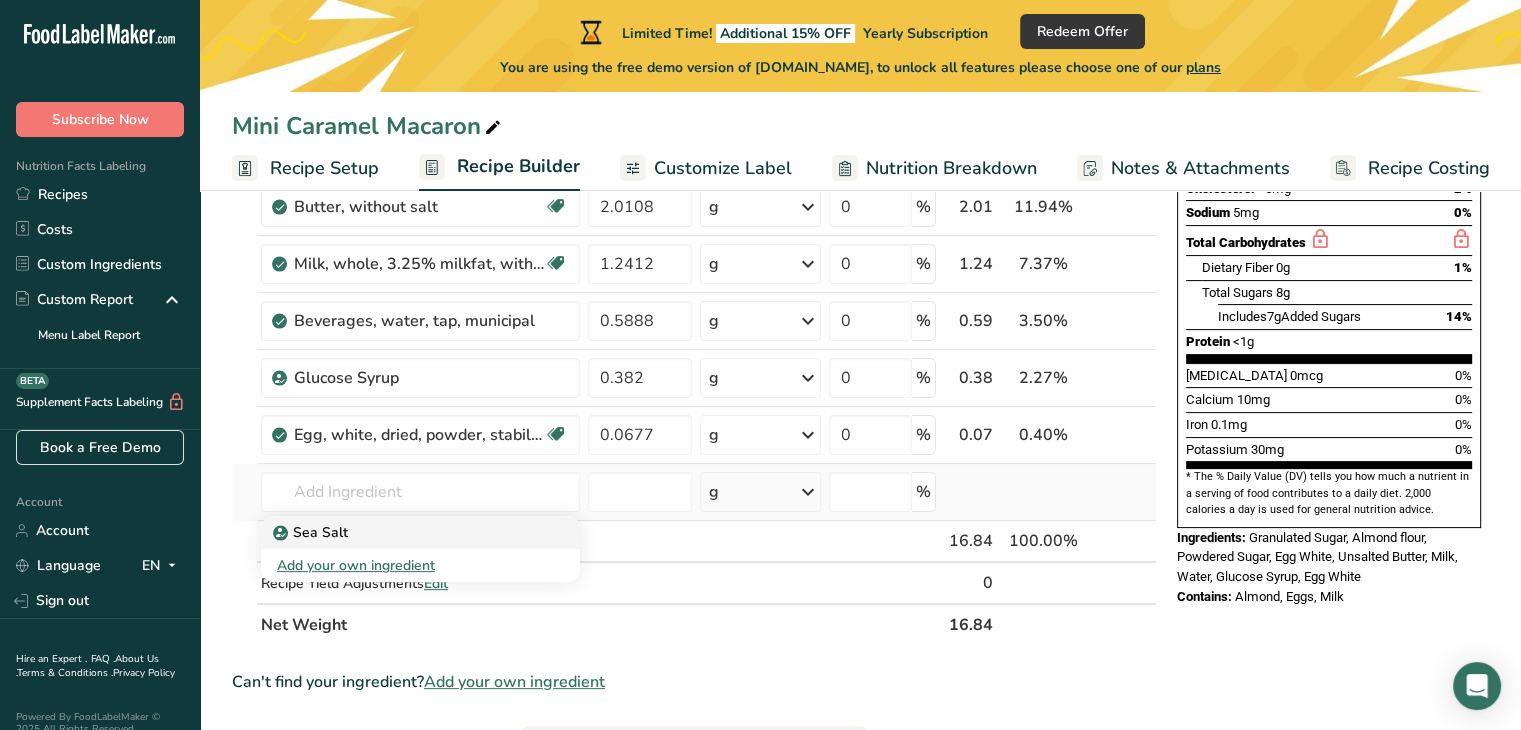click on "Sea Salt" at bounding box center [404, 532] 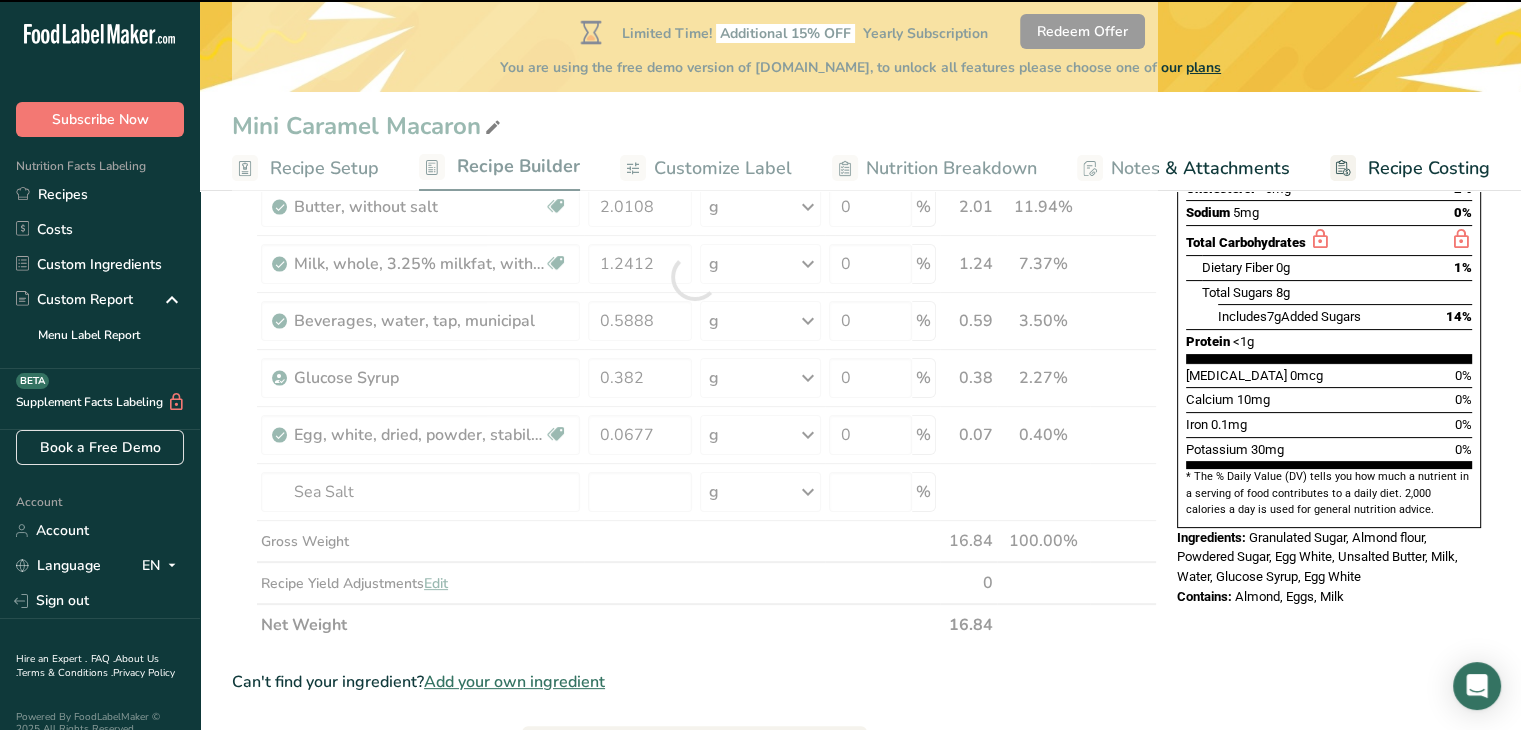 type on "0" 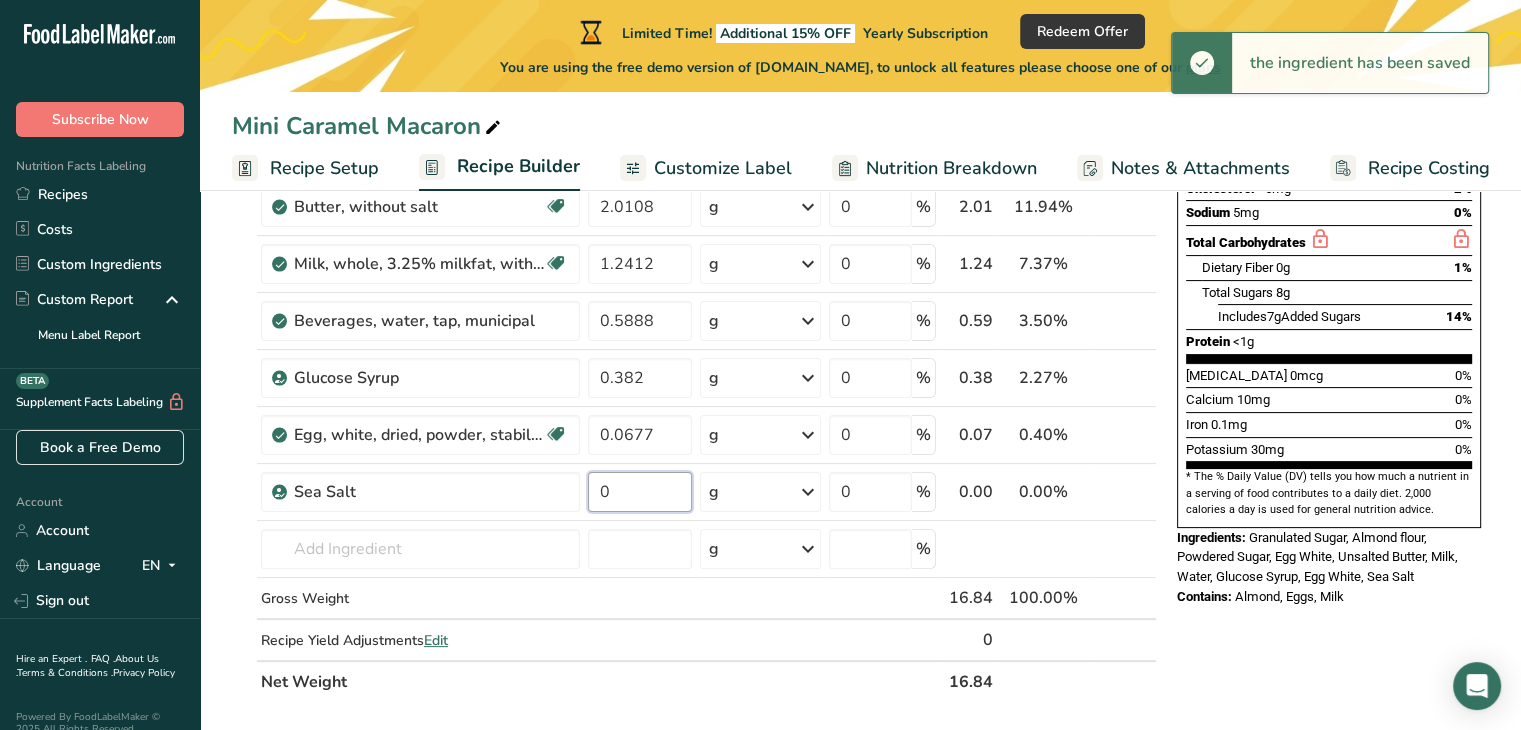 click on "0" at bounding box center [640, 492] 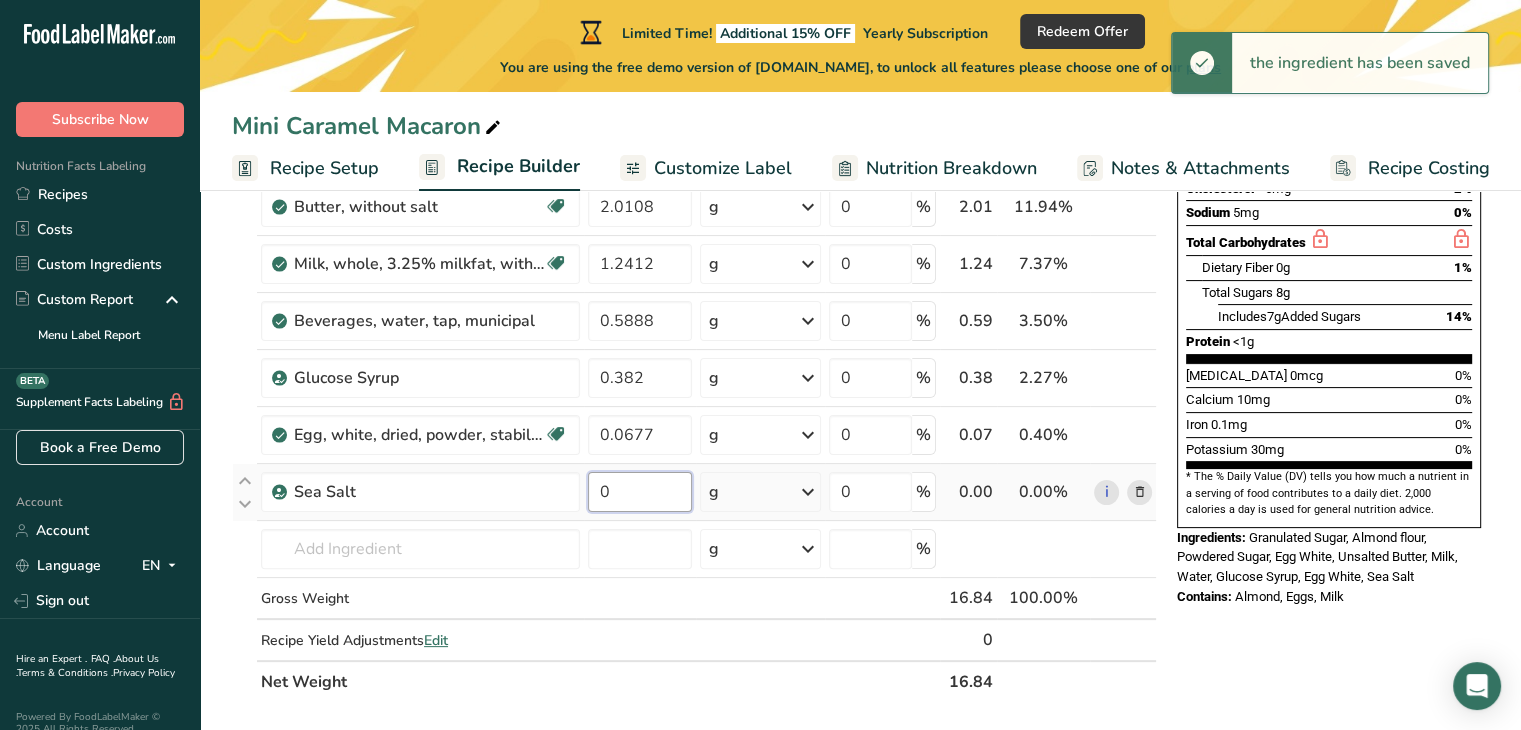 drag, startPoint x: 626, startPoint y: 489, endPoint x: 585, endPoint y: 493, distance: 41.19466 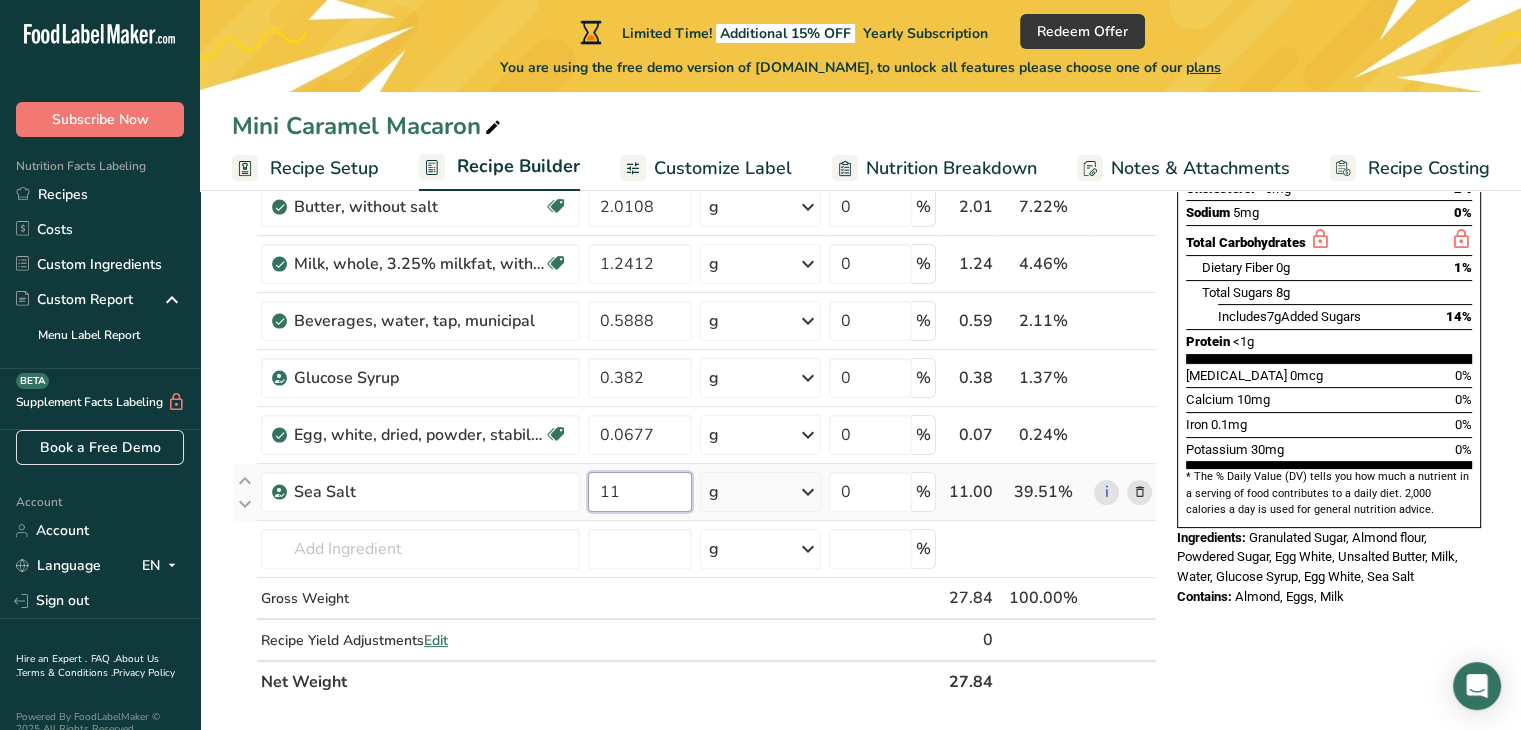 type on "112" 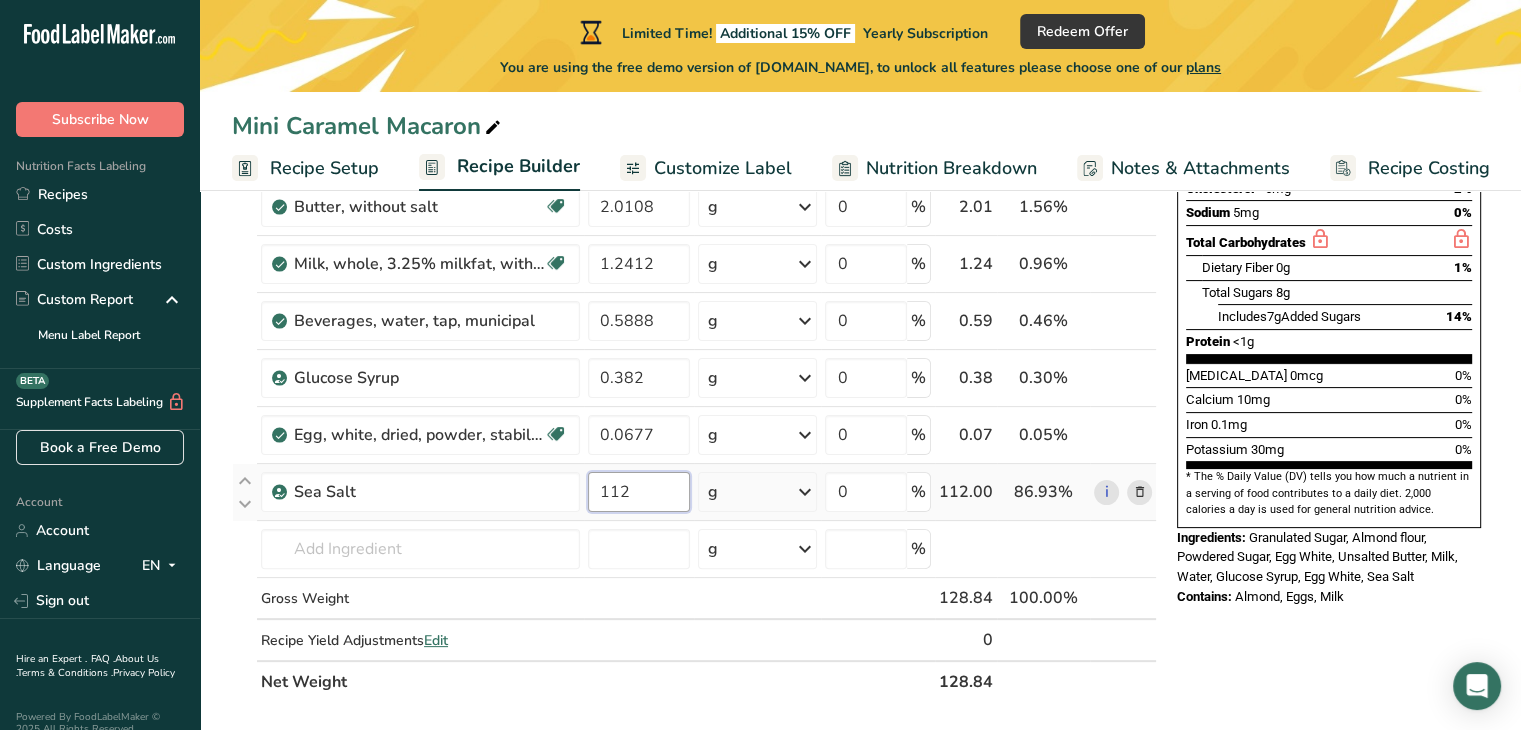 click on "112" at bounding box center [639, 492] 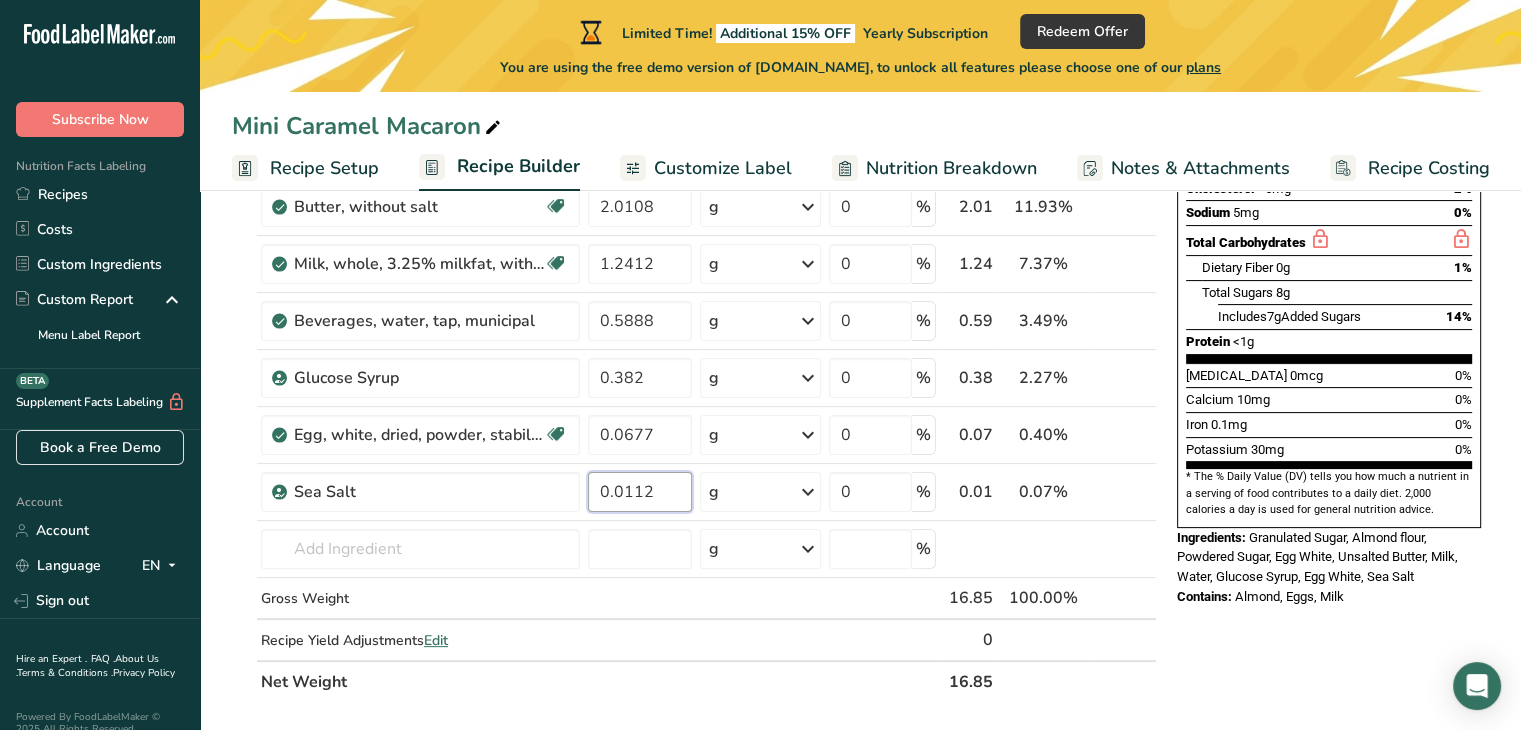 type on "0.0112" 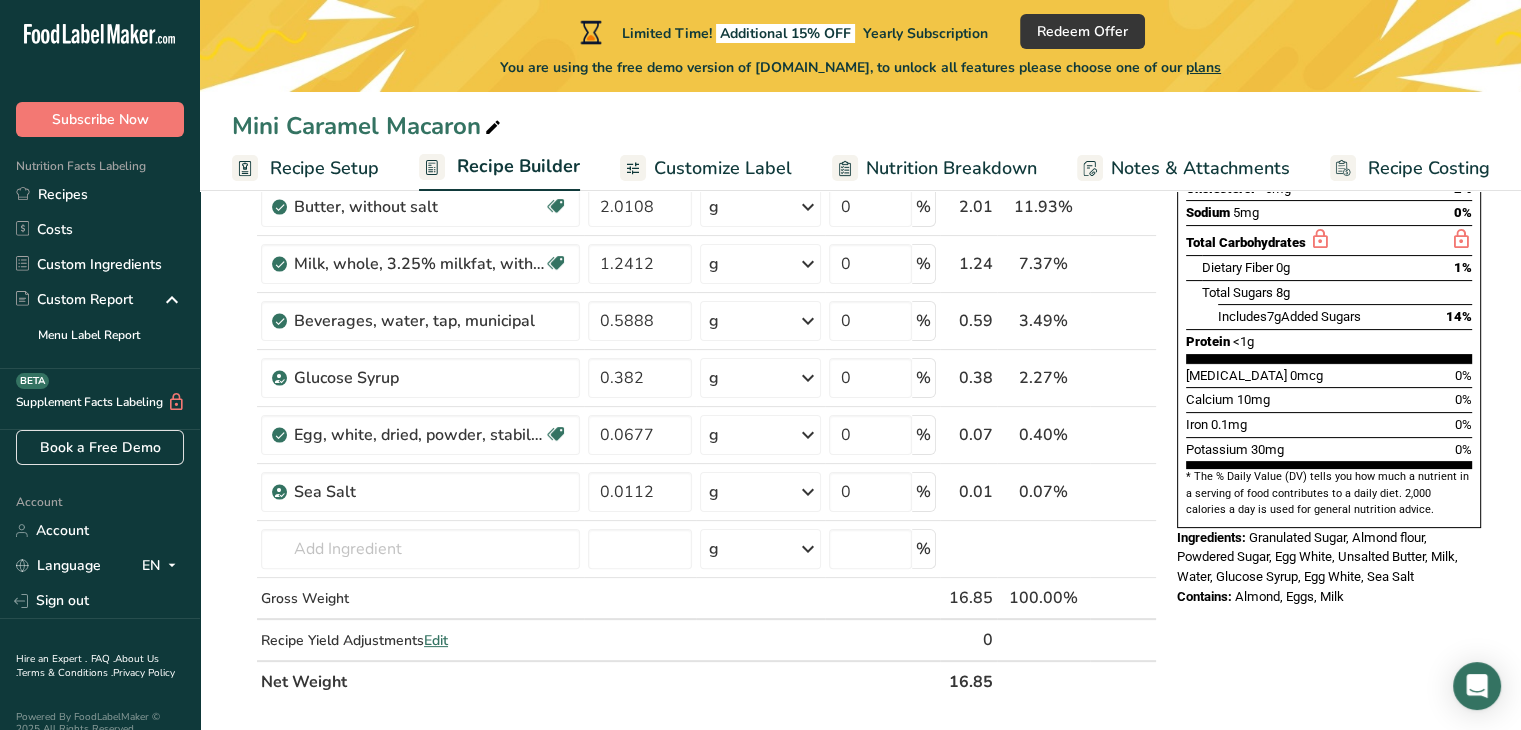click on "Add Ingredients
Manage Recipe         Delete Recipe             Duplicate Recipe               Scale Recipe               Save as Sub-Recipe   .a-a{fill:#347362;}.b-a{fill:#fff;}                                 Nutrition Breakdown                 Recipe Card
NEW
[MEDICAL_DATA] Pattern Report             Activity History
Download
Choose your preferred label style
Standard FDA label
Standard FDA label
The most common format for nutrition facts labels in compliance with the FDA's typeface, style and requirements
Tabular FDA label
A label format compliant with the FDA regulations presented in a tabular (horizontal) display.
Linear FDA label
A simple linear display for small sized packages.
Simplified FDA label" at bounding box center [860, 611] 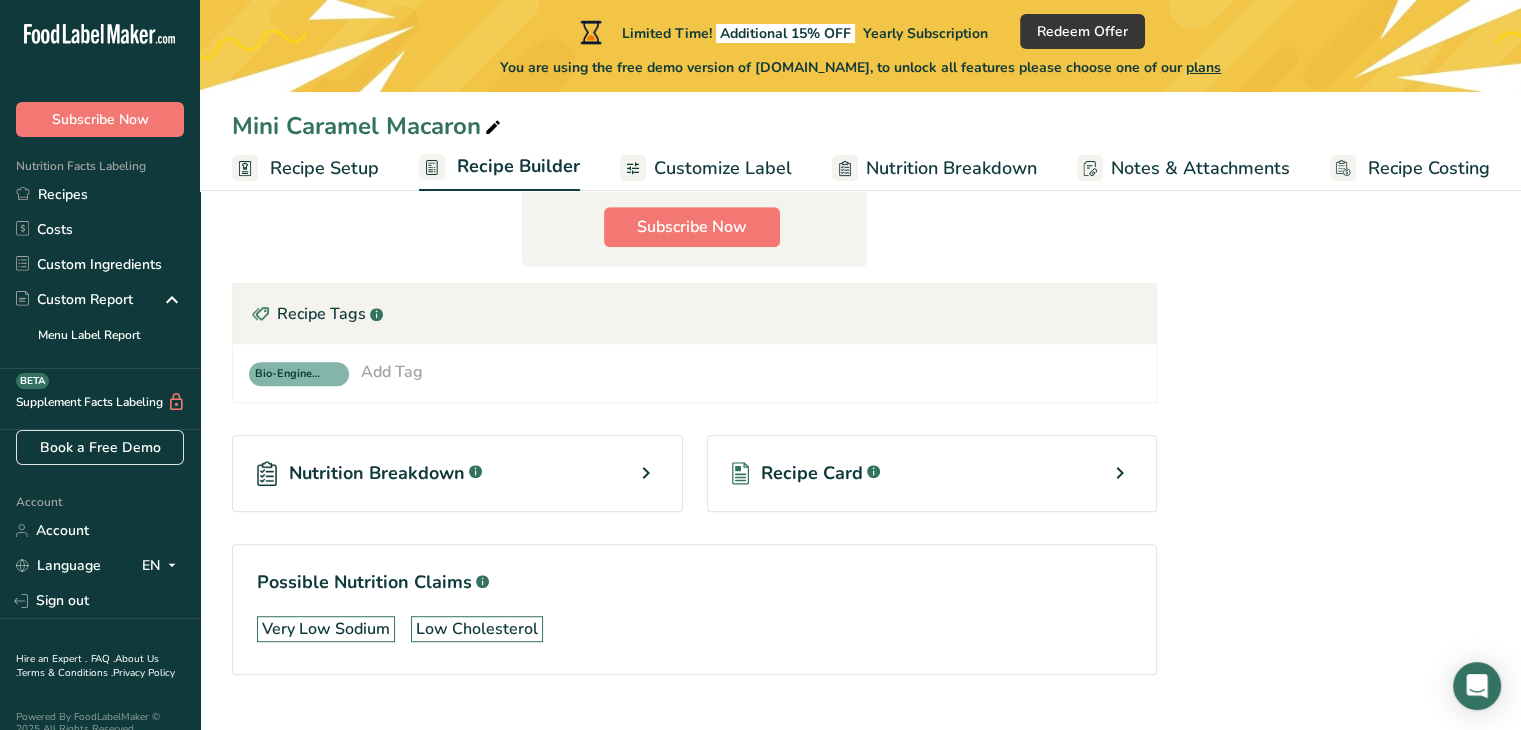 scroll, scrollTop: 1091, scrollLeft: 0, axis: vertical 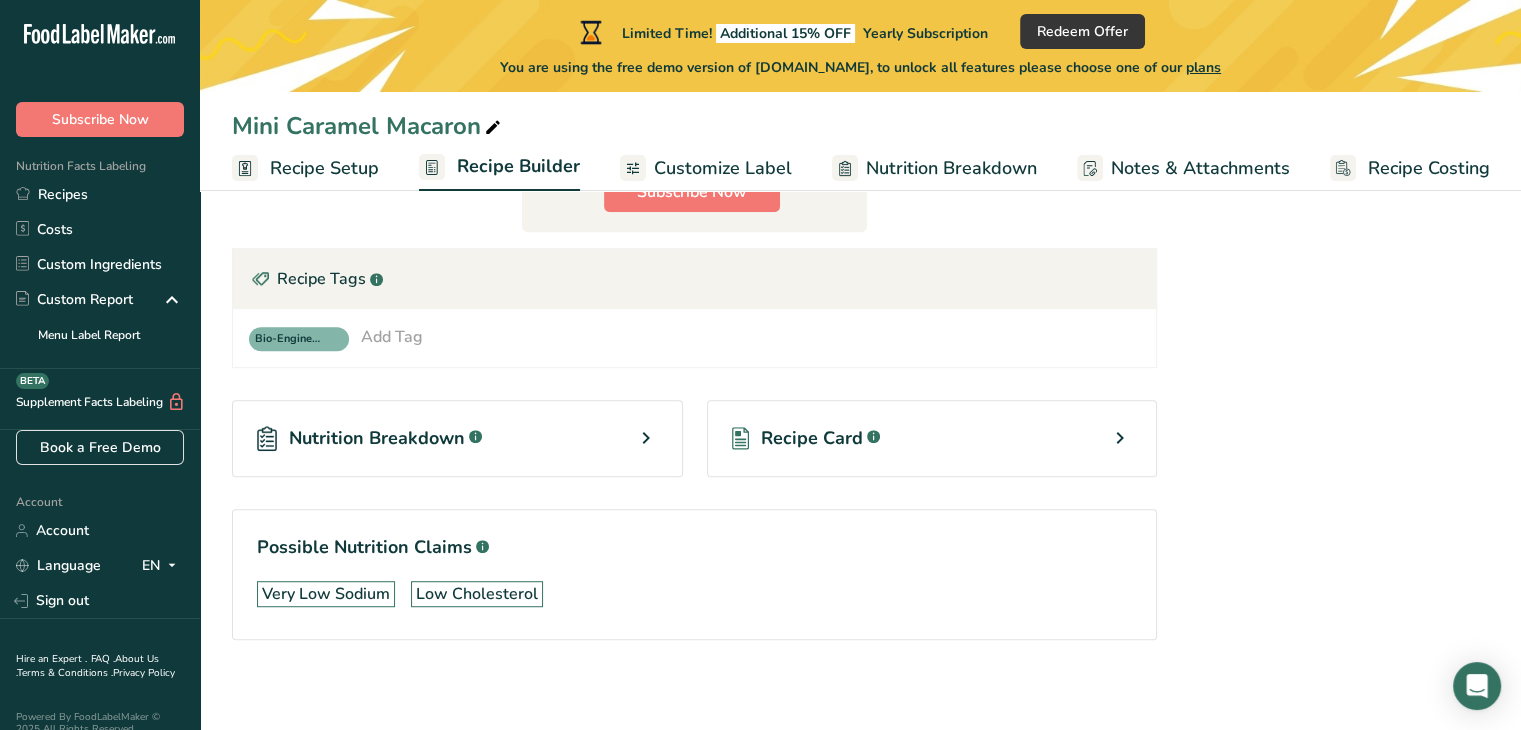 click on "Recipe Card
.a-a{fill:#347362;}.b-a{fill:#fff;}" at bounding box center [932, 438] 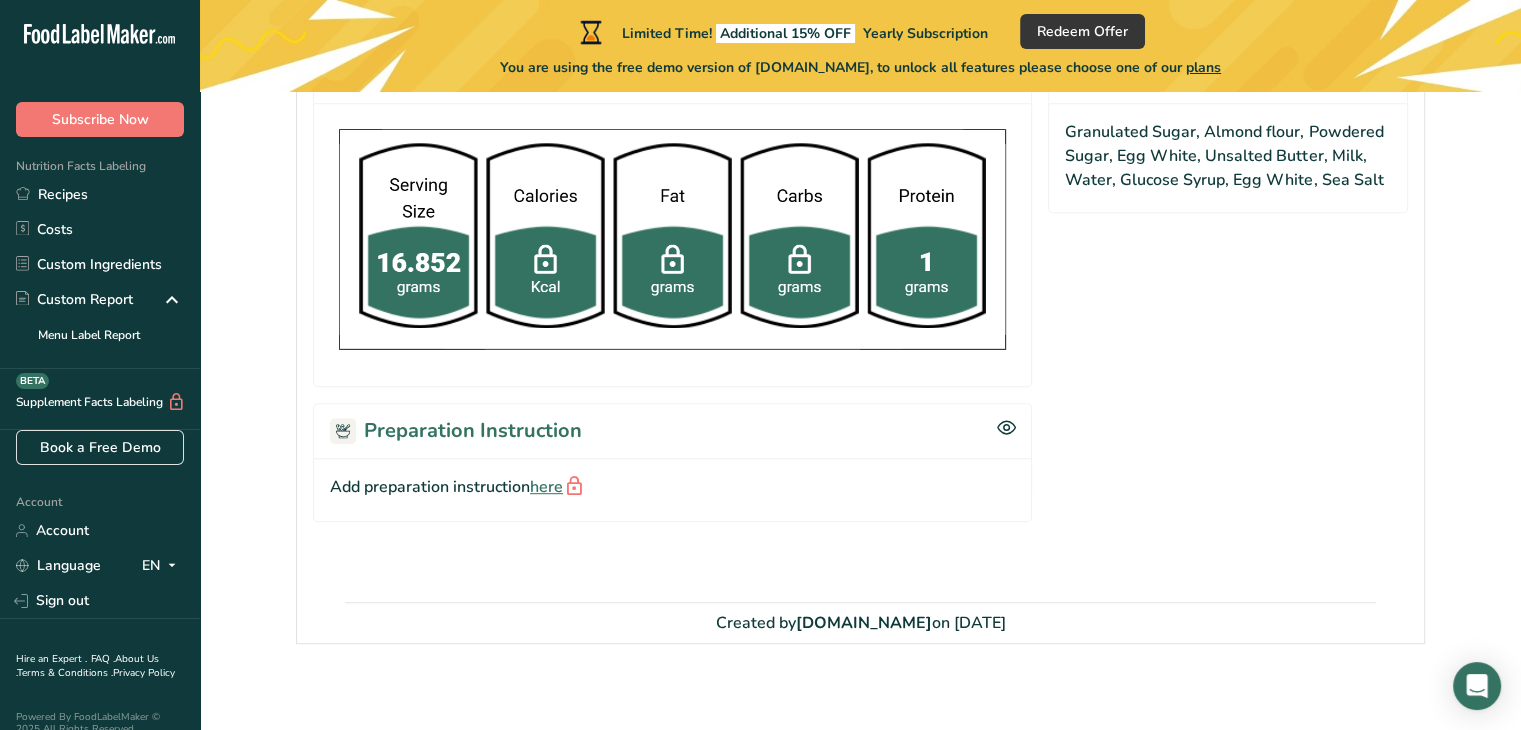 scroll, scrollTop: 1039, scrollLeft: 0, axis: vertical 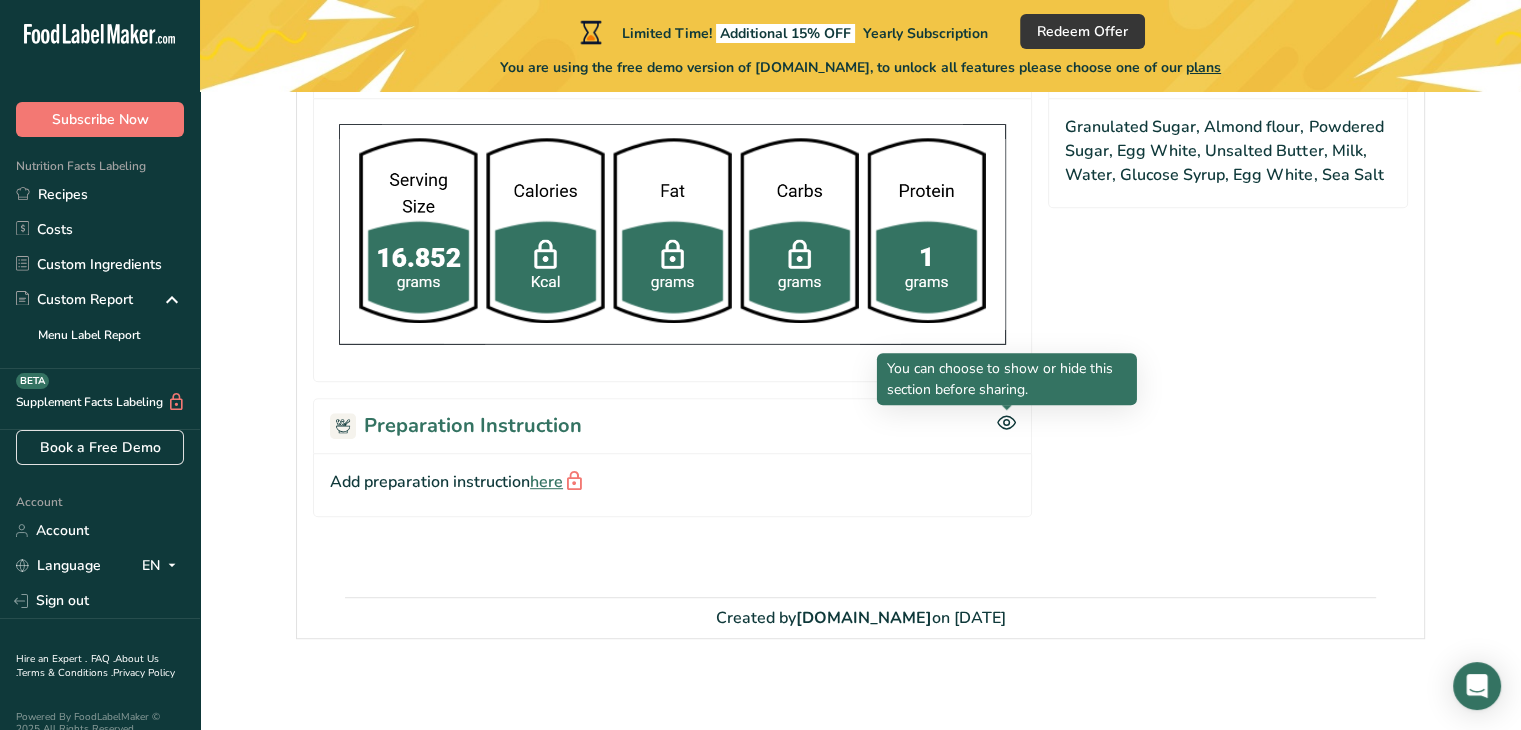 click 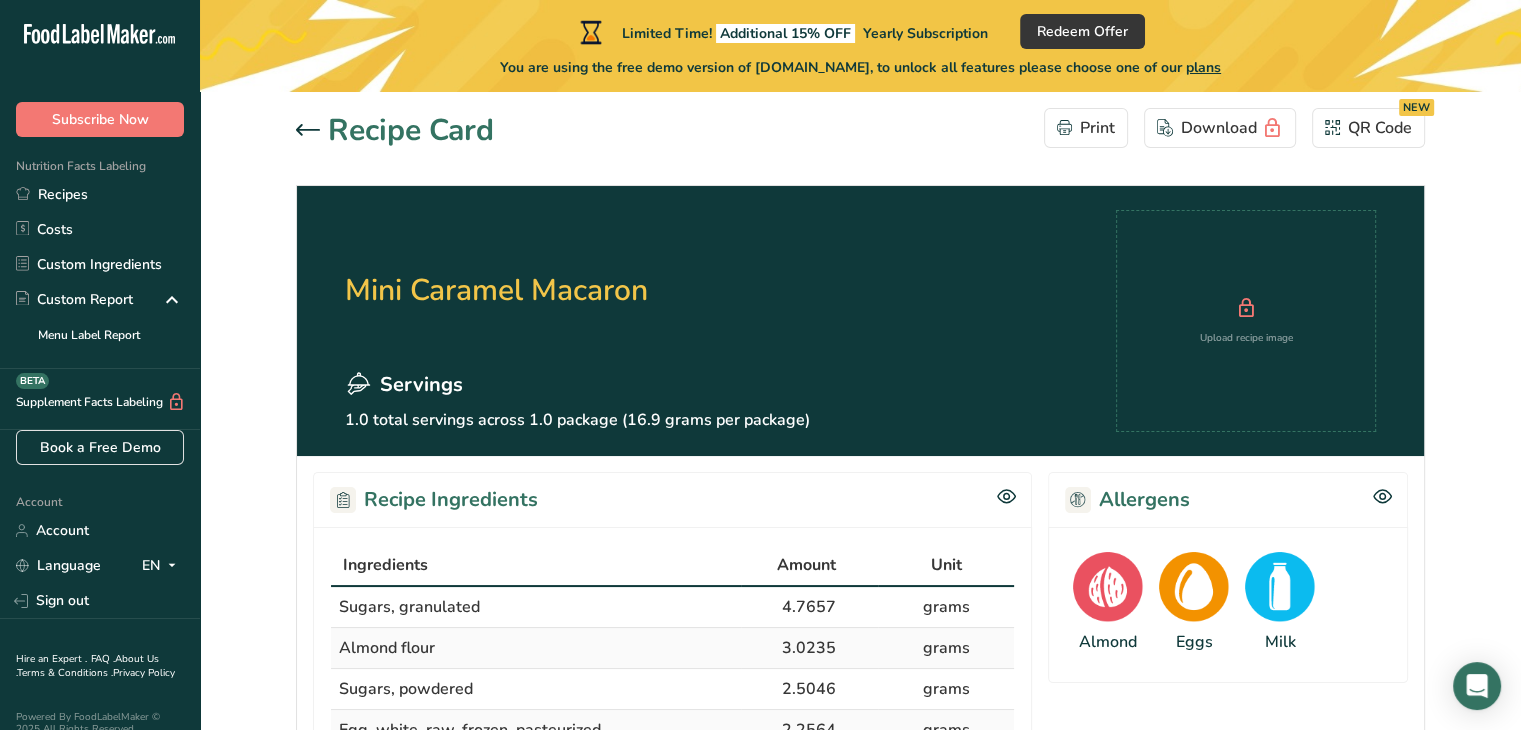 scroll, scrollTop: 0, scrollLeft: 0, axis: both 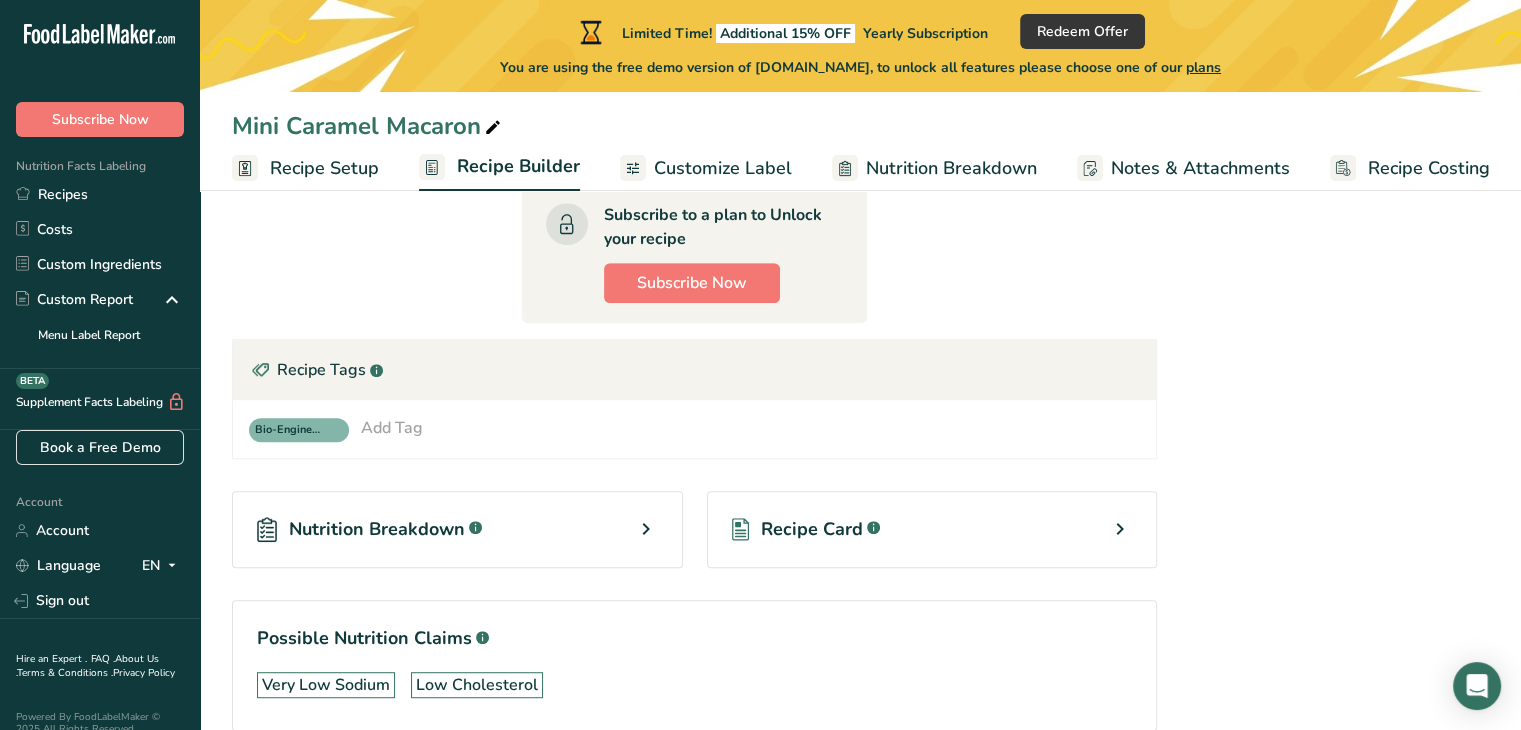 click on "Nutrition Breakdown
.a-a{fill:#347362;}.b-a{fill:#fff;}" at bounding box center [457, 529] 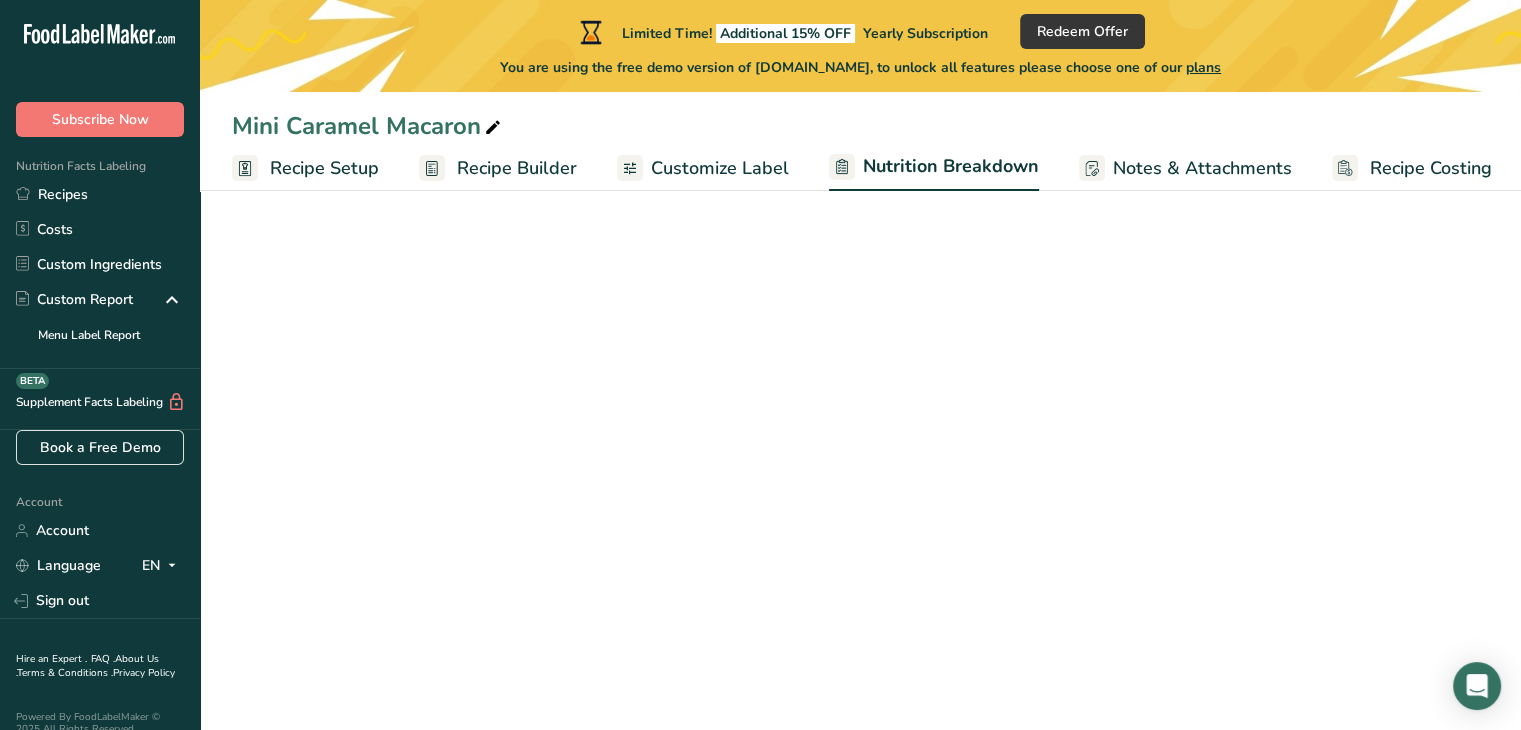 select on "Calories" 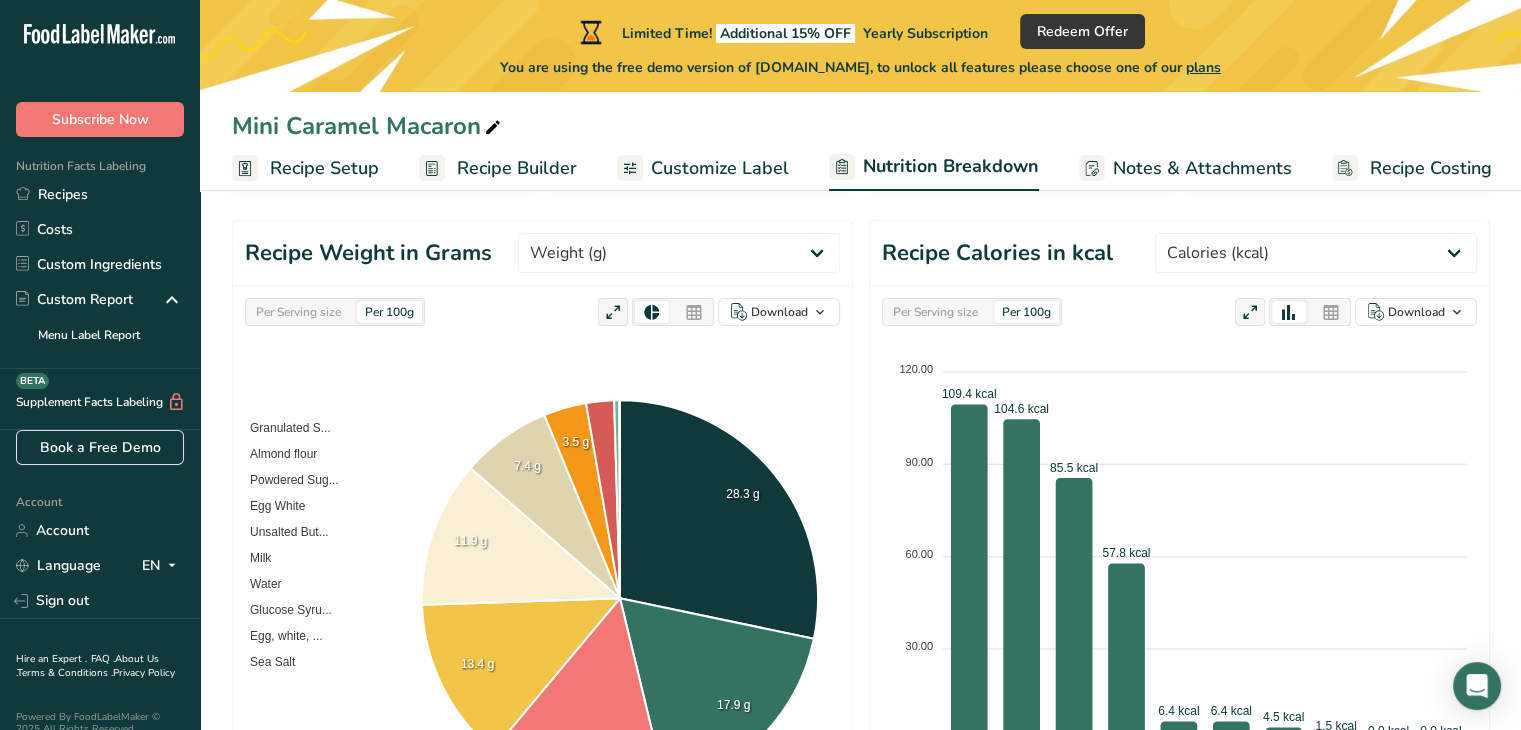 scroll, scrollTop: 0, scrollLeft: 0, axis: both 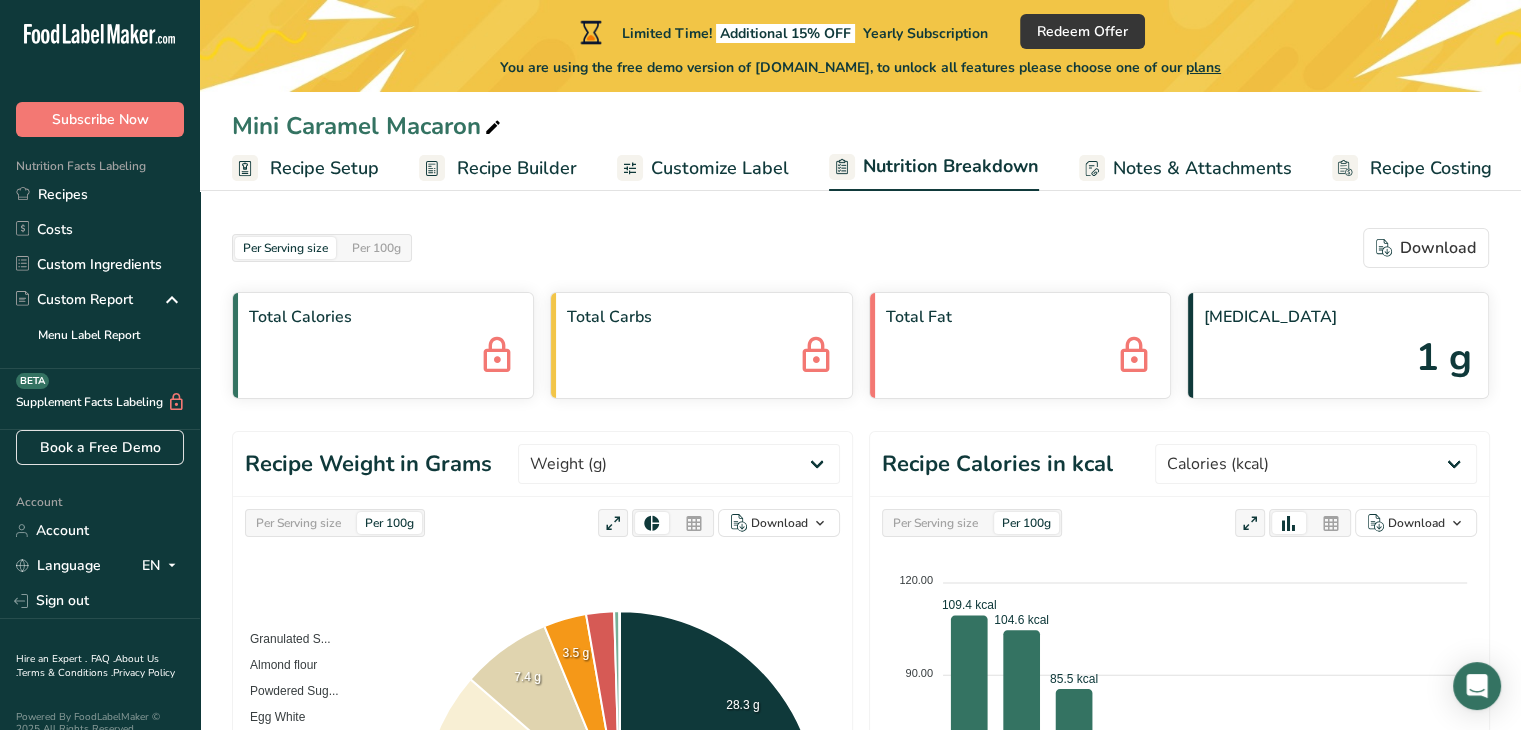 click on "Recipe Builder" at bounding box center [517, 168] 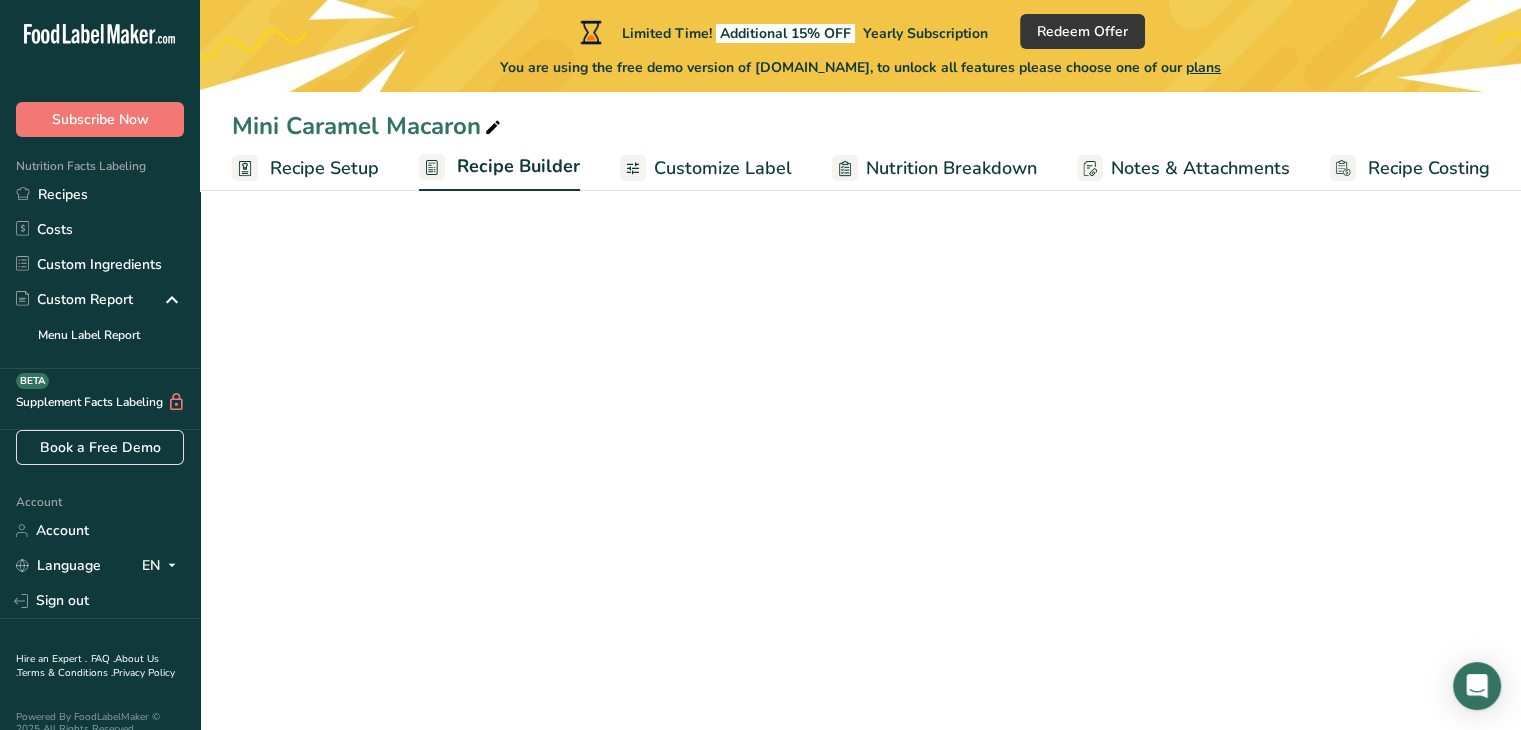 scroll, scrollTop: 0, scrollLeft: 0, axis: both 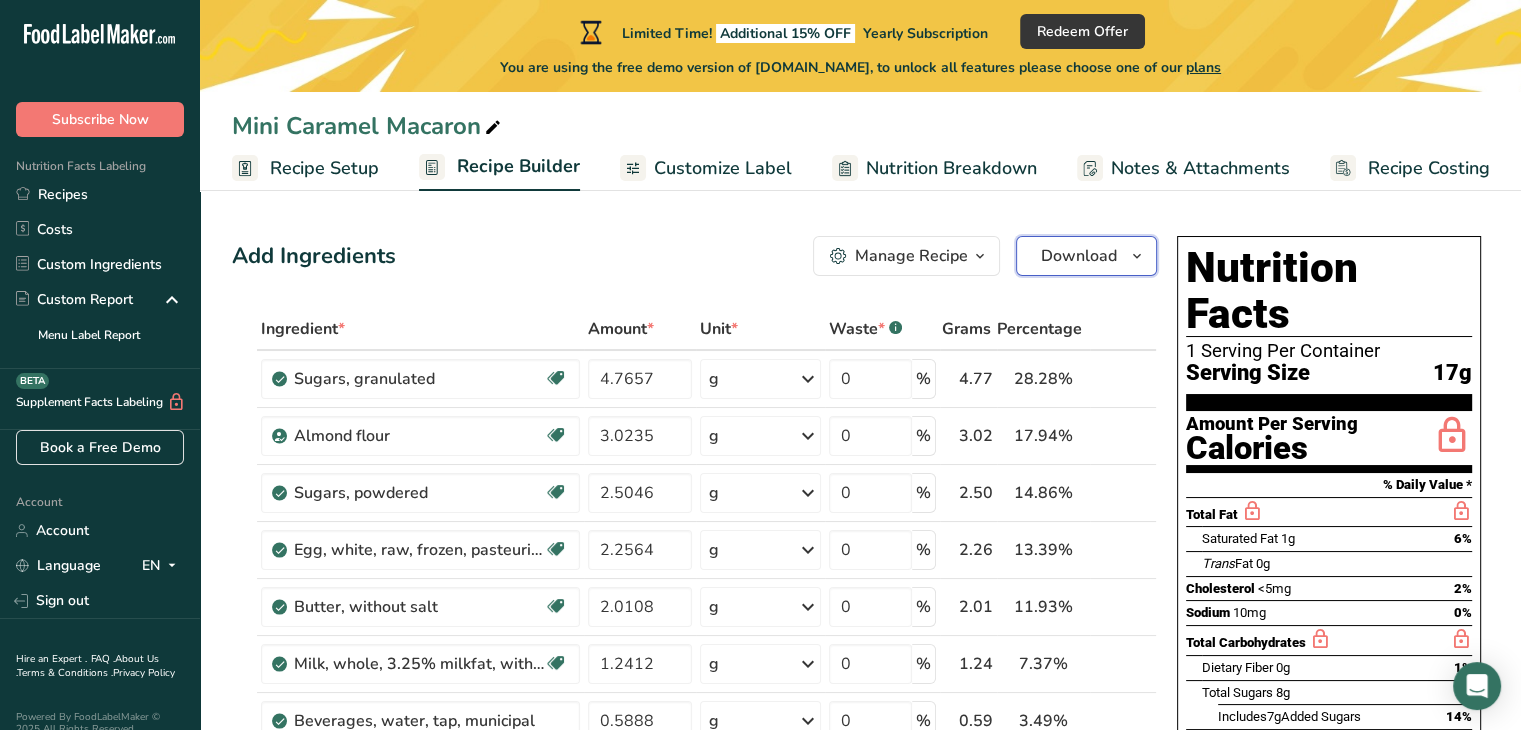 click on "Download" at bounding box center [1079, 256] 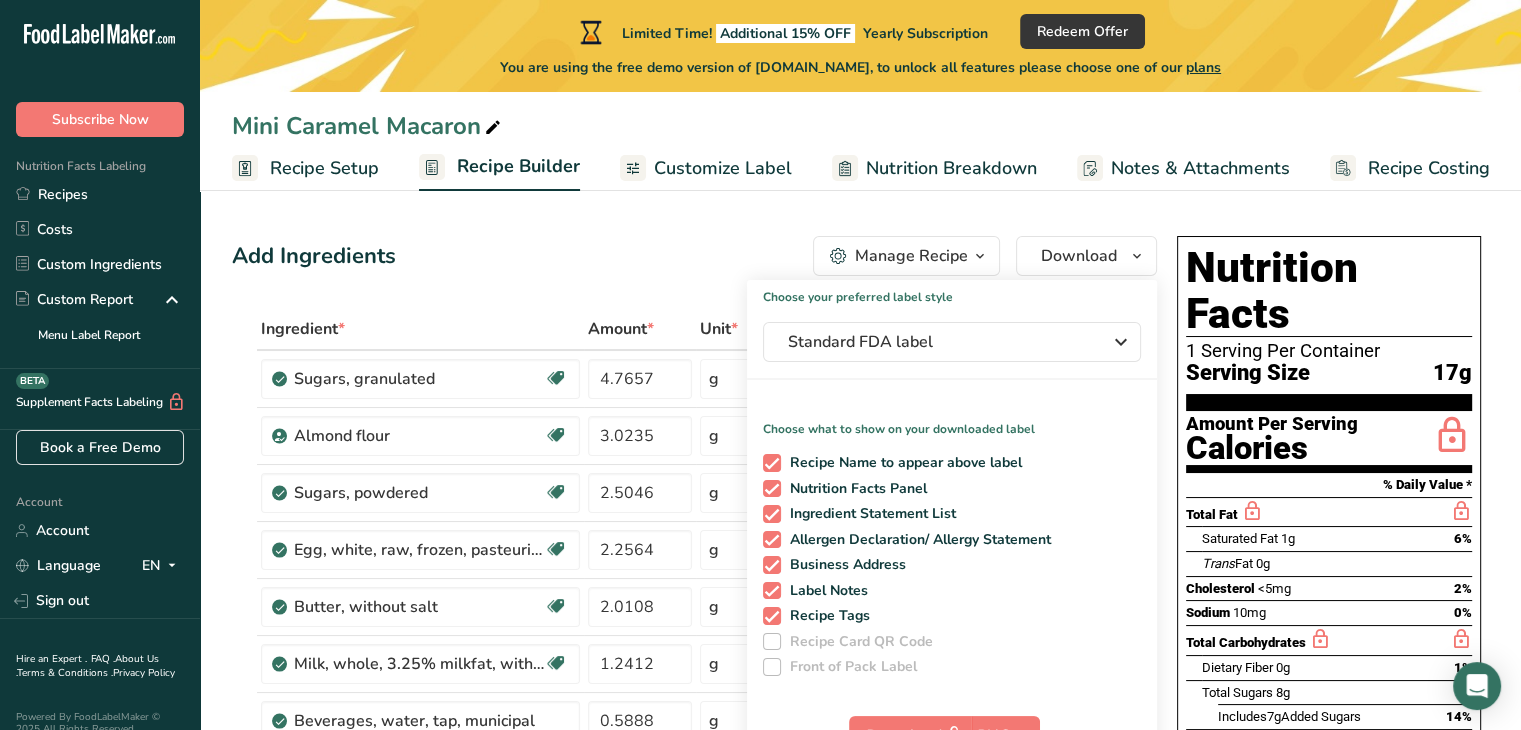 click on "Add Ingredients
Manage Recipe         Delete Recipe             Duplicate Recipe               Scale Recipe               Save as Sub-Recipe   .a-a{fill:#347362;}.b-a{fill:#fff;}                                 Nutrition Breakdown                 Recipe Card
NEW
[MEDICAL_DATA] Pattern Report             Activity History
Download
Choose your preferred label style
Standard FDA label
Standard FDA label
The most common format for nutrition facts labels in compliance with the FDA's typeface, style and requirements
Tabular FDA label
A label format compliant with the FDA regulations presented in a tabular (horizontal) display.
Linear FDA label
A simple linear display for small sized packages.
Simplified FDA label" at bounding box center [694, 256] 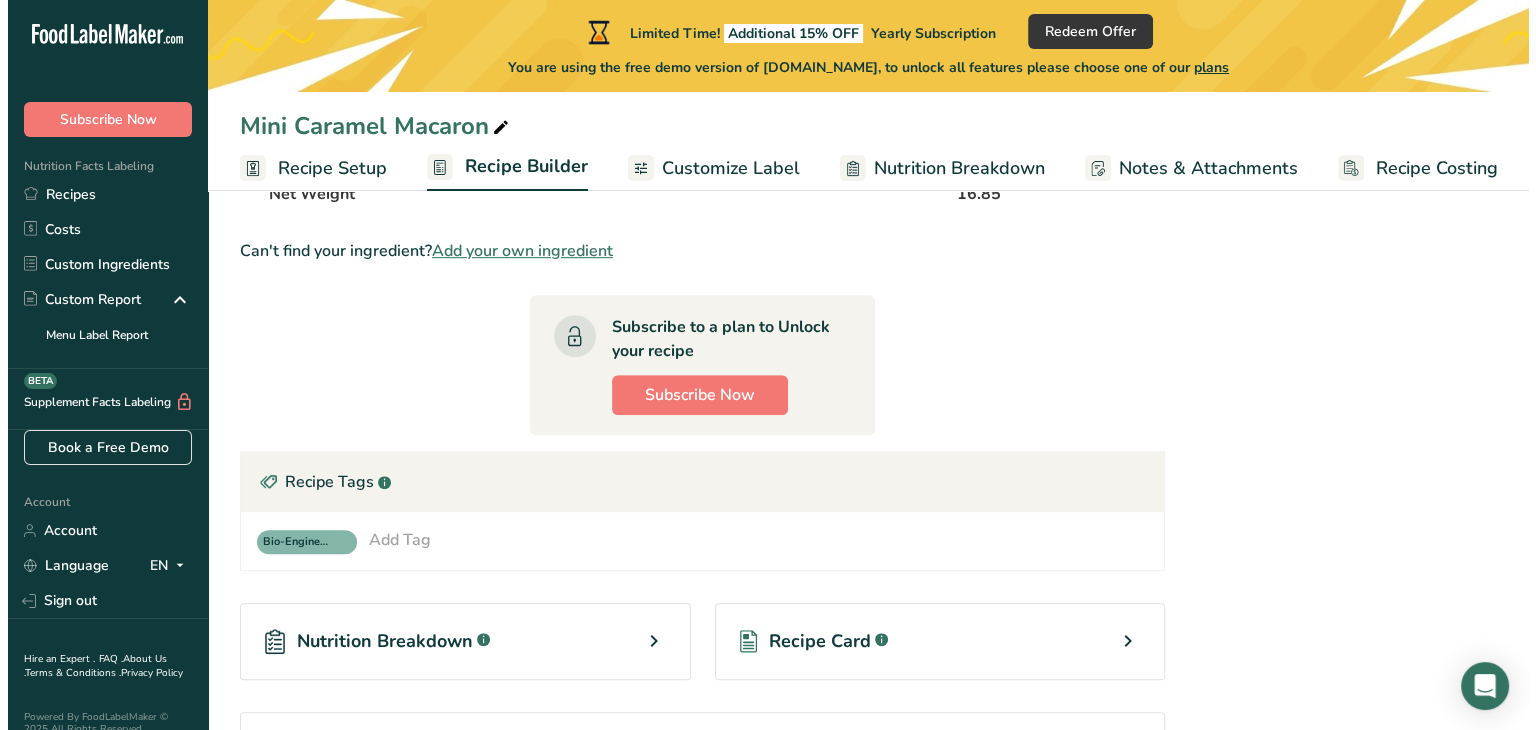 scroll, scrollTop: 791, scrollLeft: 0, axis: vertical 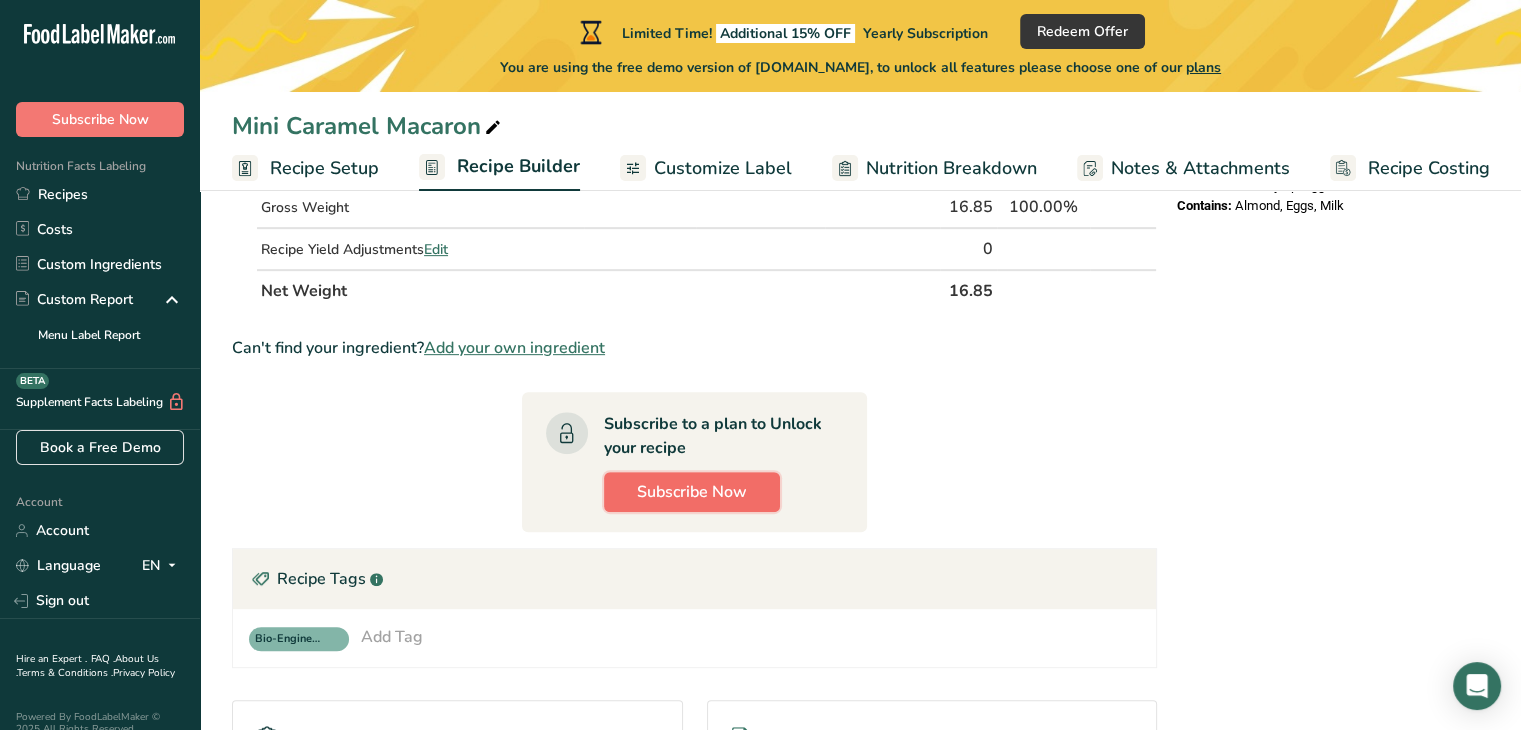 click on "Subscribe Now" at bounding box center [692, 492] 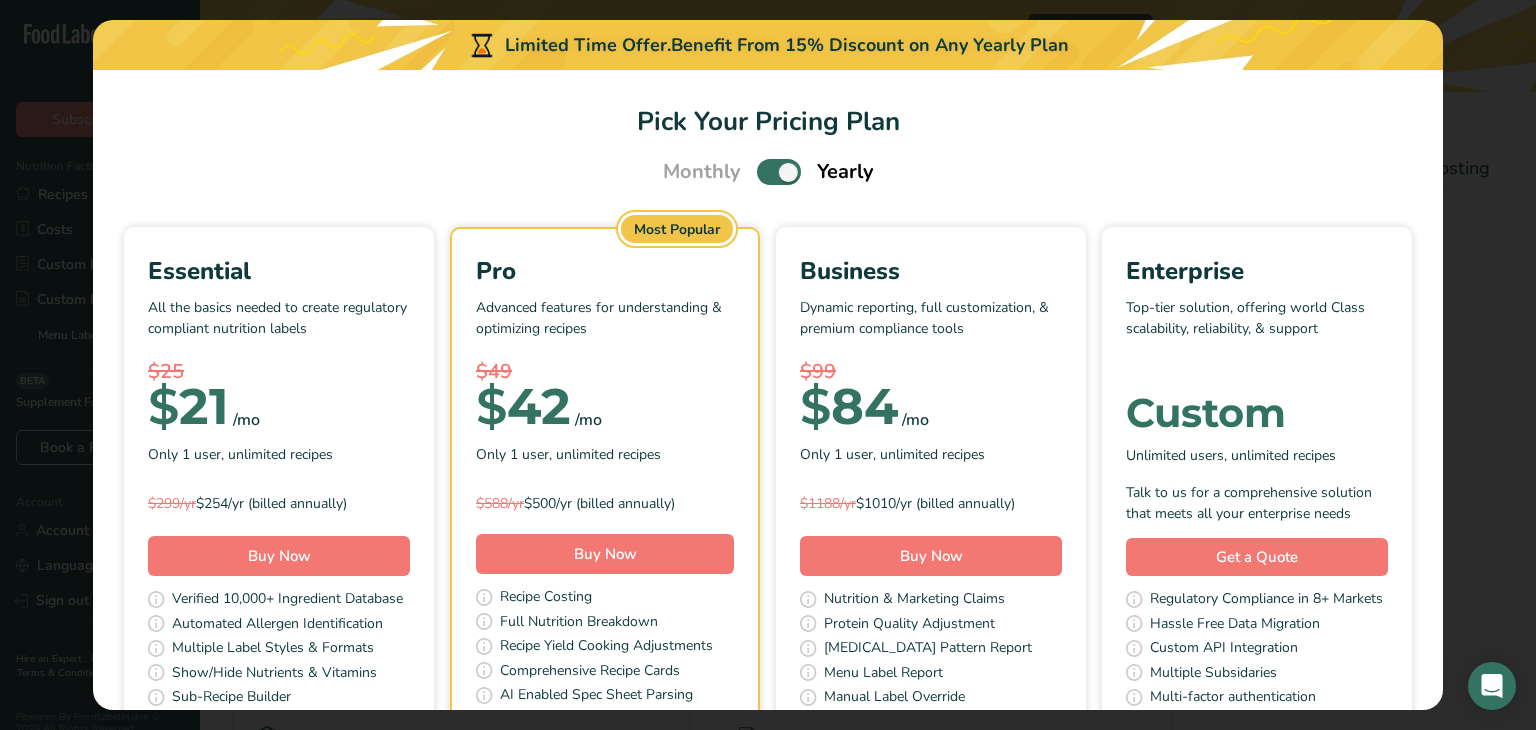 scroll, scrollTop: 0, scrollLeft: 0, axis: both 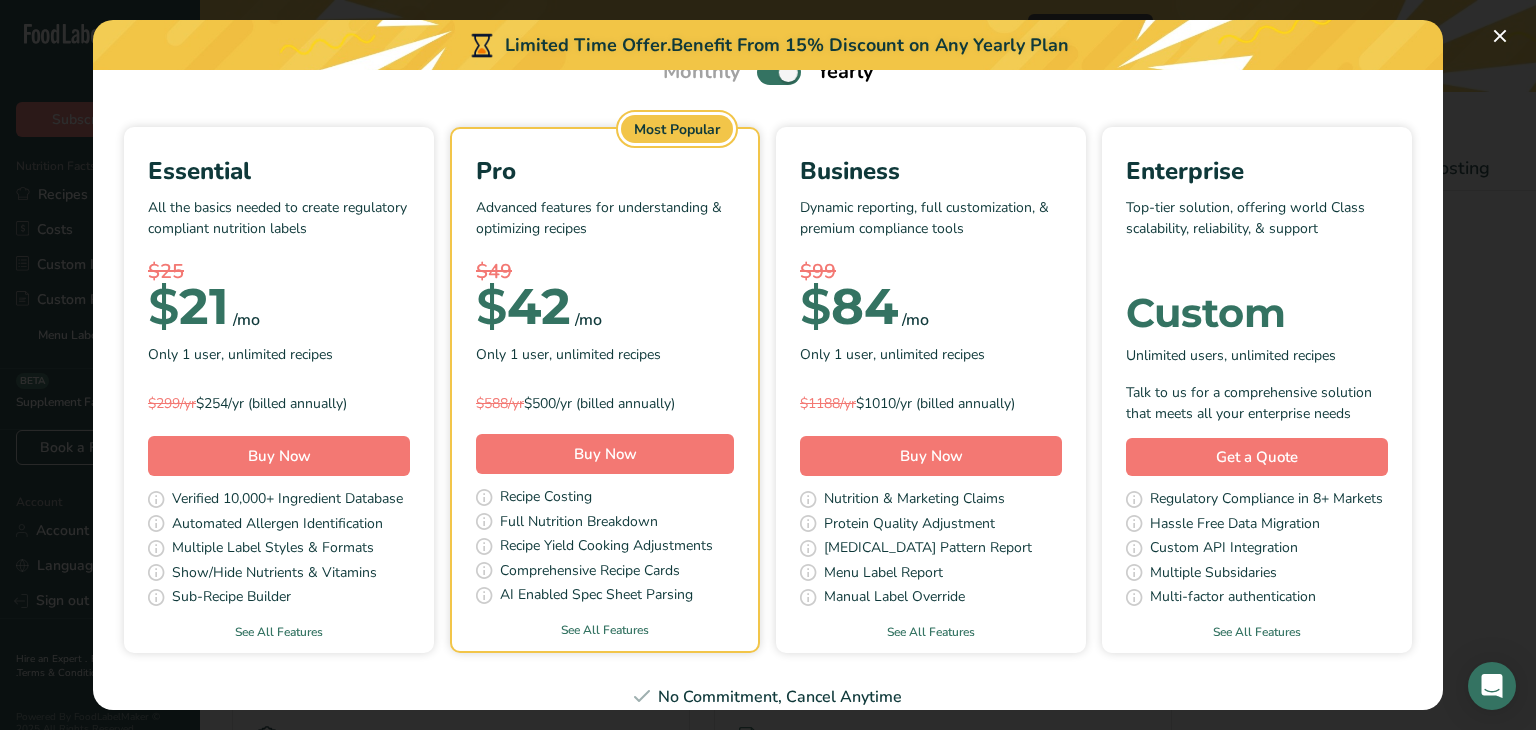 click on "Essential
All the basics needed to create regulatory compliant nutrition labels
$25
$ 21
/mo
Only 1 user, unlimited recipes
$299/yr
$254/yr
(billed annually)" at bounding box center [279, 286] 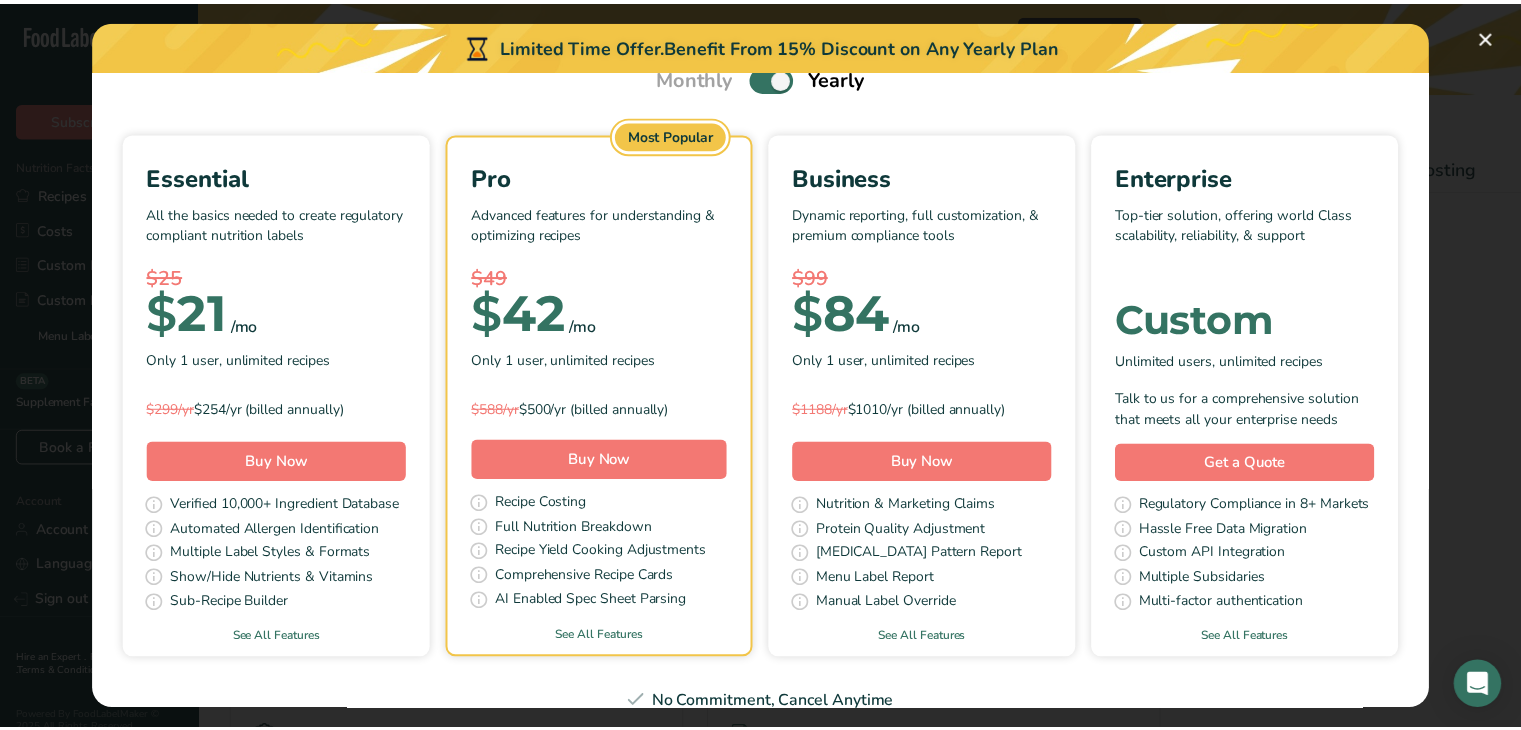 scroll, scrollTop: 60, scrollLeft: 0, axis: vertical 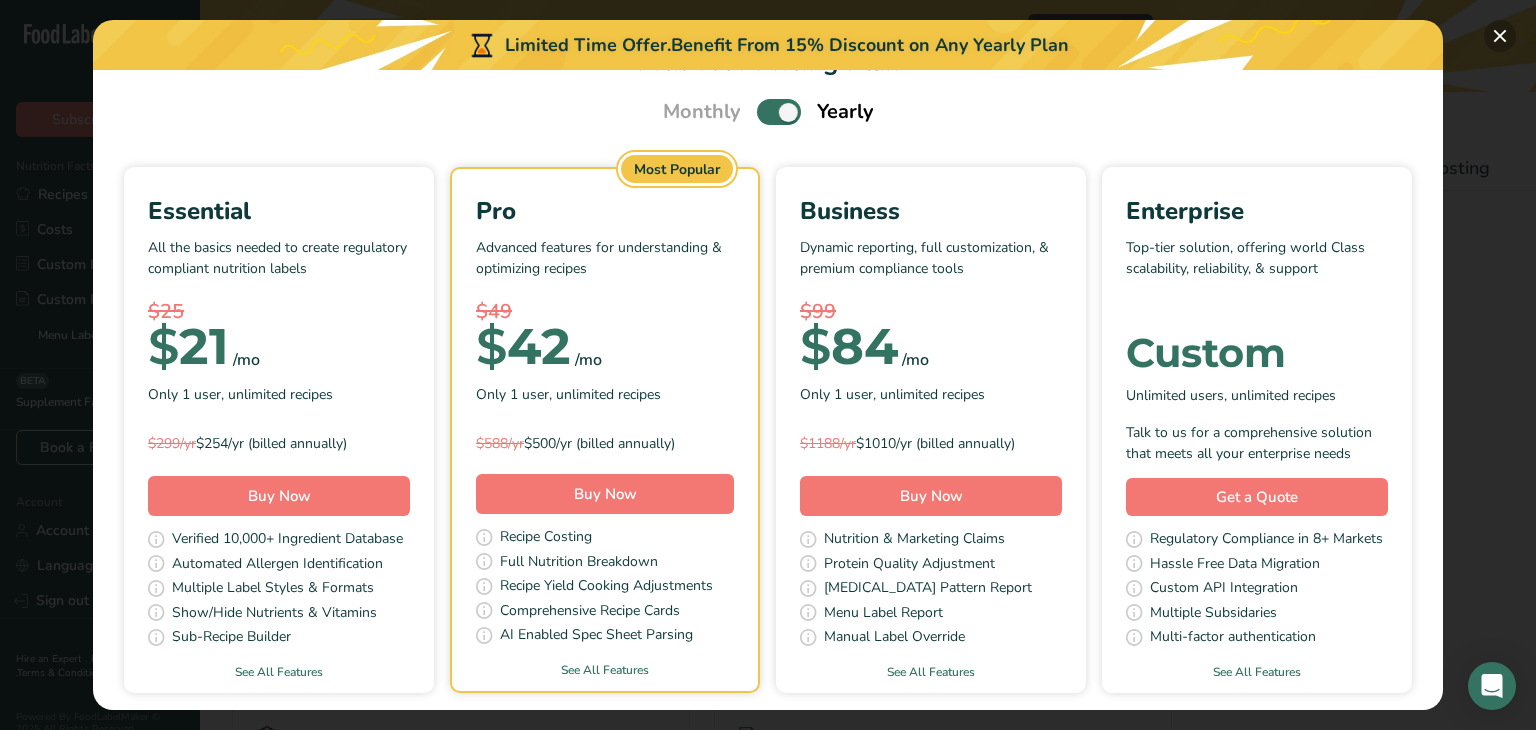 click at bounding box center [1500, 36] 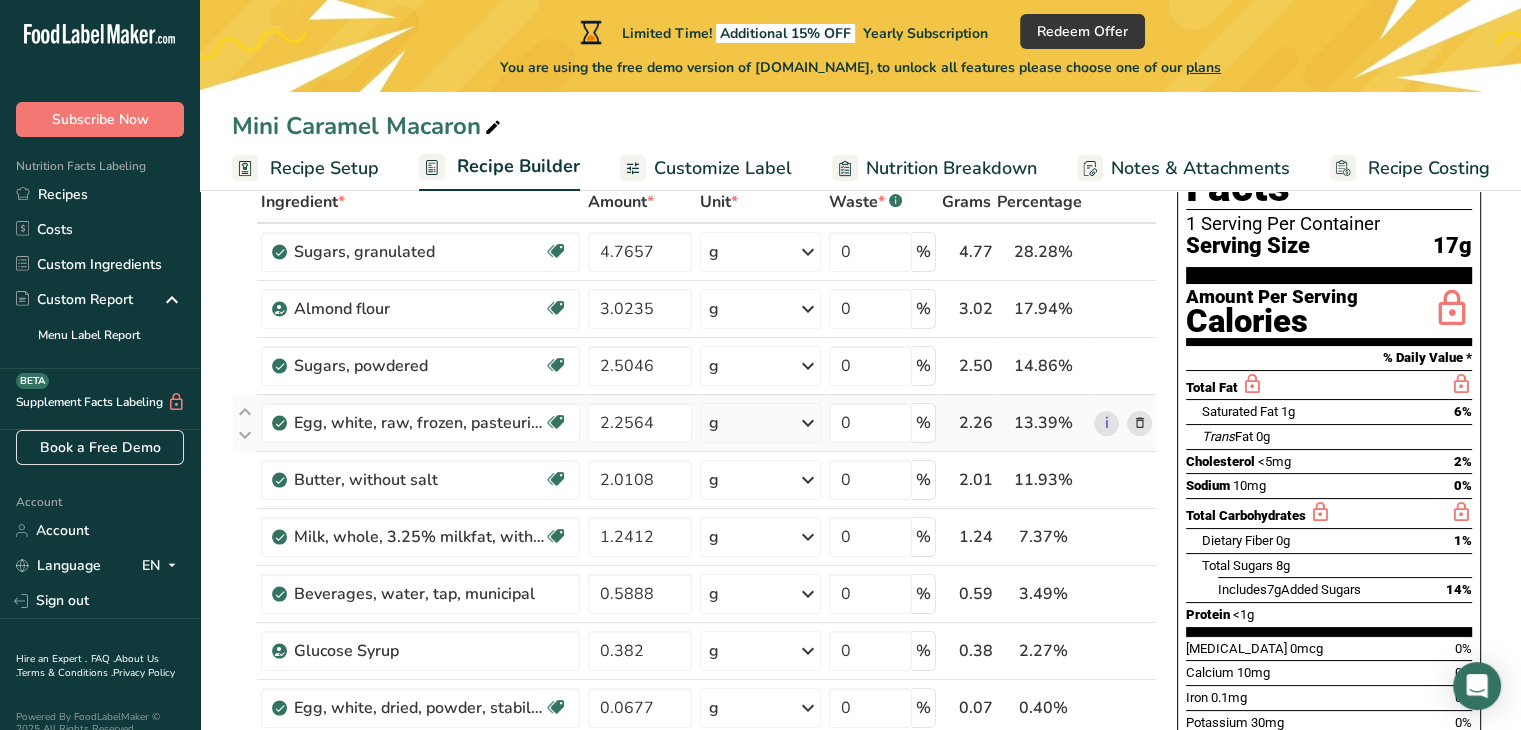scroll, scrollTop: 400, scrollLeft: 0, axis: vertical 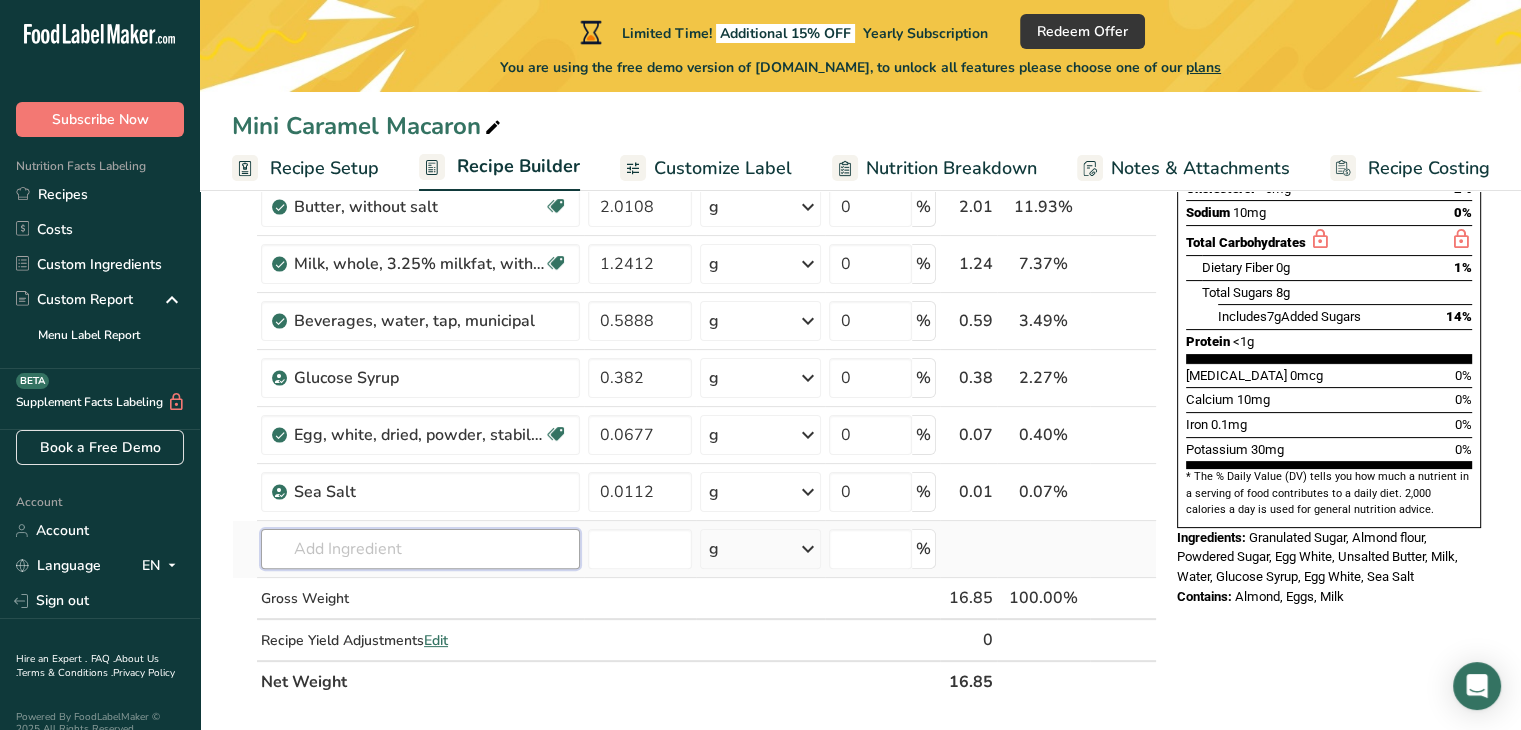 click at bounding box center (420, 549) 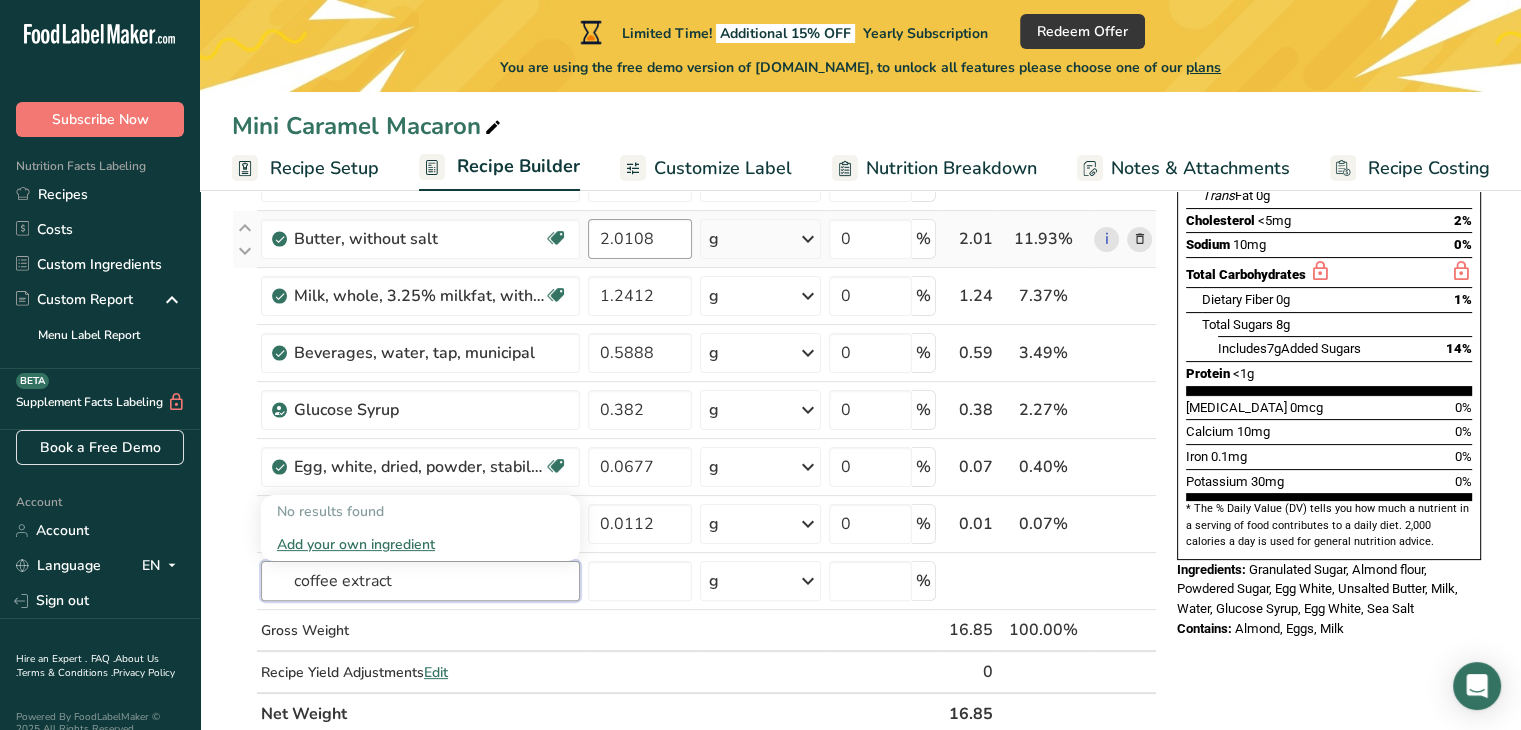 scroll, scrollTop: 400, scrollLeft: 0, axis: vertical 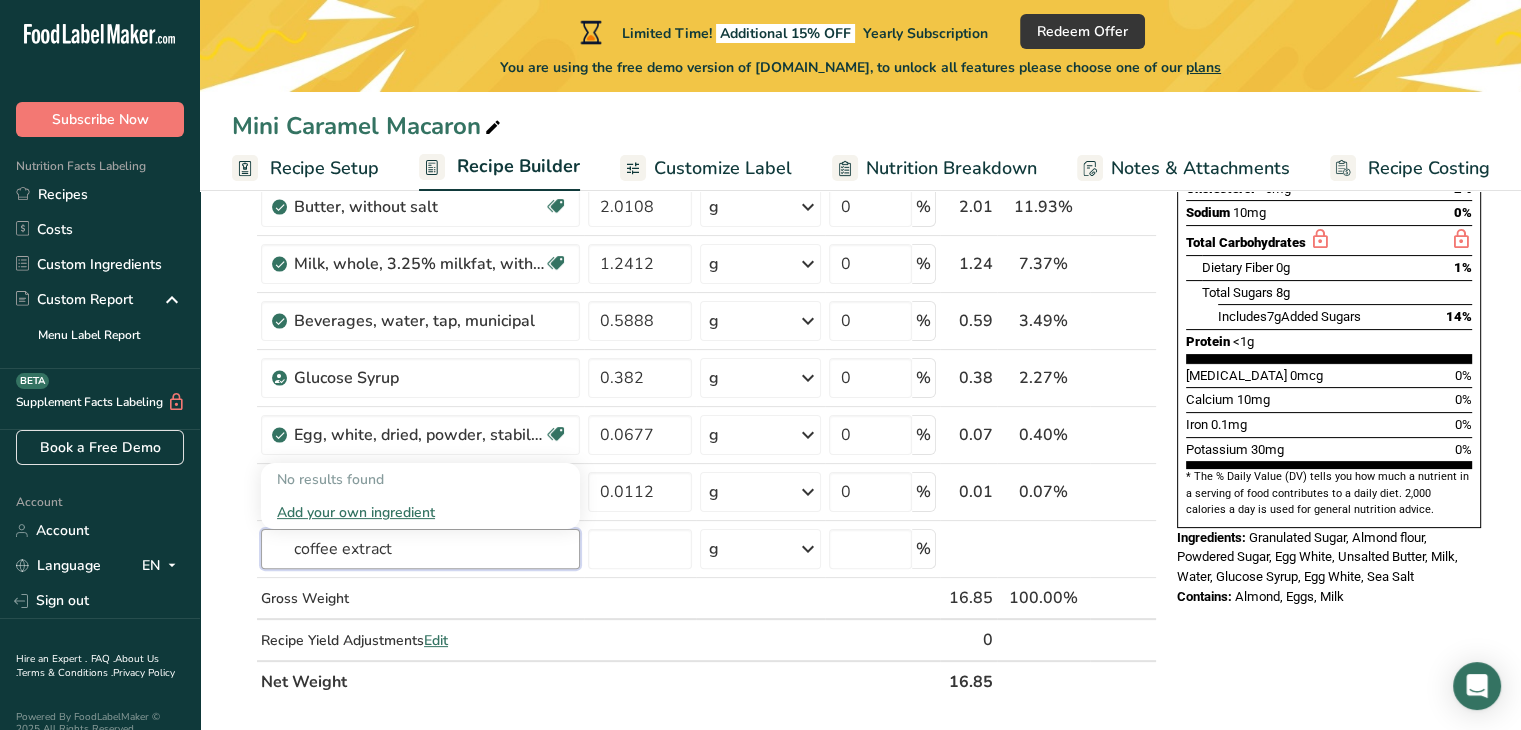 type on "coffee extract" 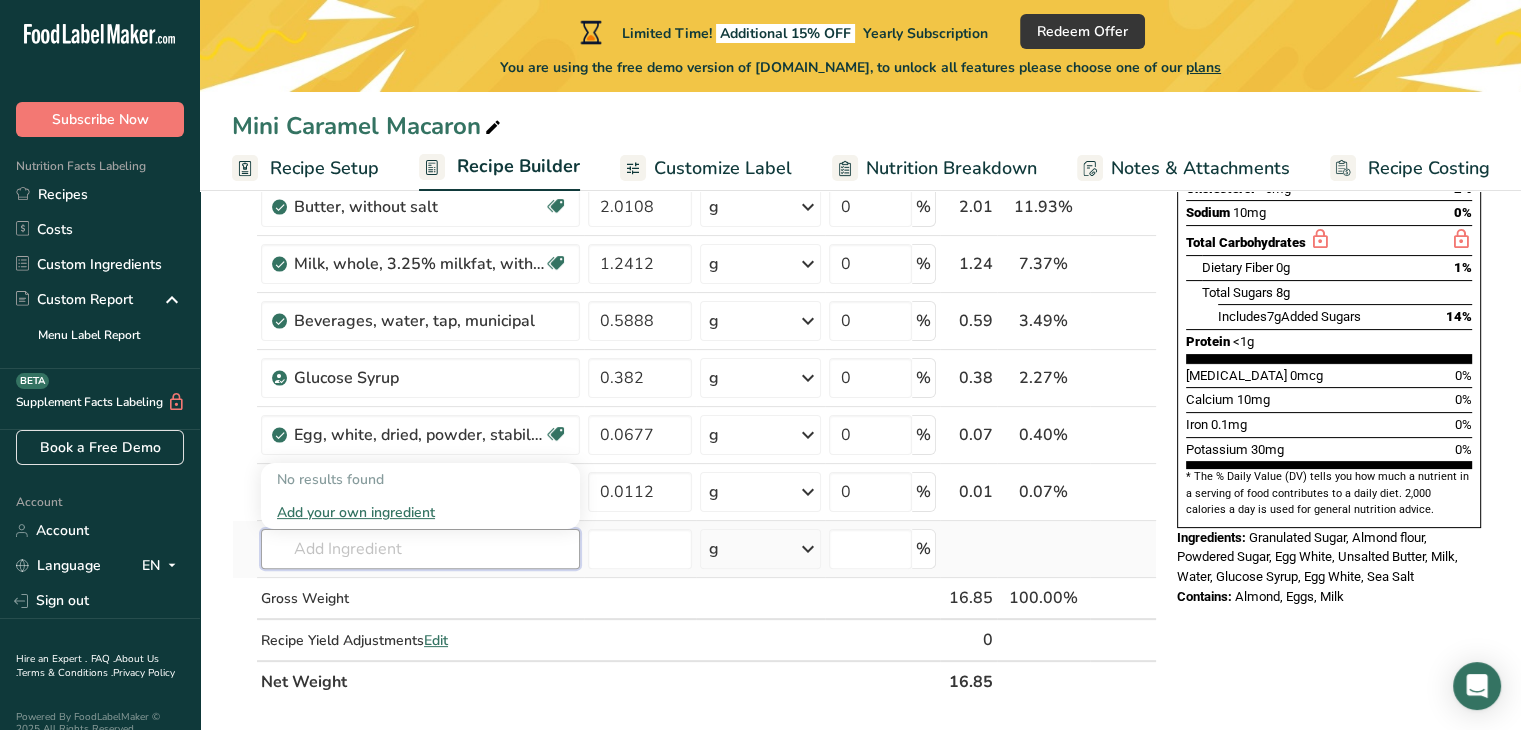 click at bounding box center (420, 549) 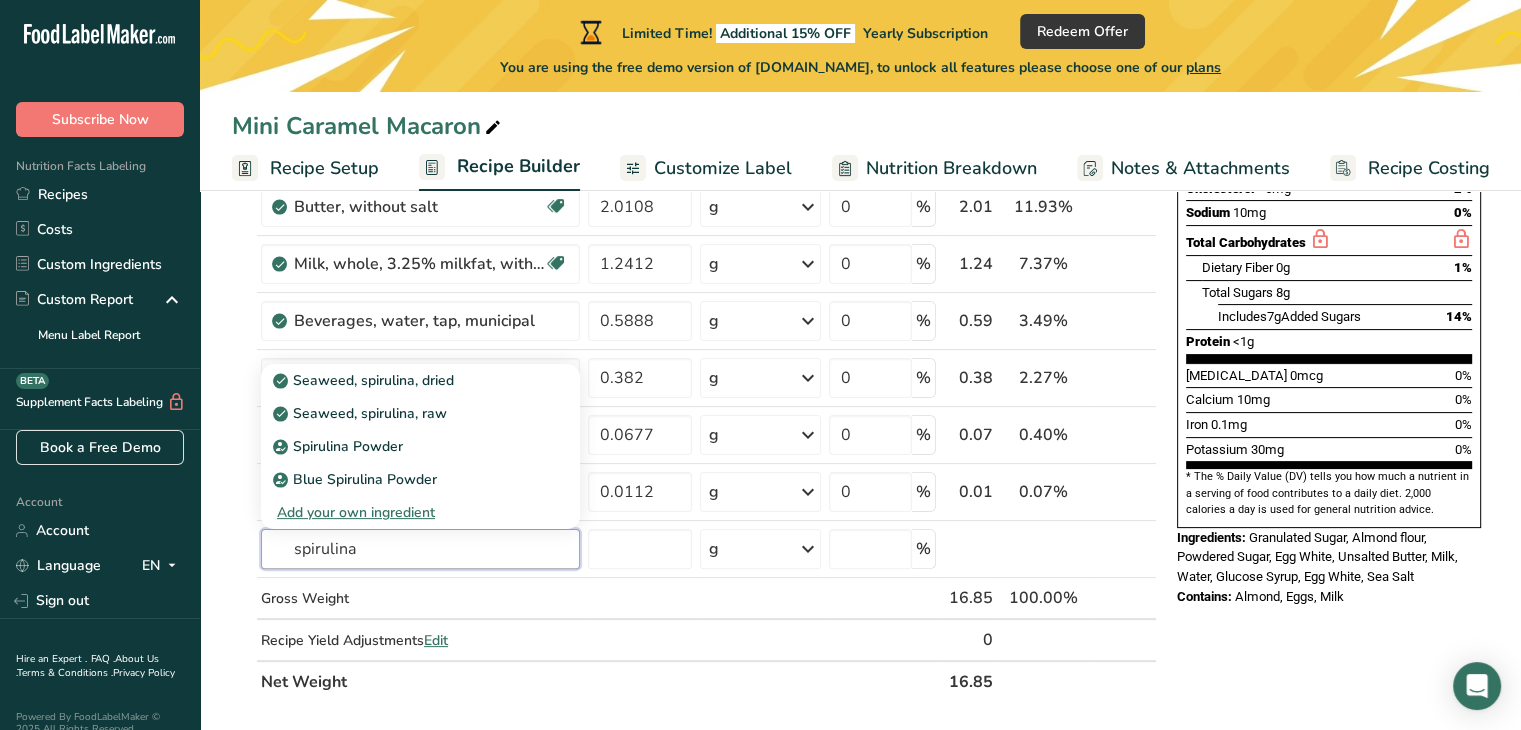 type on "spirulina" 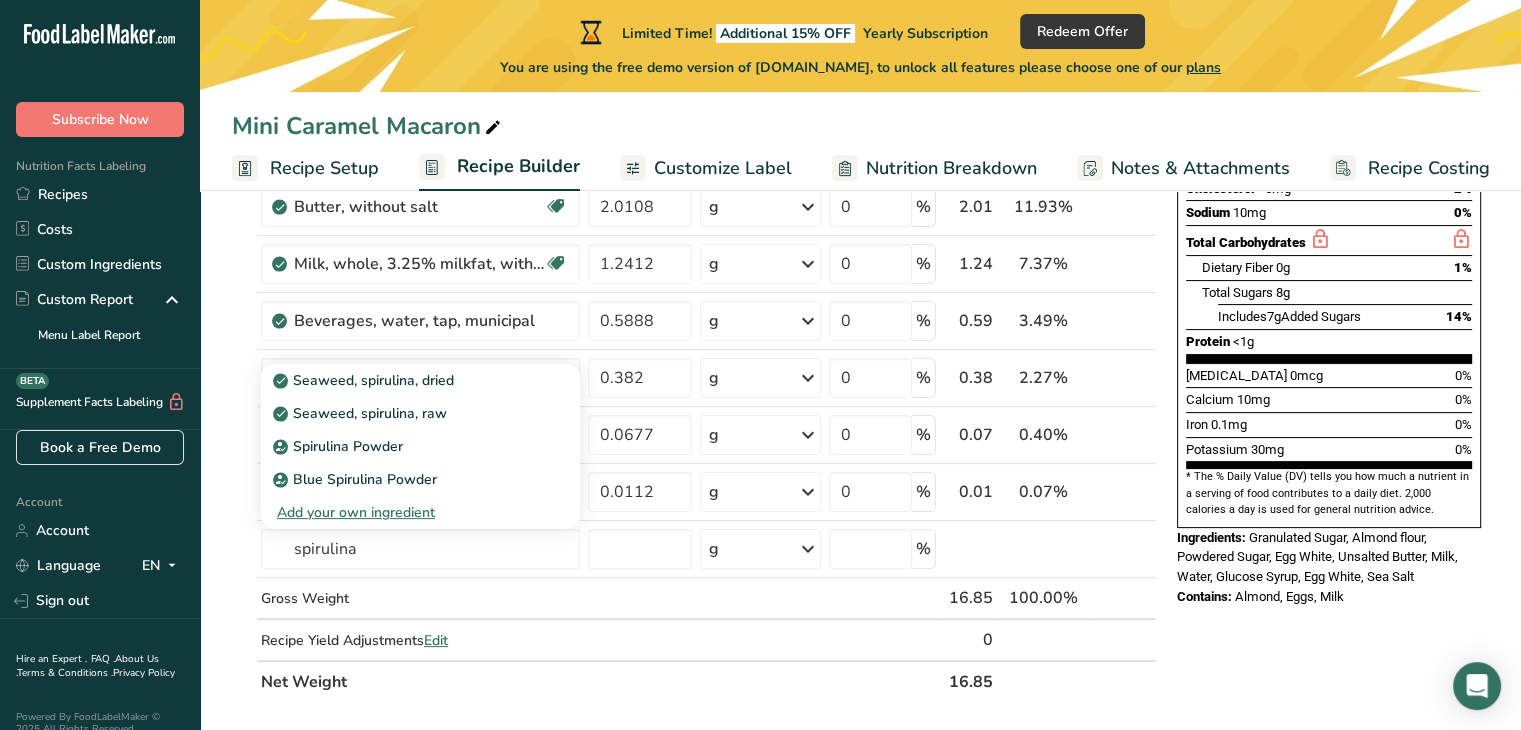 type 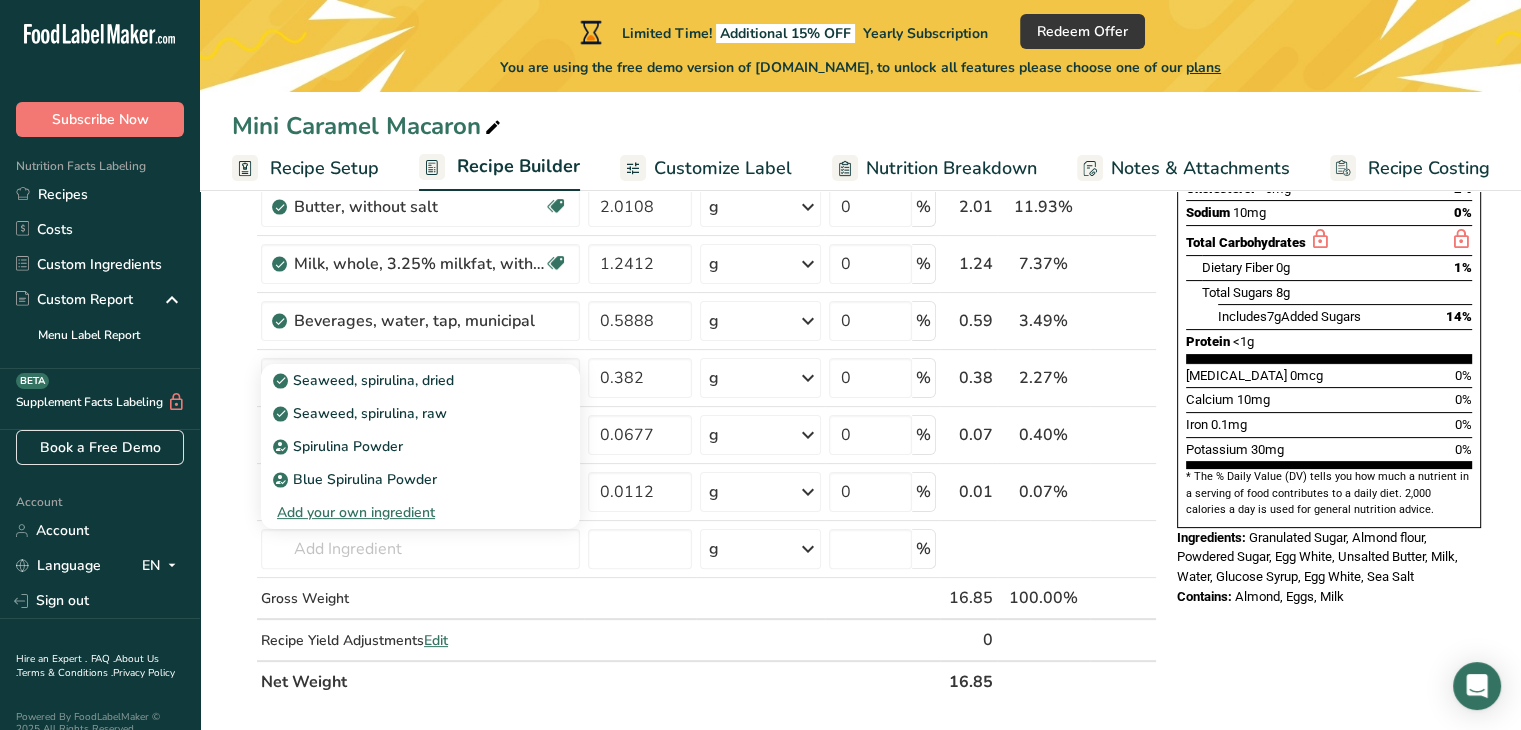 click on "Add Ingredients
Manage Recipe         Delete Recipe             Duplicate Recipe               Scale Recipe               Save as Sub-Recipe   .a-a{fill:#347362;}.b-a{fill:#fff;}                                 Nutrition Breakdown                 Recipe Card
NEW
[MEDICAL_DATA] Pattern Report             Activity History
Download
Choose your preferred label style
Standard FDA label
Standard FDA label
The most common format for nutrition facts labels in compliance with the FDA's typeface, style and requirements
Tabular FDA label
A label format compliant with the FDA regulations presented in a tabular (horizontal) display.
Linear FDA label
A simple linear display for small sized packages.
Simplified FDA label" at bounding box center [860, 611] 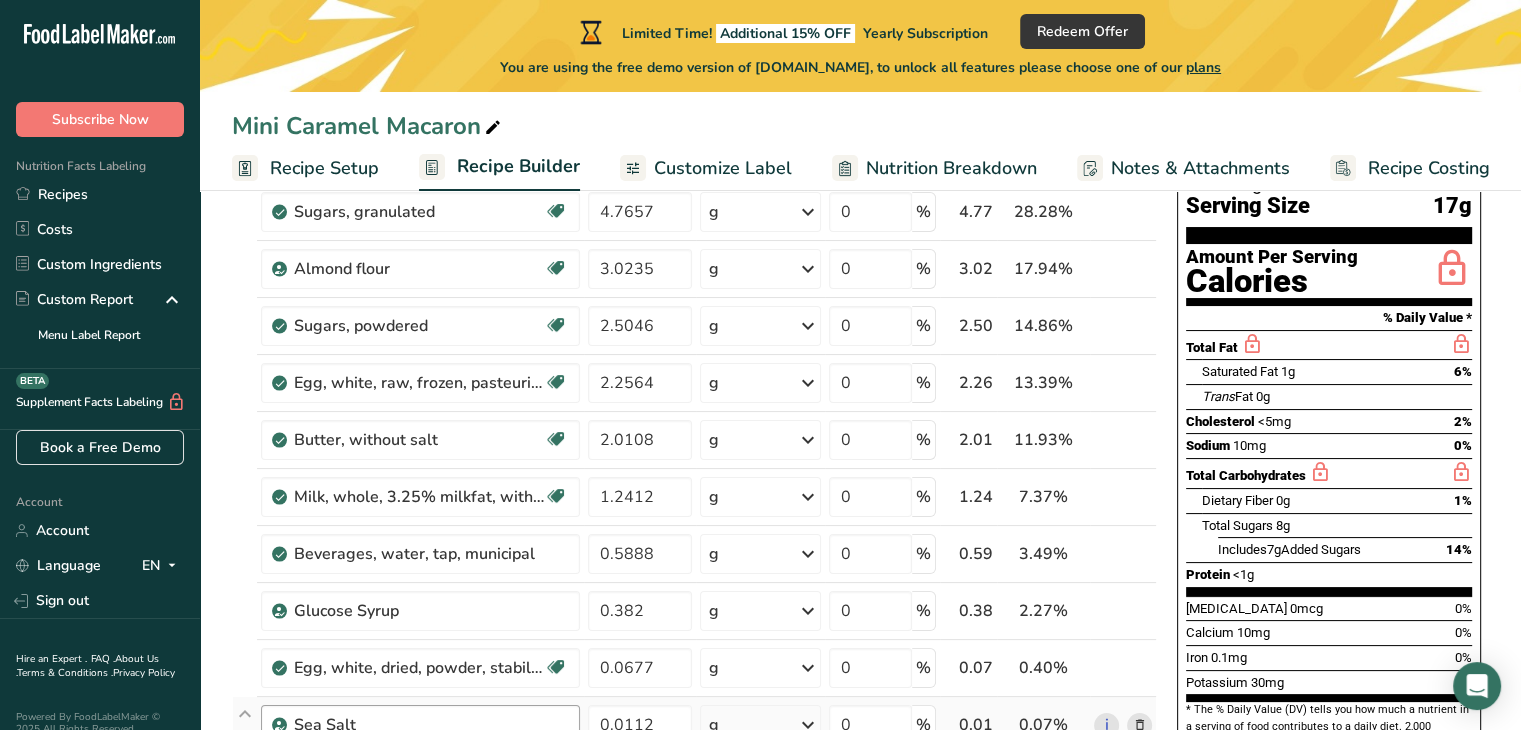 scroll, scrollTop: 0, scrollLeft: 0, axis: both 